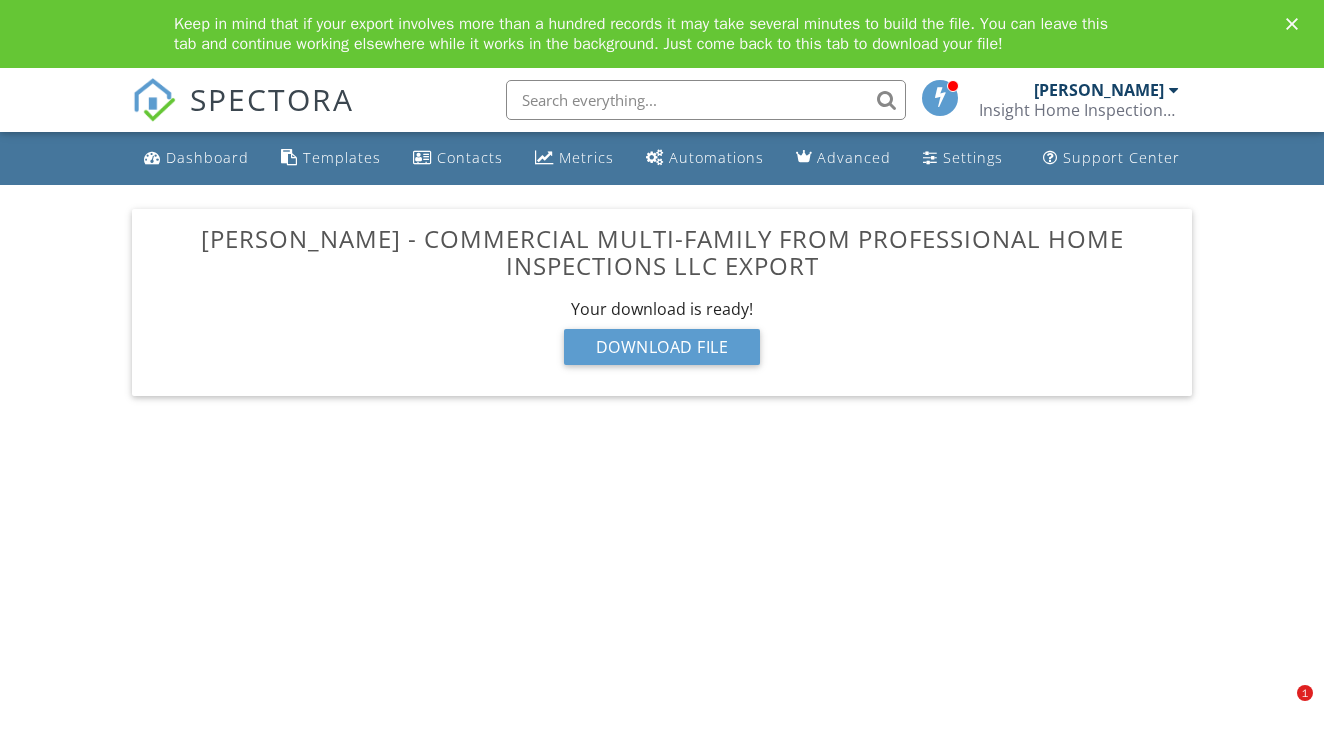 scroll, scrollTop: 0, scrollLeft: 0, axis: both 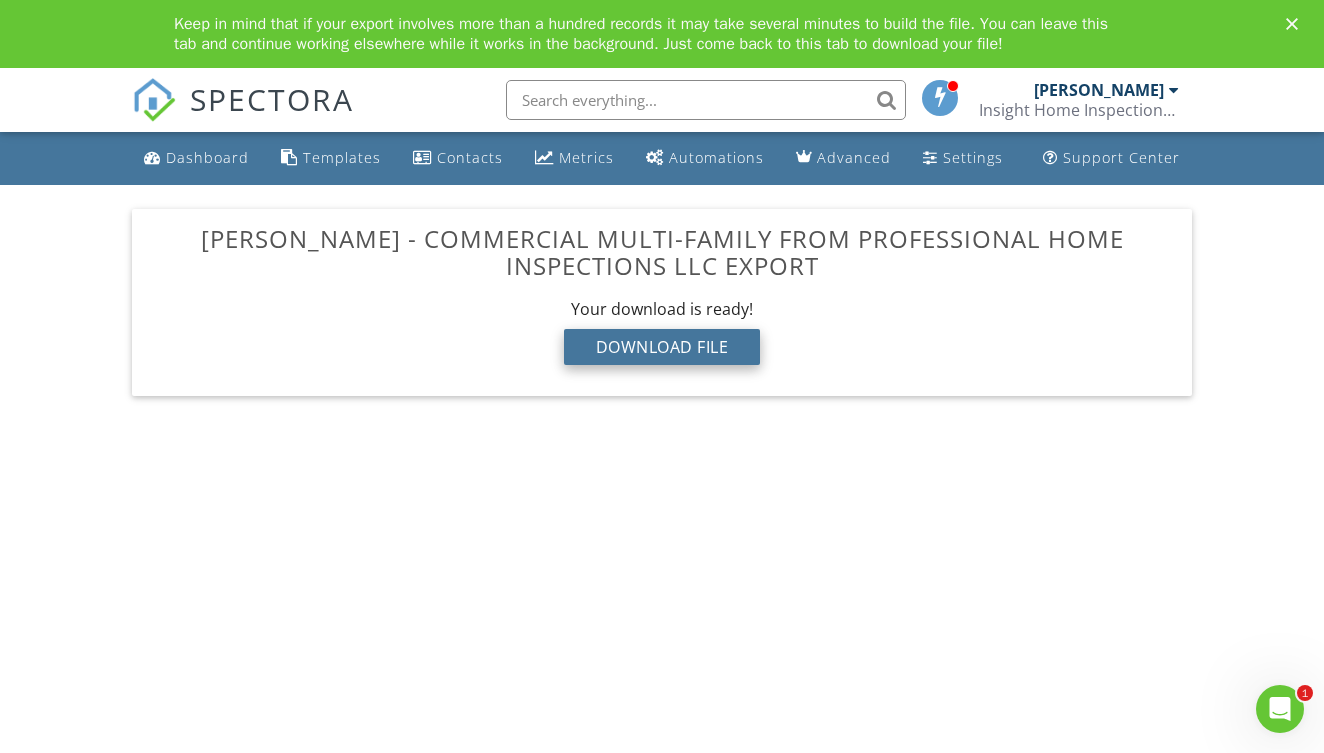 click on "Download File" at bounding box center (662, 347) 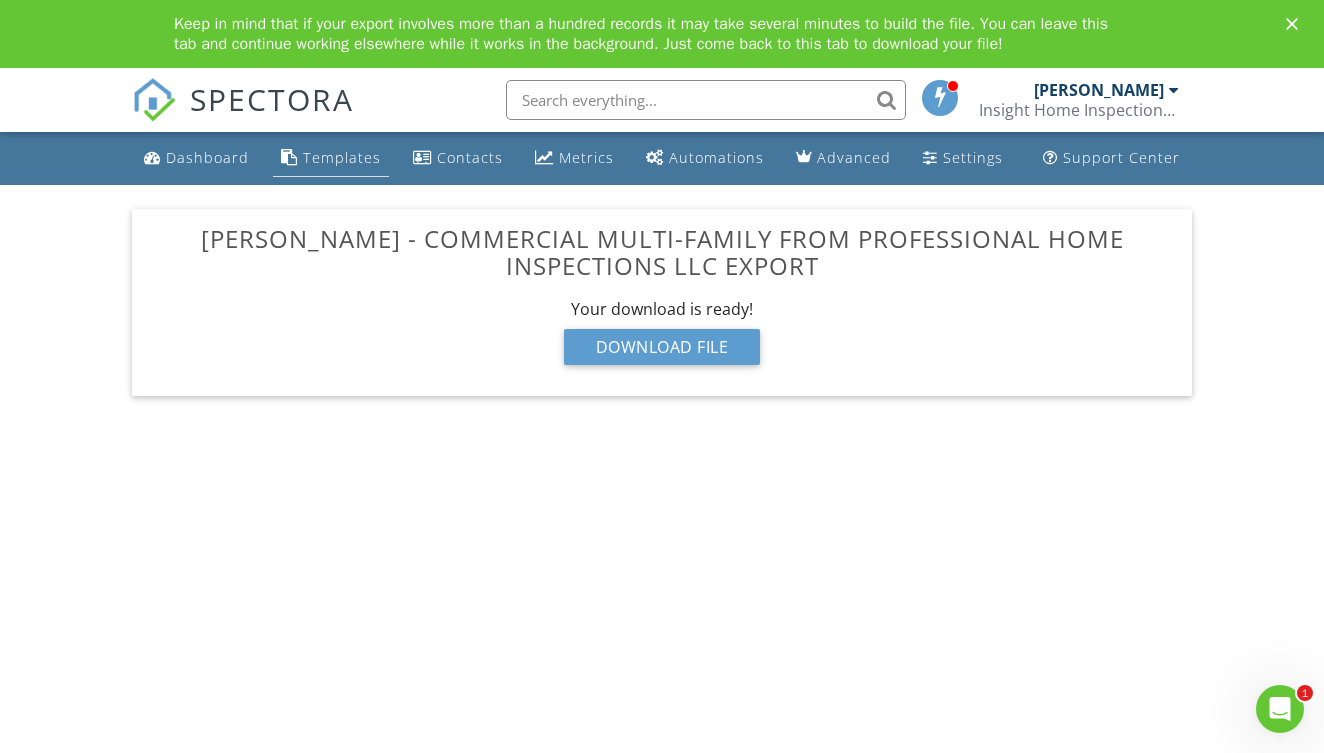 click on "Templates" at bounding box center (342, 157) 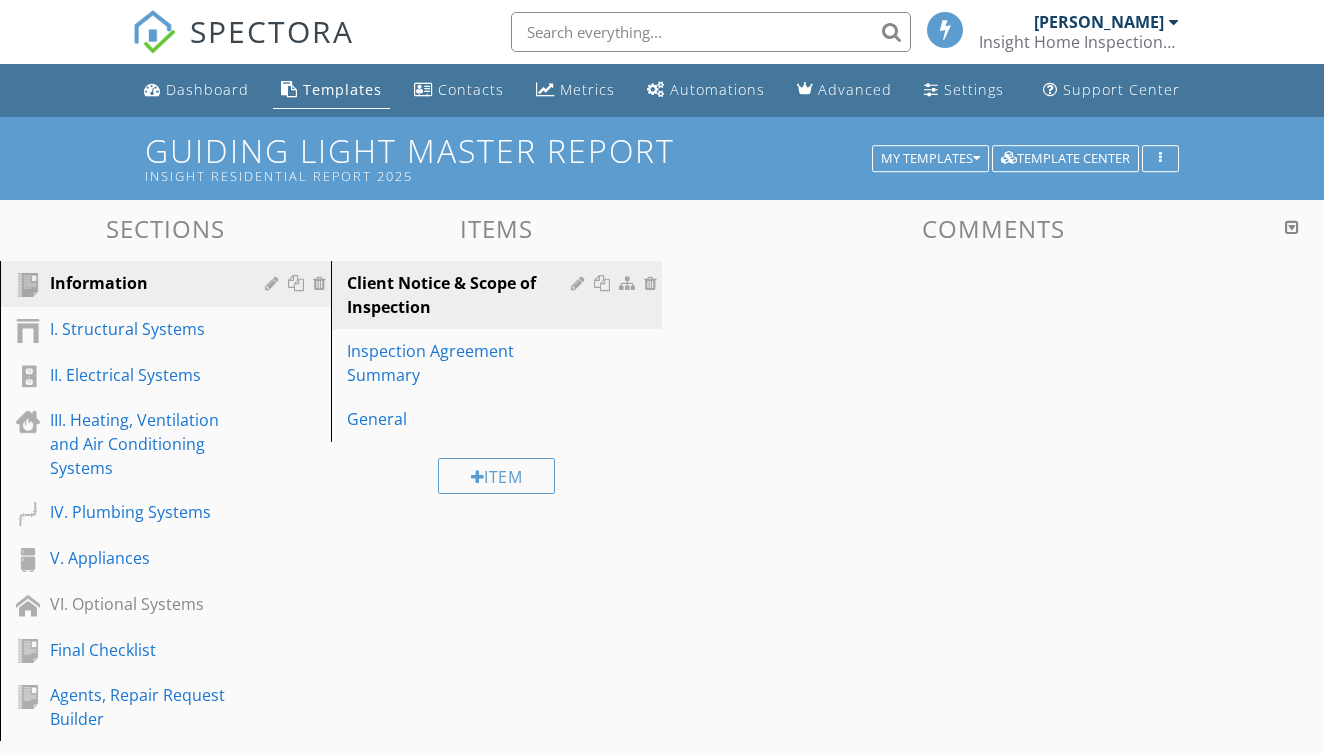 scroll, scrollTop: 0, scrollLeft: 0, axis: both 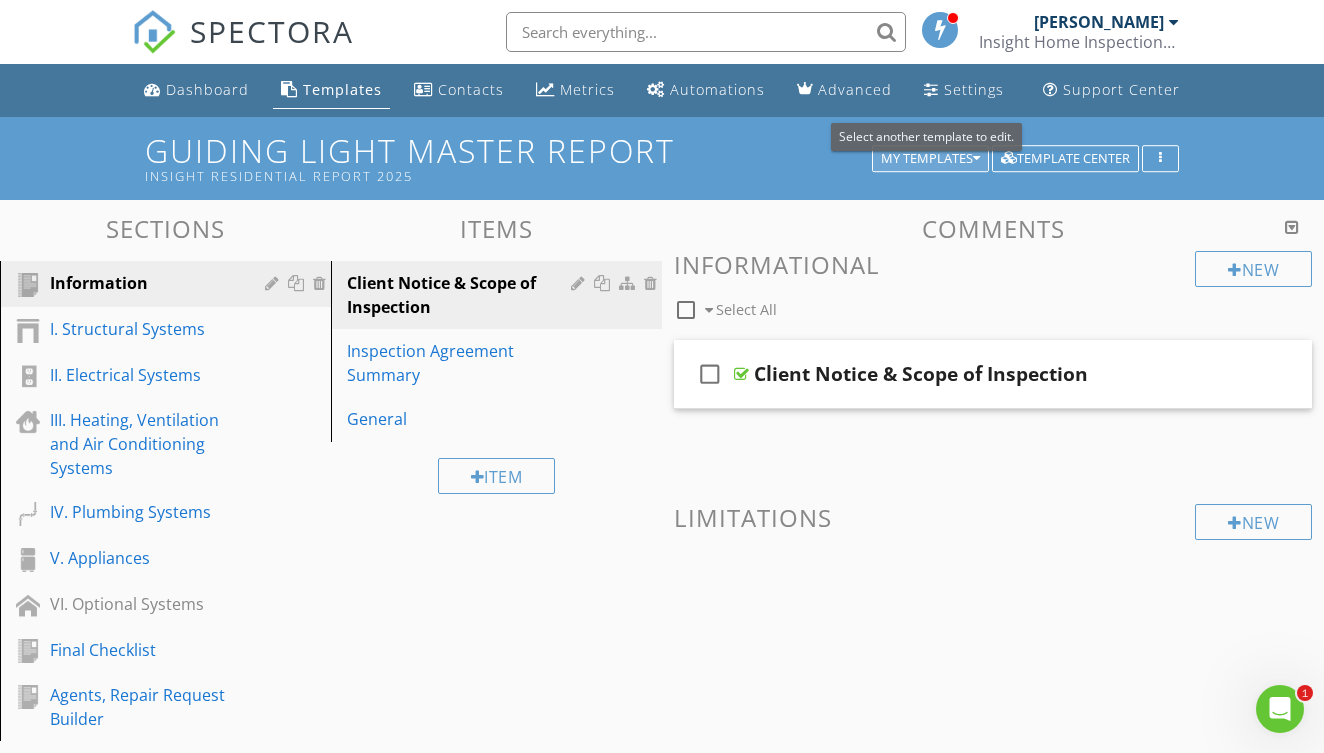 click on "My Templates" at bounding box center [930, 159] 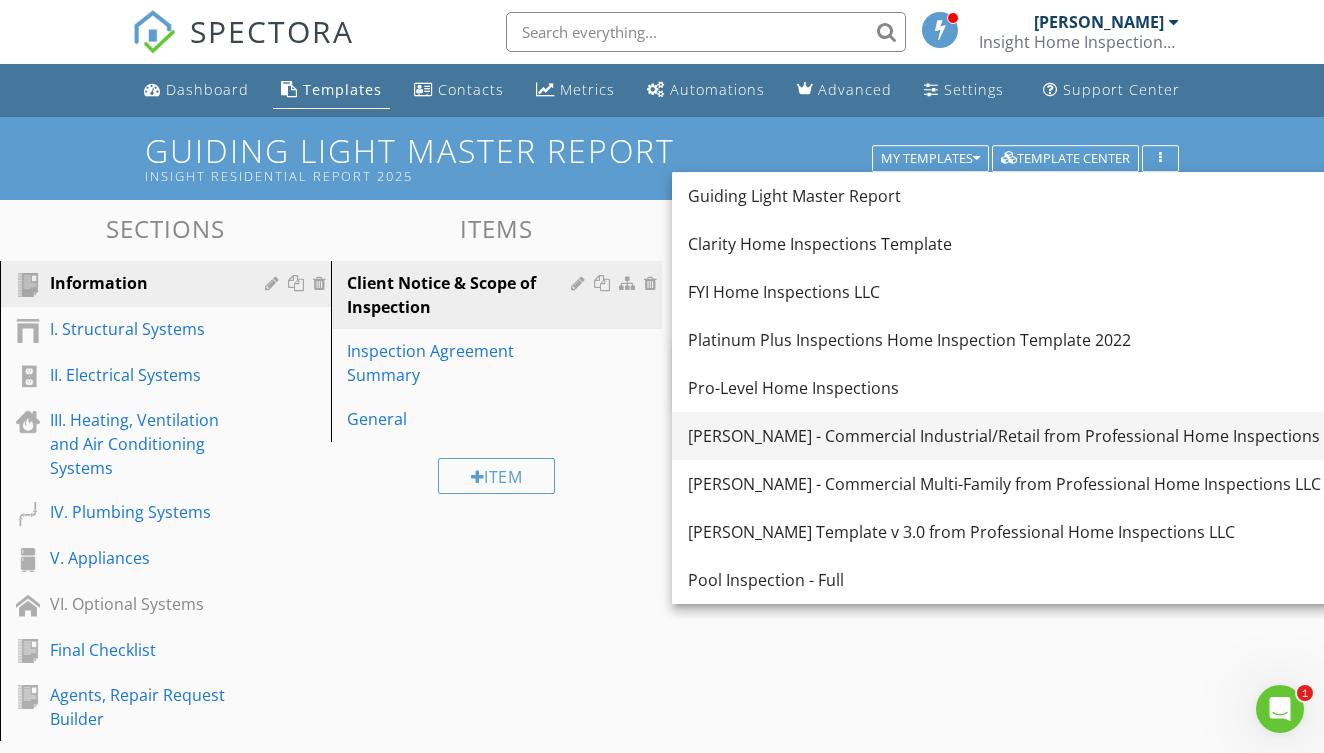 click on "KC Bartley - Commercial Industrial/Retail from Professional Home Inspections LLC" at bounding box center (1019, 436) 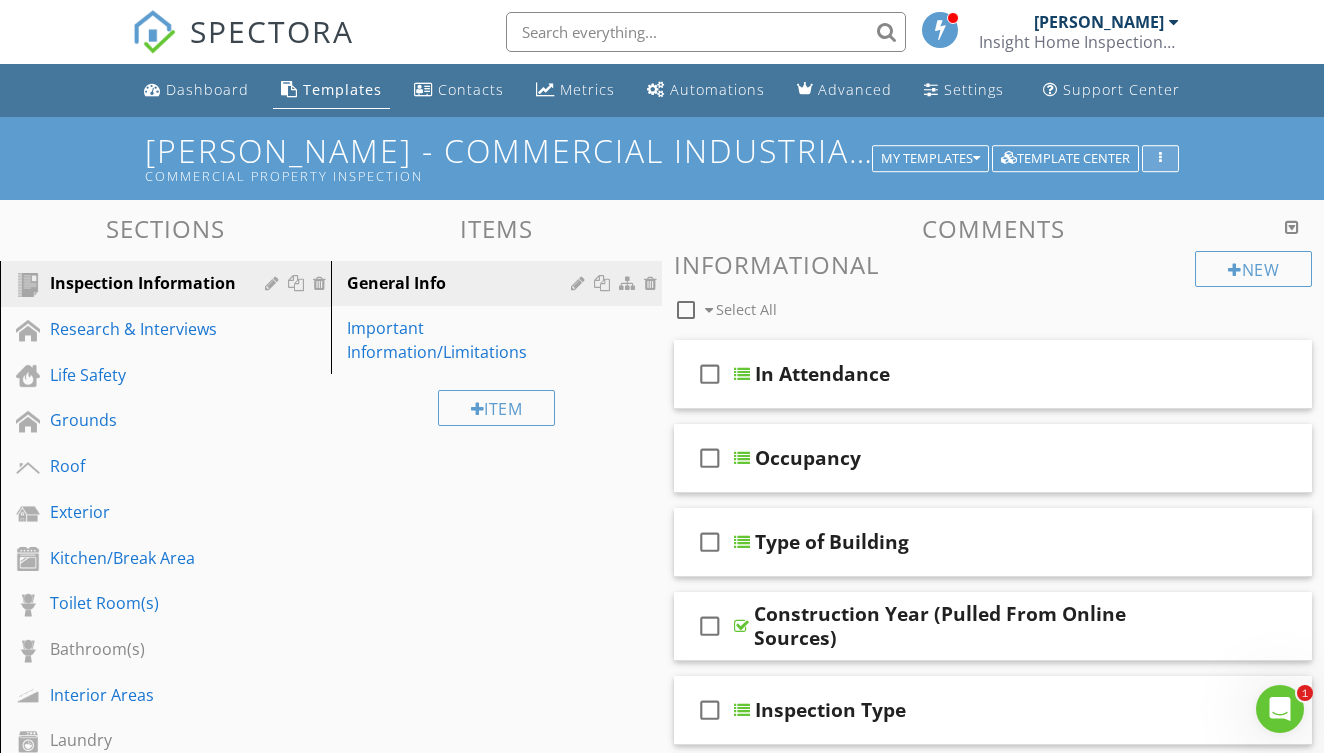 click at bounding box center [1160, 159] 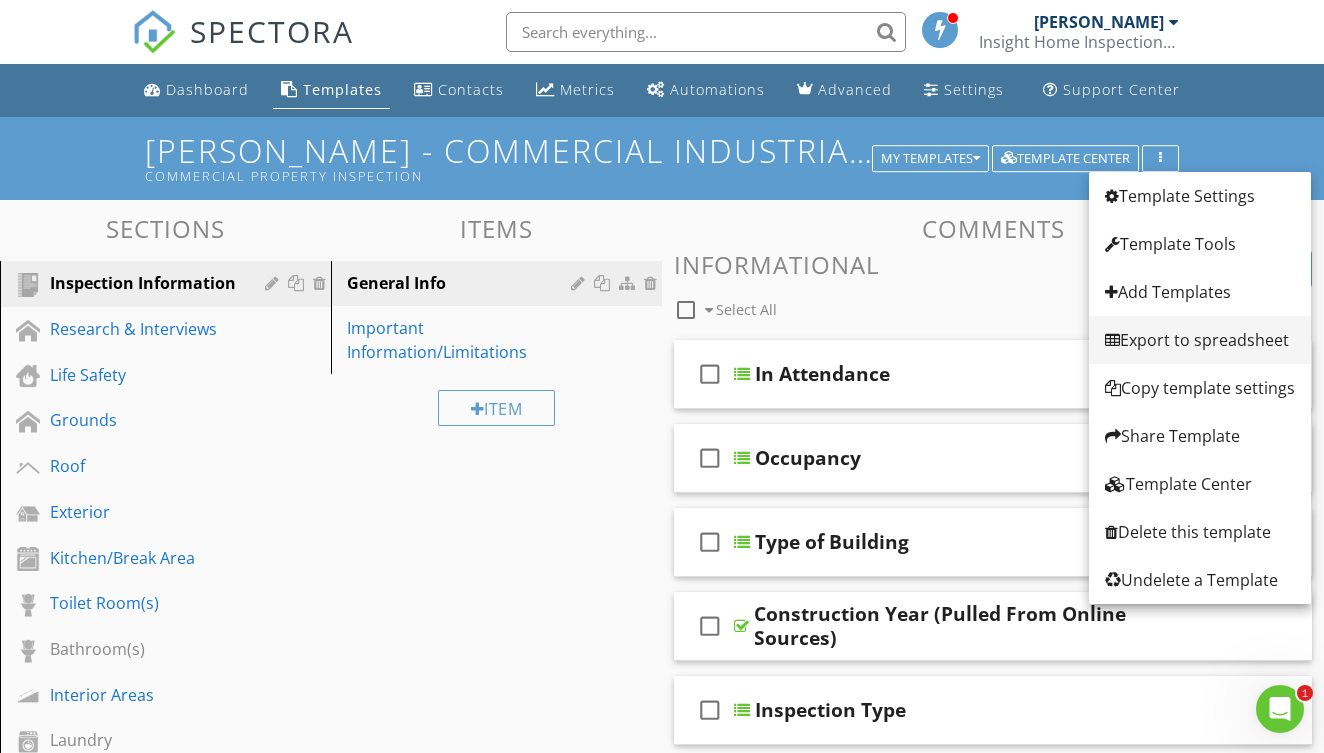 click on "Export to spreadsheet" at bounding box center [1200, 340] 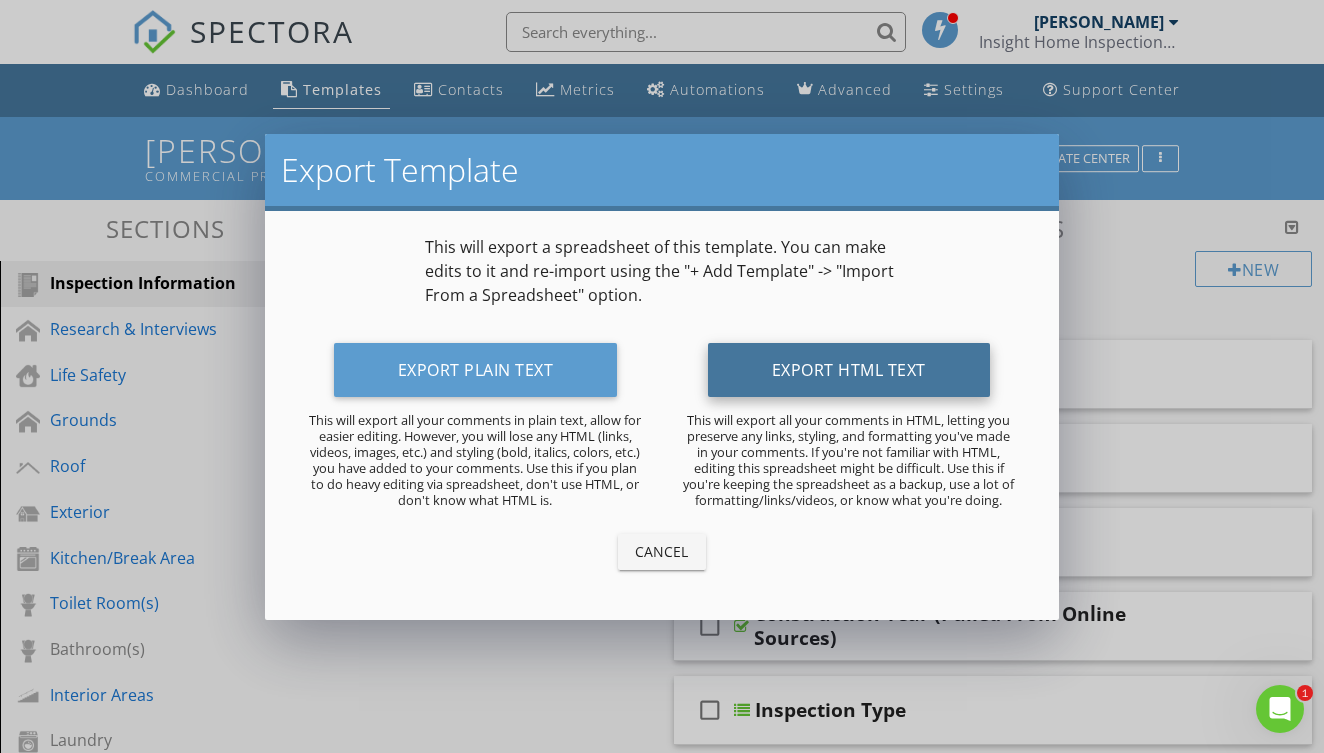 click on "Export HTML Text" at bounding box center (849, 370) 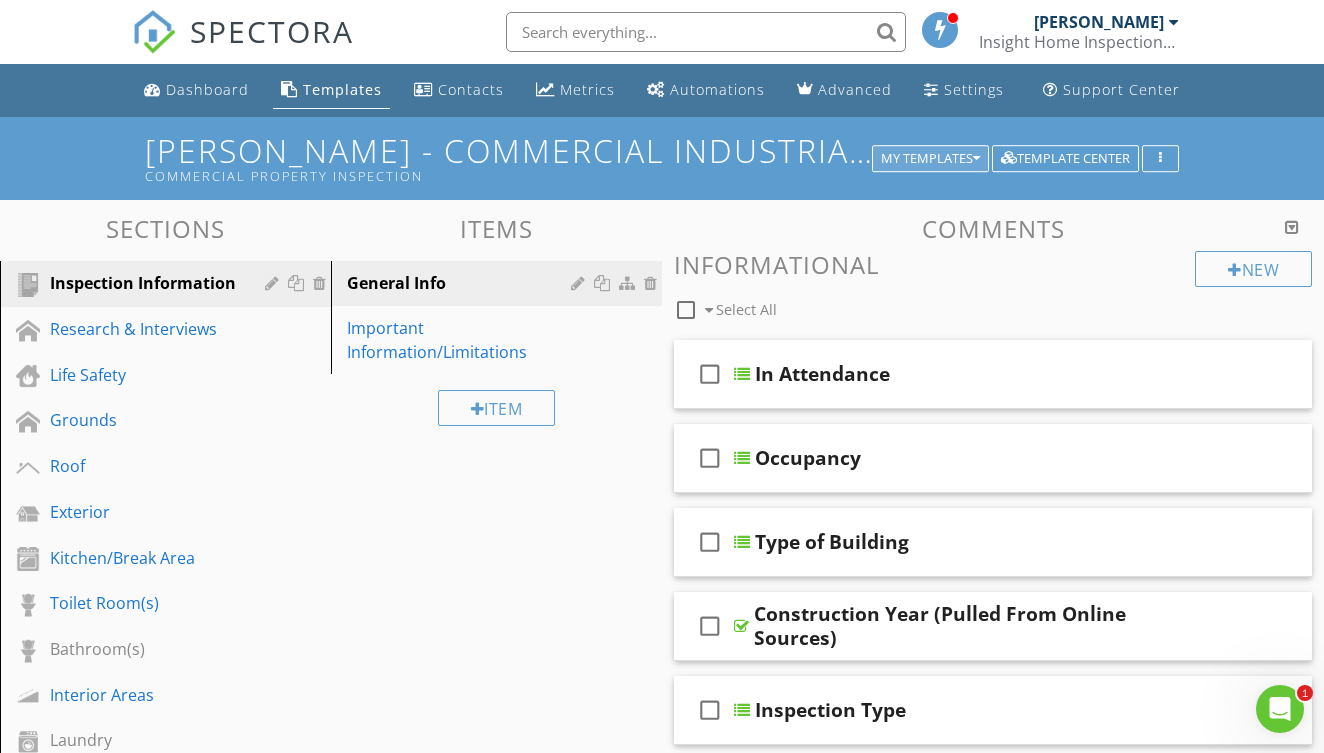 click on "My Templates" at bounding box center [930, 159] 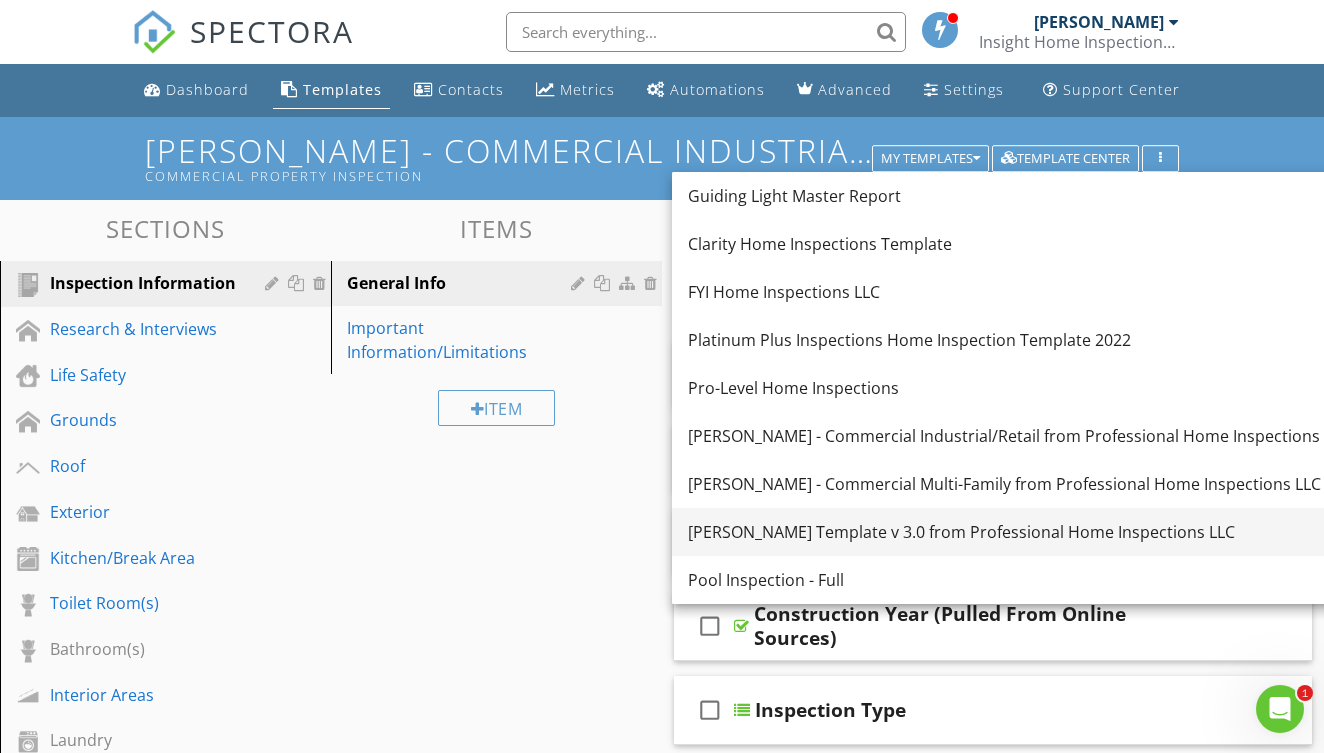 click on "[PERSON_NAME] Template v 3.0 from Professional Home Inspections LLC" at bounding box center [1019, 532] 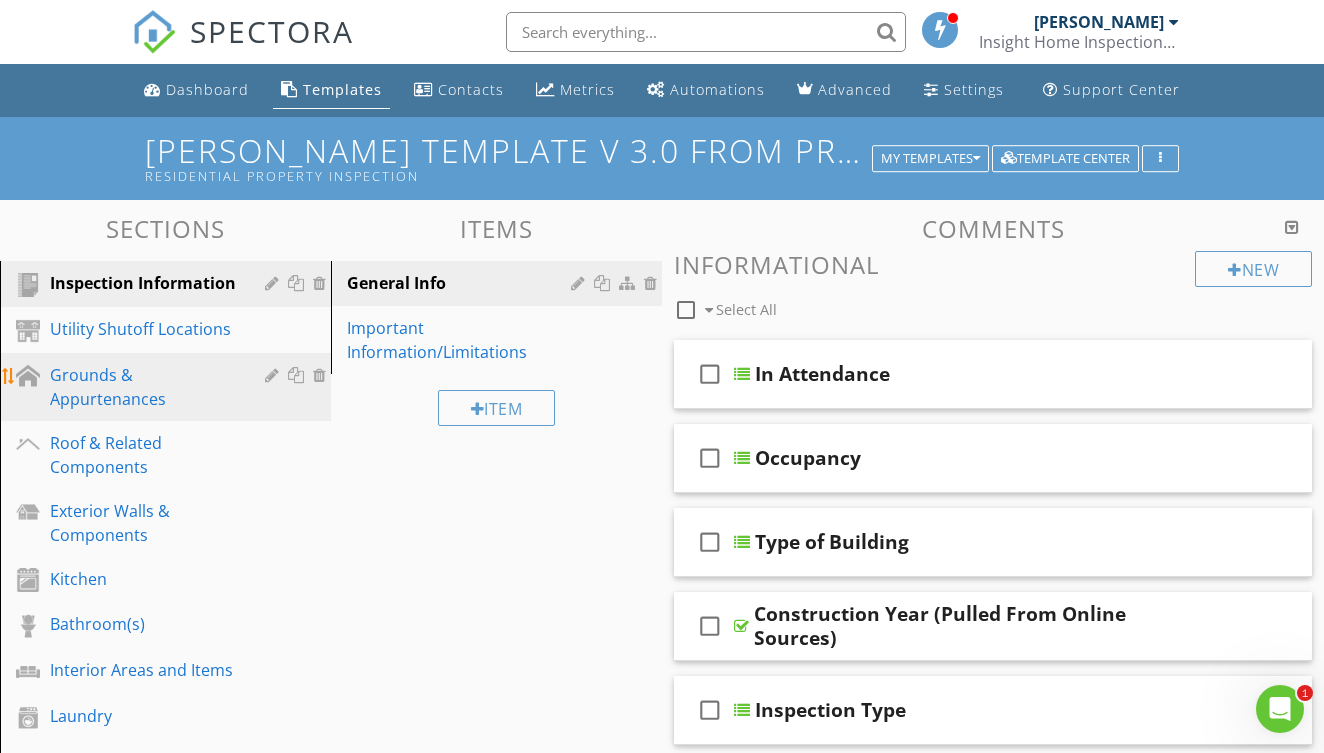 scroll, scrollTop: 0, scrollLeft: 0, axis: both 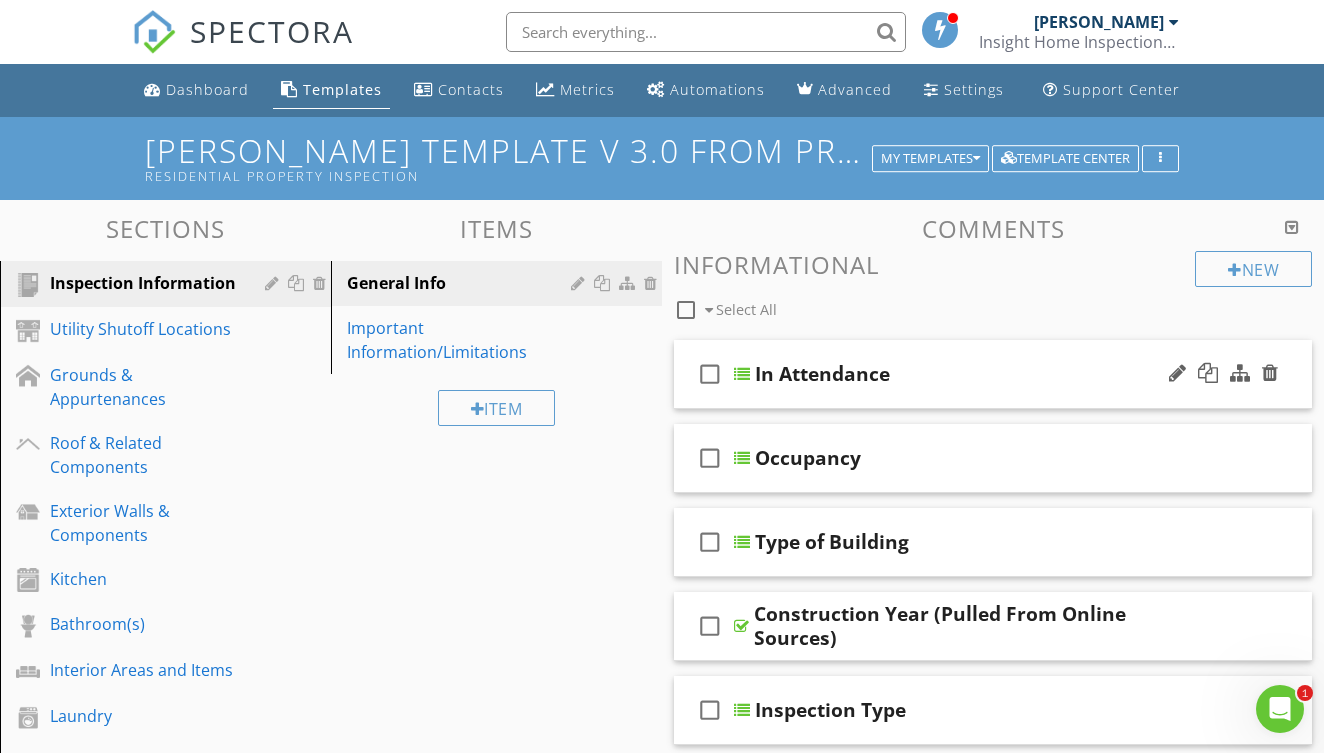 click on "check_box_outline_blank
In Attendance" at bounding box center (993, 374) 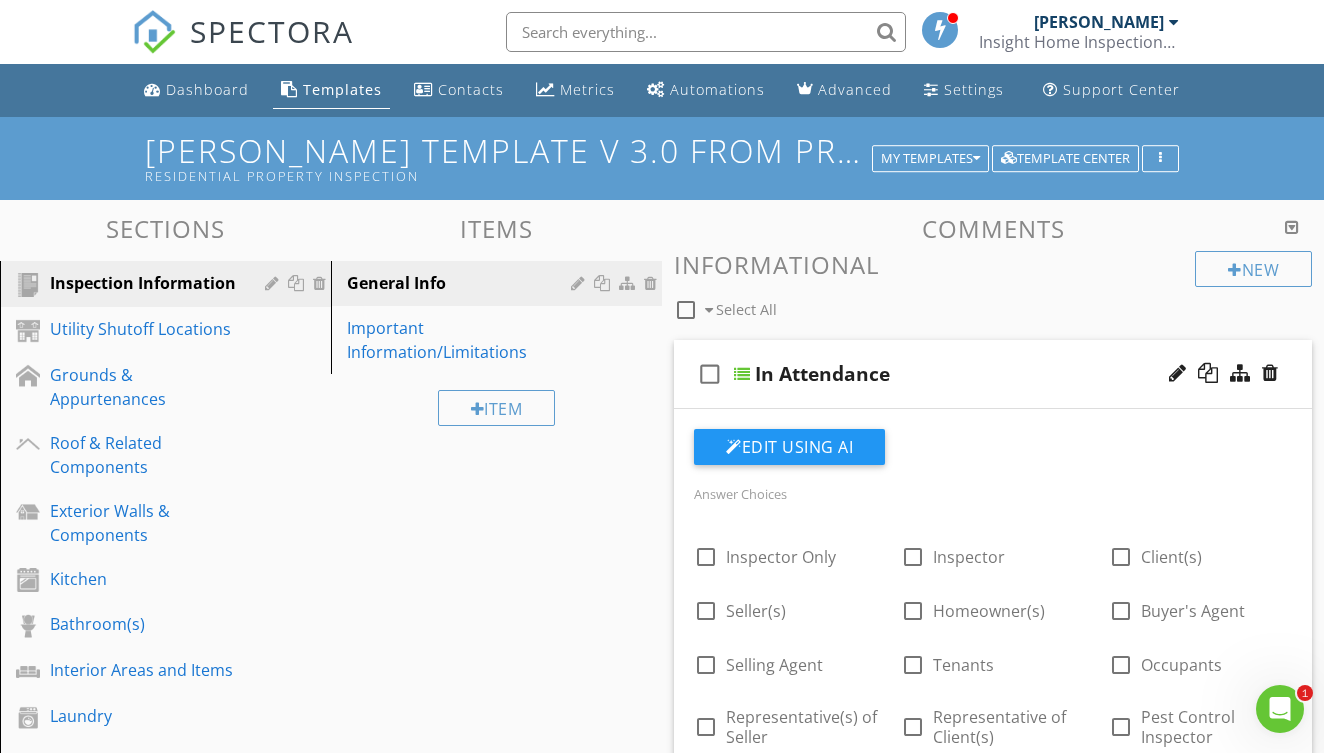 scroll, scrollTop: 0, scrollLeft: 0, axis: both 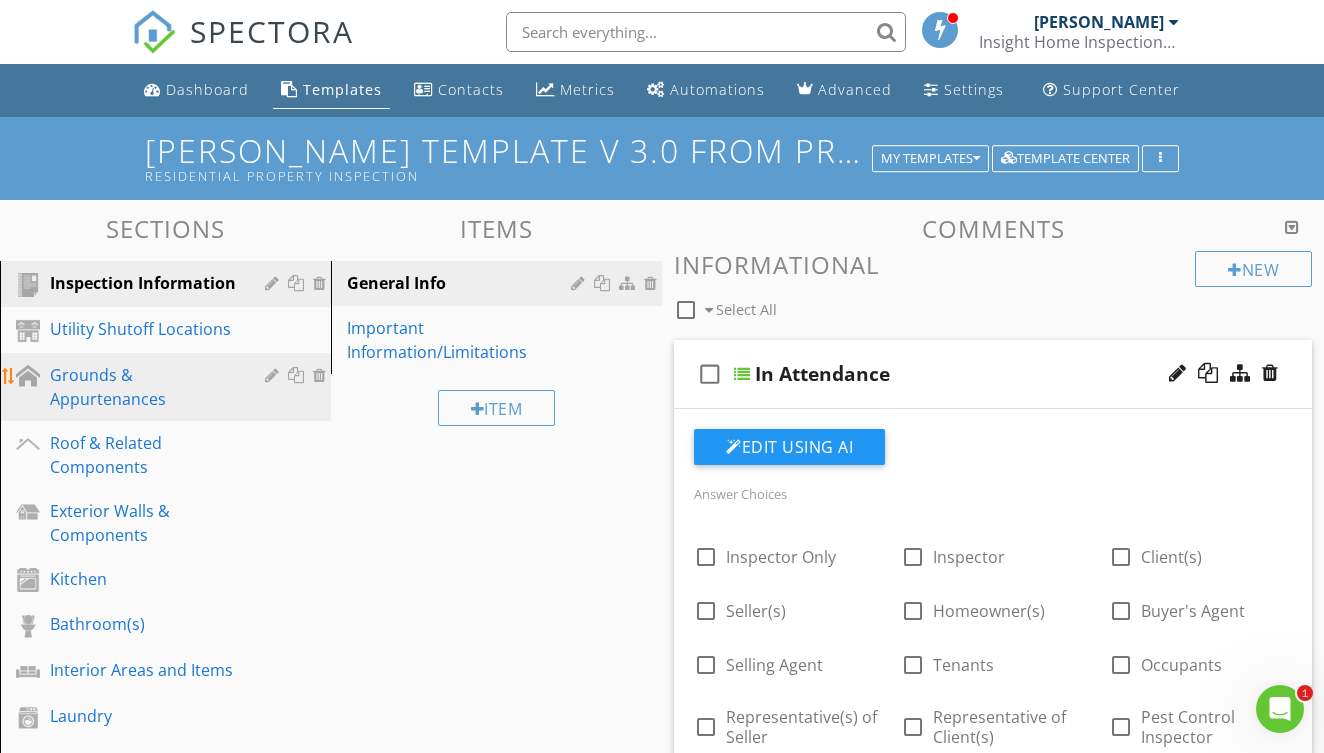 click on "Grounds & Appurtenances" at bounding box center [143, 387] 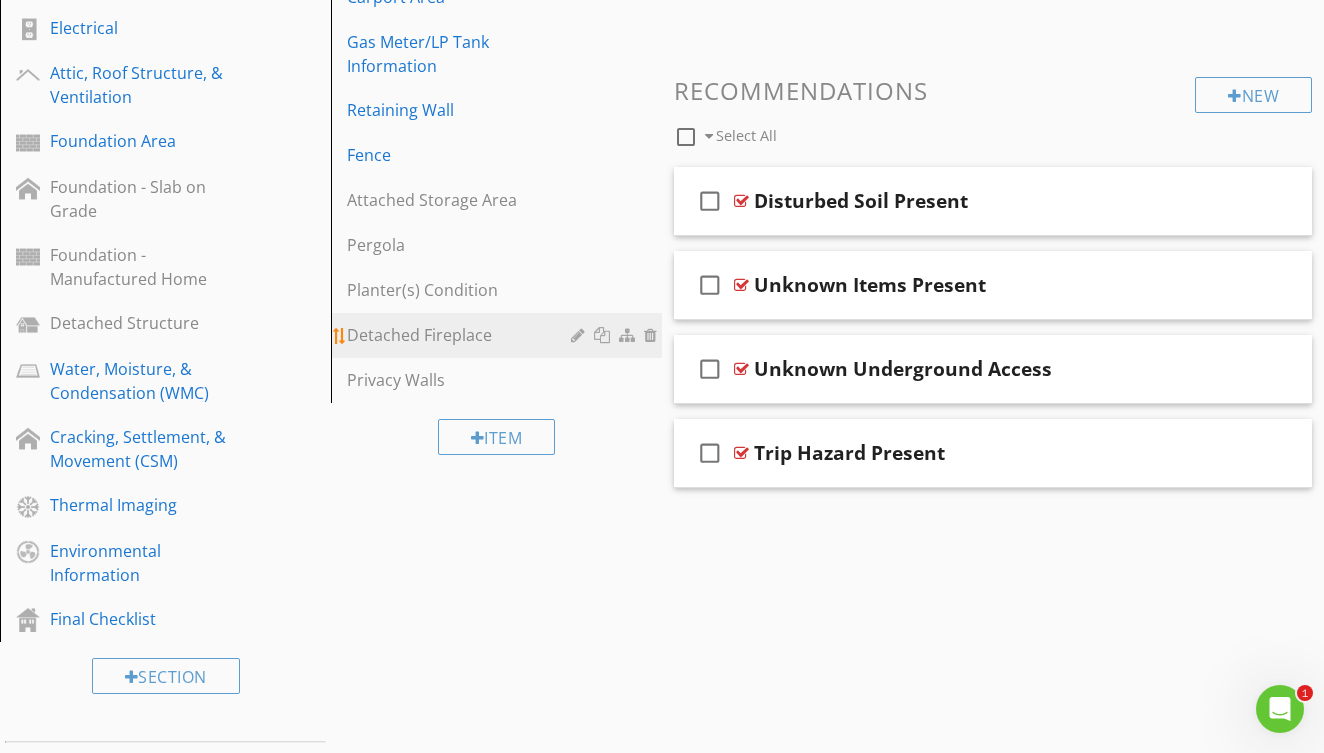 scroll, scrollTop: 959, scrollLeft: 0, axis: vertical 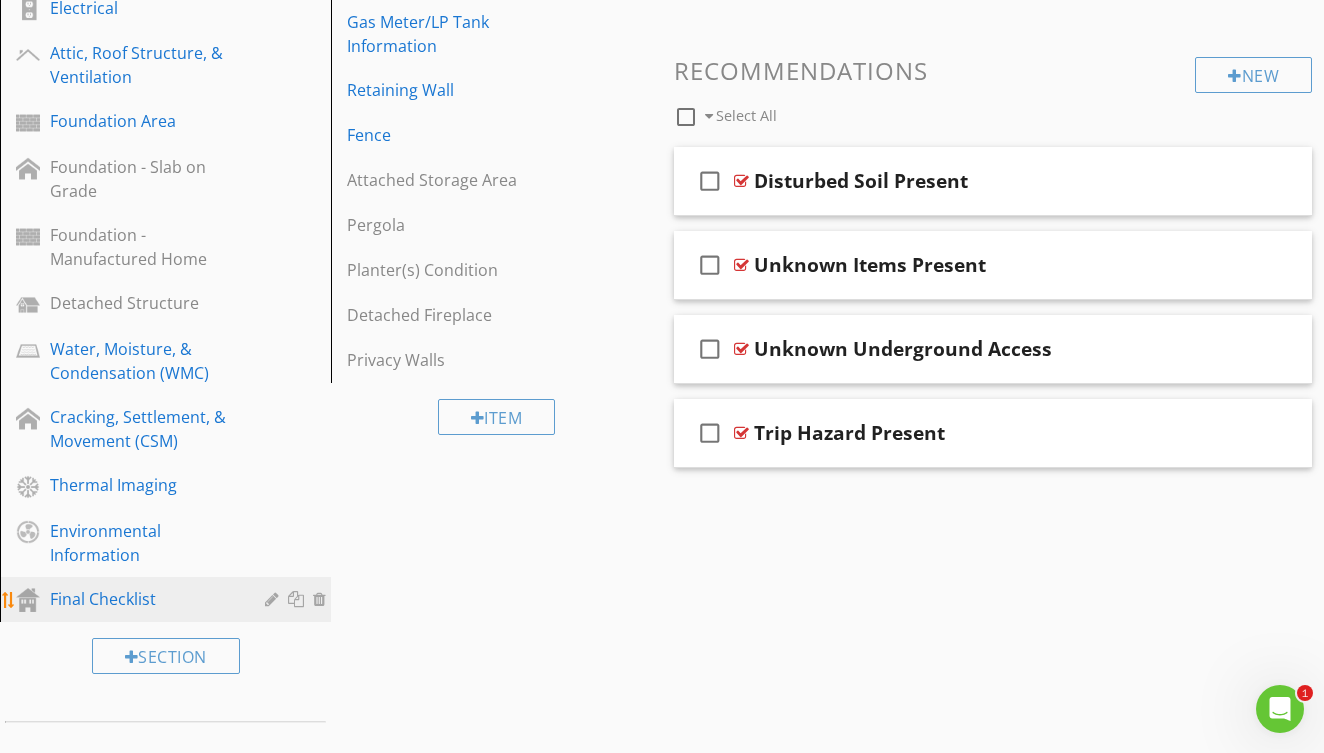 click on "Final Checklist" at bounding box center (168, 600) 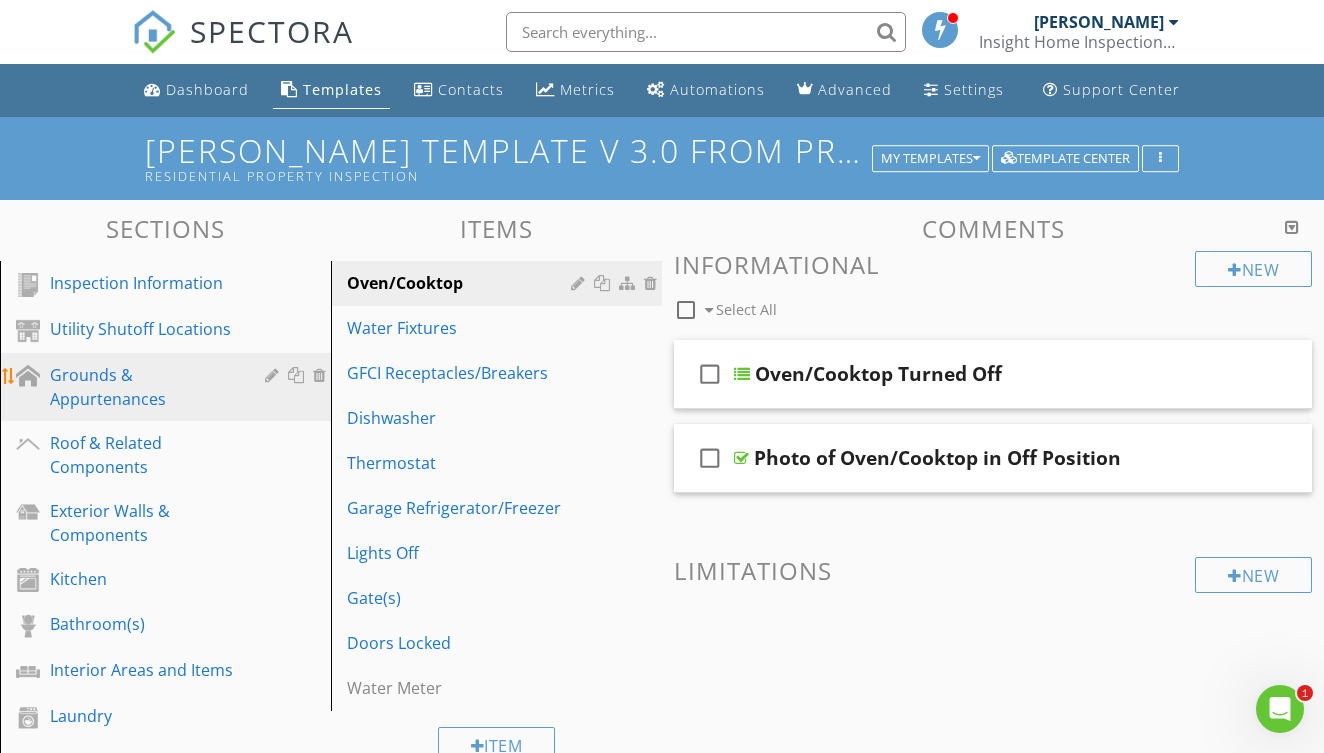 scroll, scrollTop: 0, scrollLeft: 0, axis: both 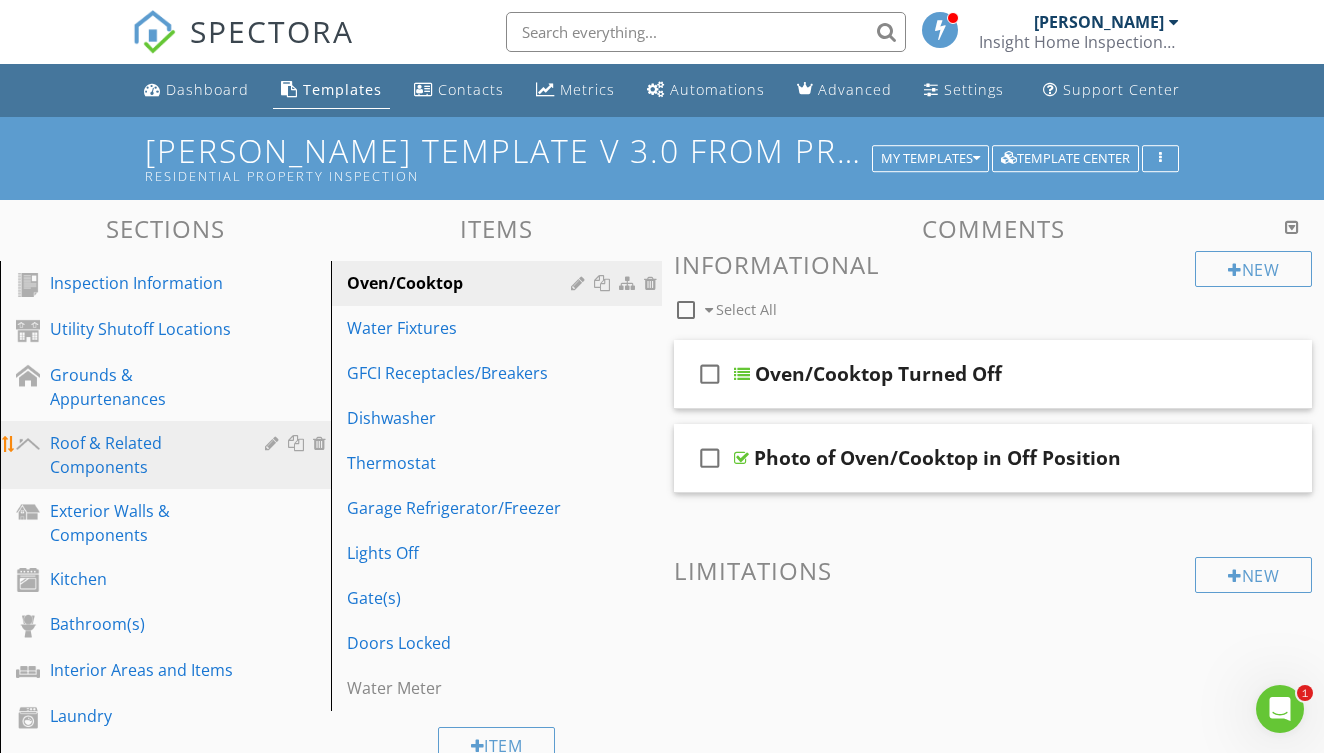click on "Roof & Related Components" at bounding box center (143, 455) 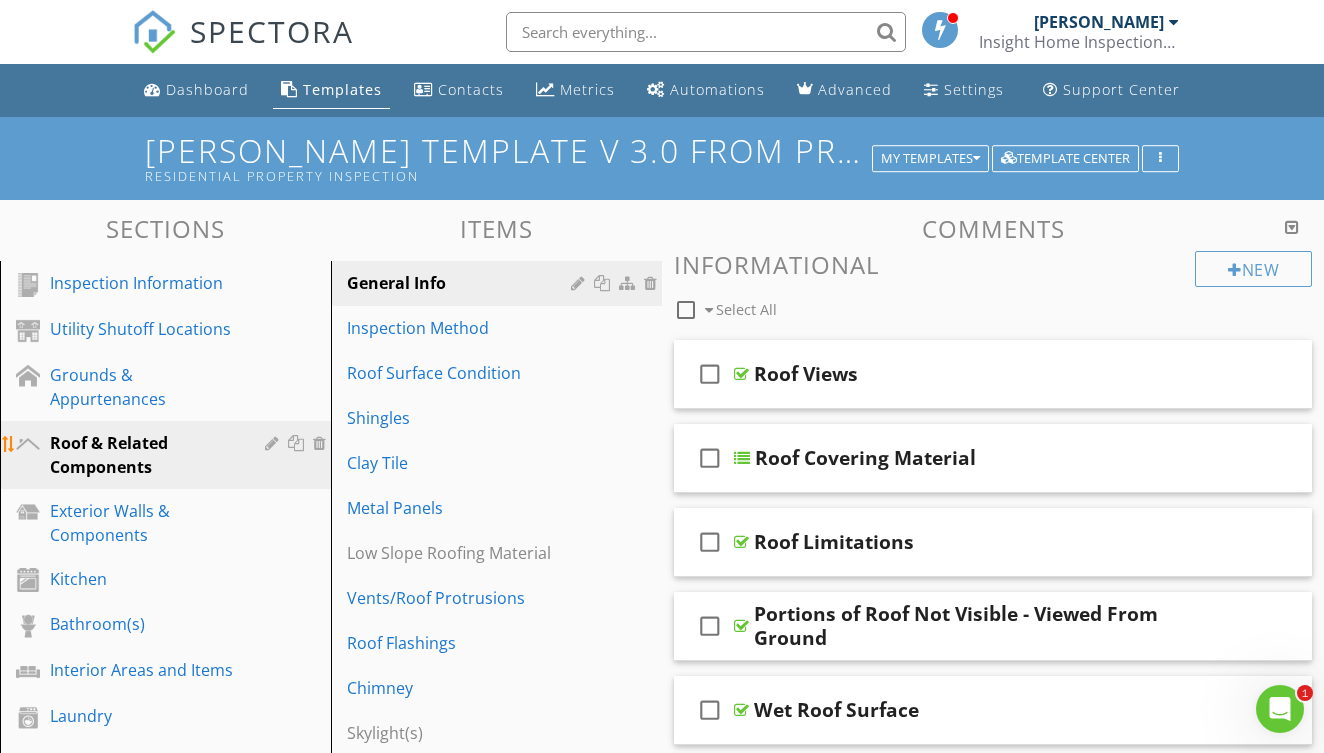 click at bounding box center [274, 443] 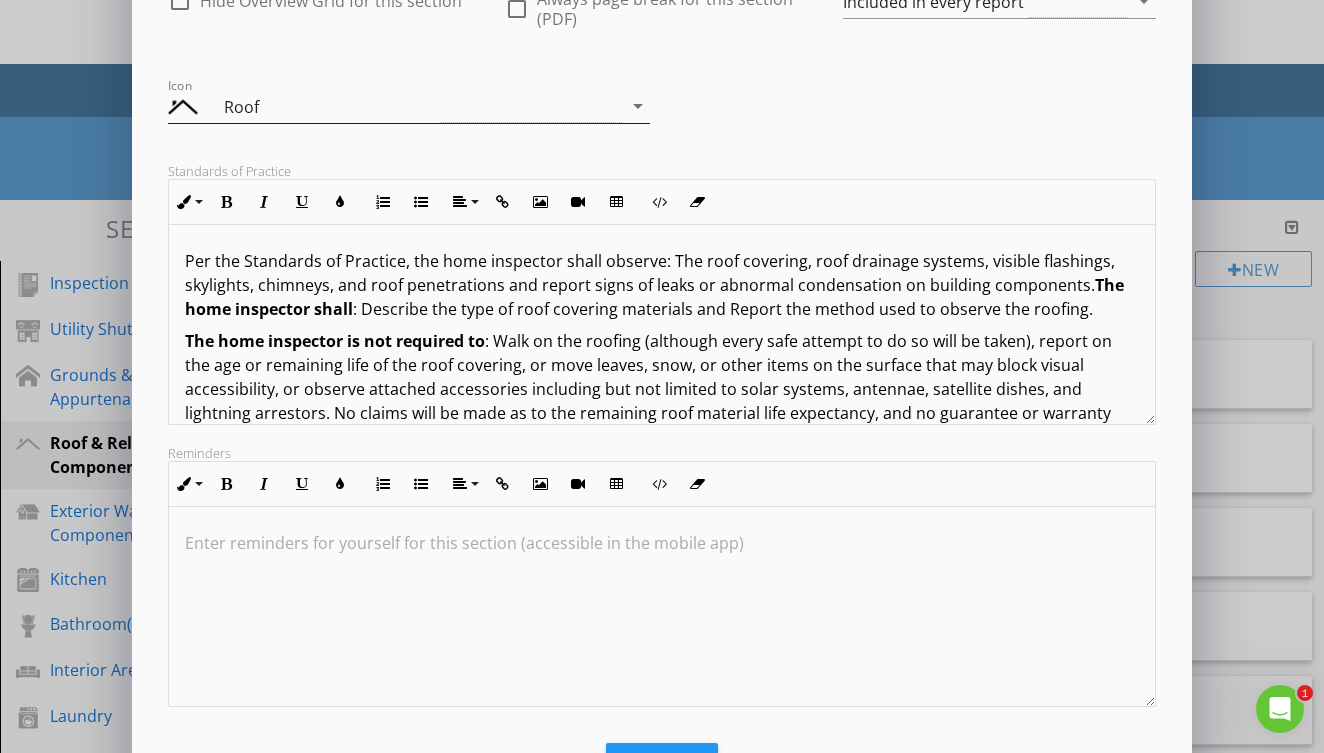scroll, scrollTop: 213, scrollLeft: 0, axis: vertical 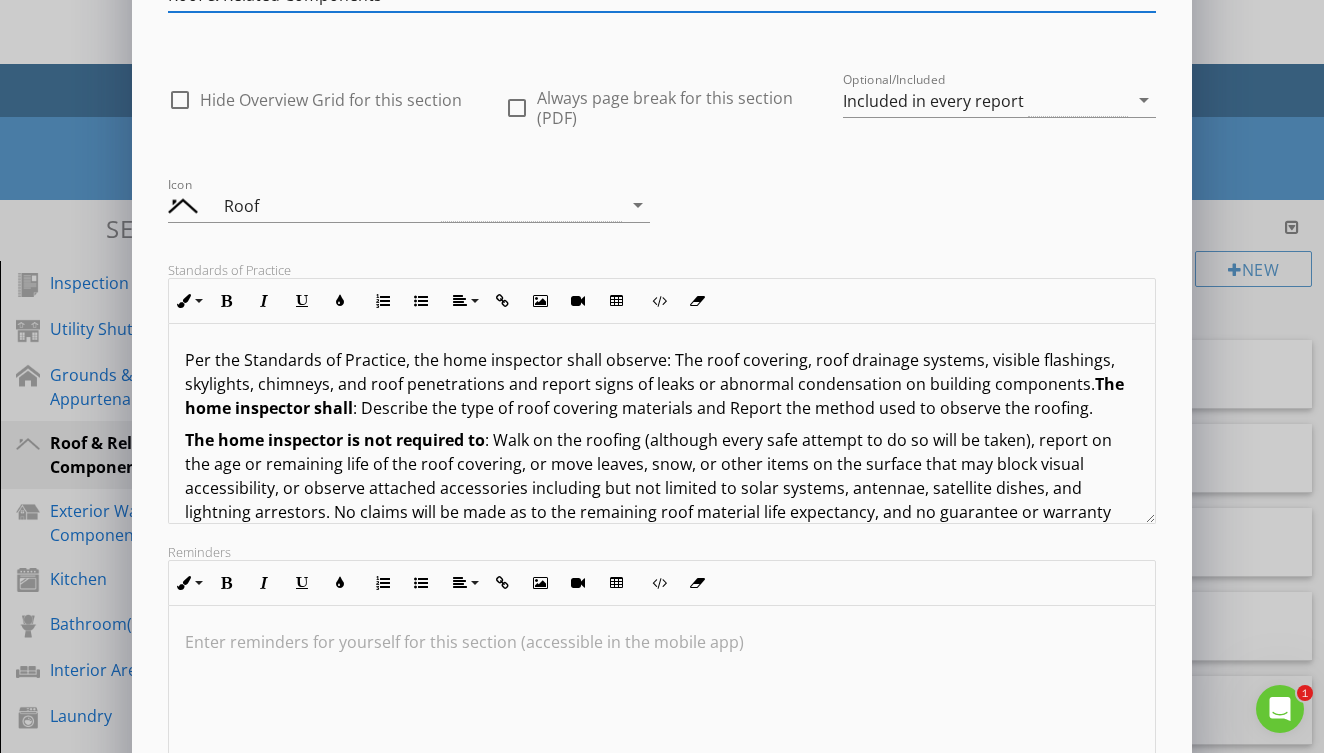 click on "Edit Section   Section Name Roof & Related Components     check_box_outline_blank Hide Overview Grid for this section   check_box_outline_blank Always page break for this section (PDF)   Optional/Included Included in every report arrow_drop_down   Icon   Roof   arrow_drop_down     Standards of Practice   Inline Style XLarge Large Normal Small Light Small/Light Bold Italic Underline Colors Ordered List Unordered List Align Align Left Align Center Align Right Align Justify Insert Link Insert Image Insert Video Insert Table Code View Clear Formatting Per the Standards of Practice, the home inspector shall observe: The roof covering, roof drainage systems, visible flashings, skylights, chimneys, and roof penetrations and report signs of leaks or abnormal condensation on building components.  The home inspector shall : Describe the type of roof covering materials and Report the method used to observe the roofing. The home inspector is not required to   Reminders   Inline Style XLarge Large Normal Small" at bounding box center (662, 412) 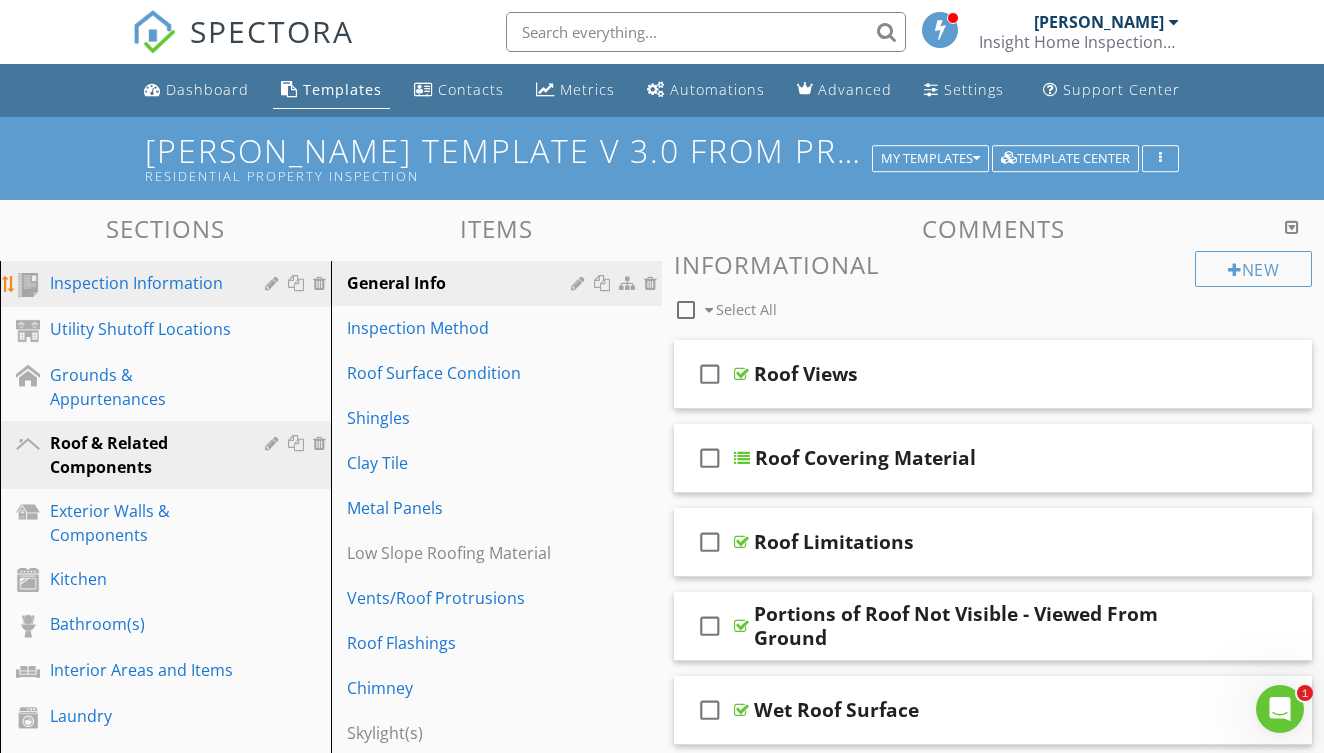 click on "Inspection Information" at bounding box center [143, 283] 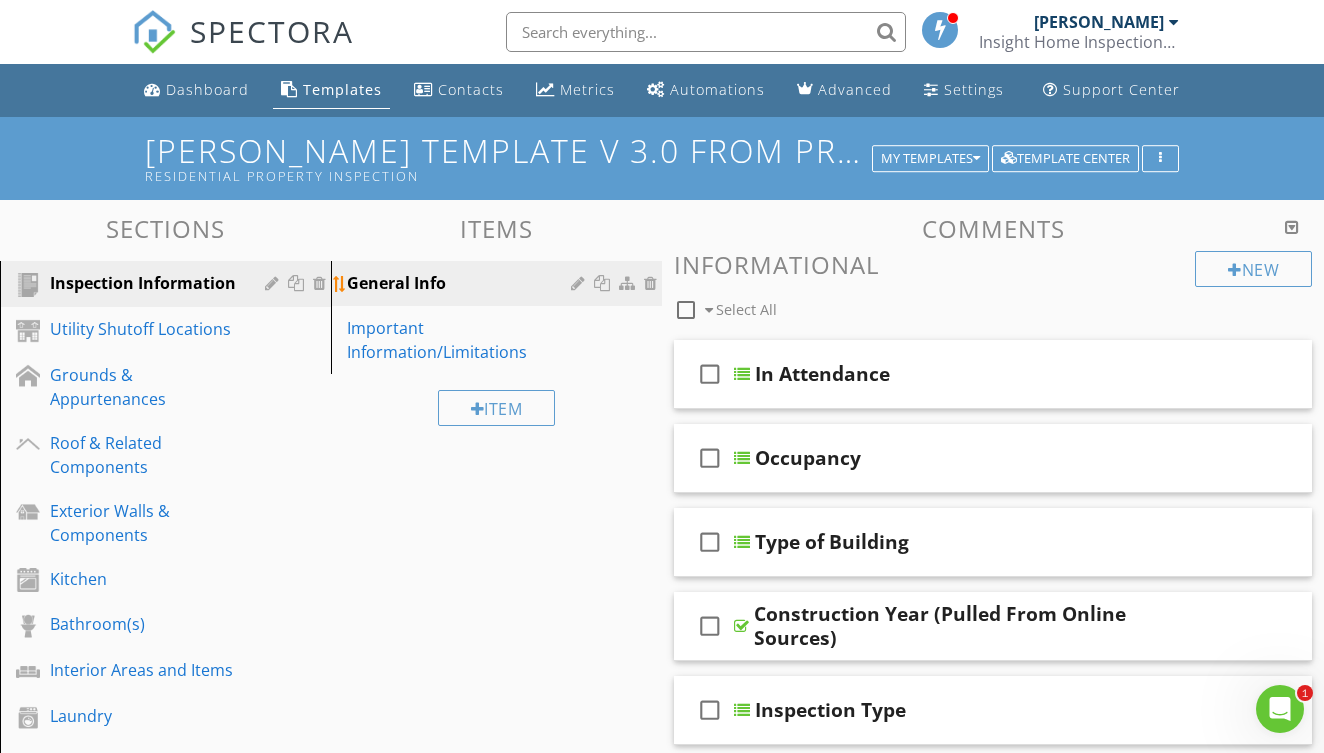 click at bounding box center (580, 283) 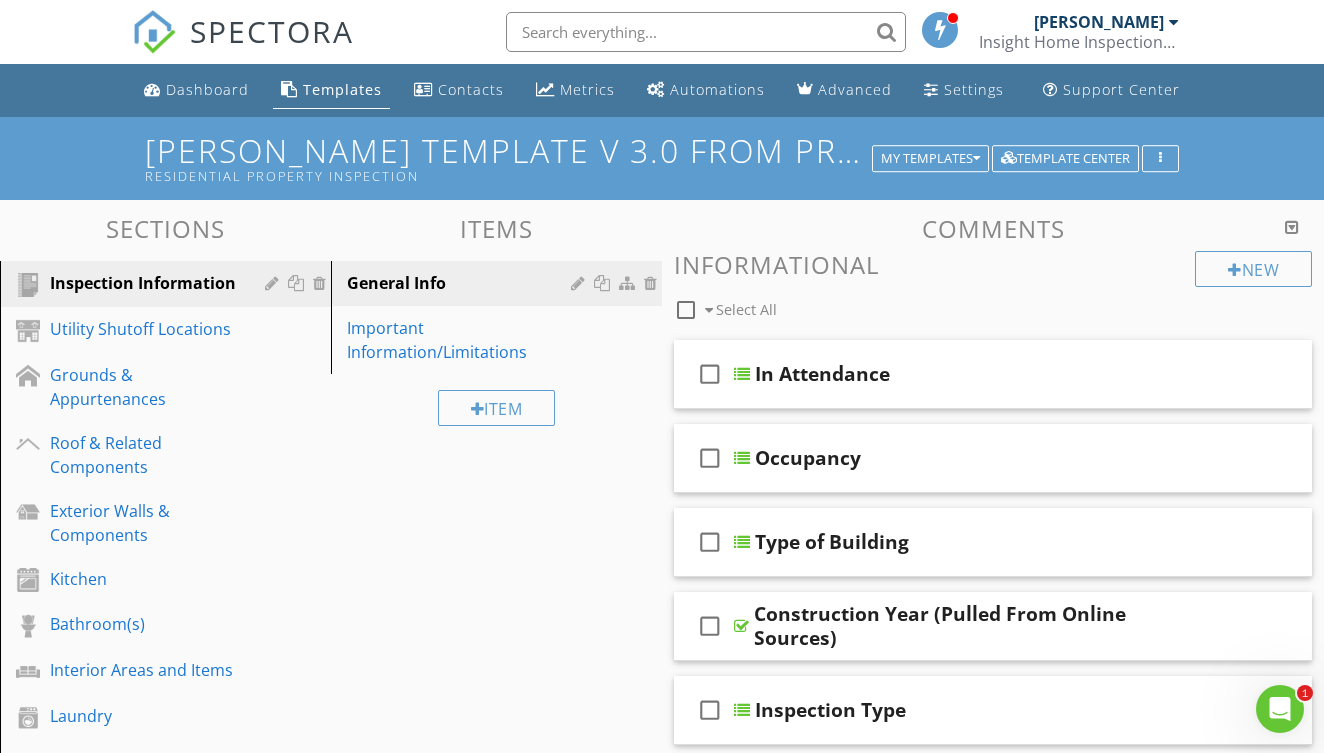 click on "Edit Item   Item Name General Info     check_box Info Item (No ratings/defects/grid row)   Optional/Included Included in every report arrow_drop_down     Reminders
Save" at bounding box center (662, 376) 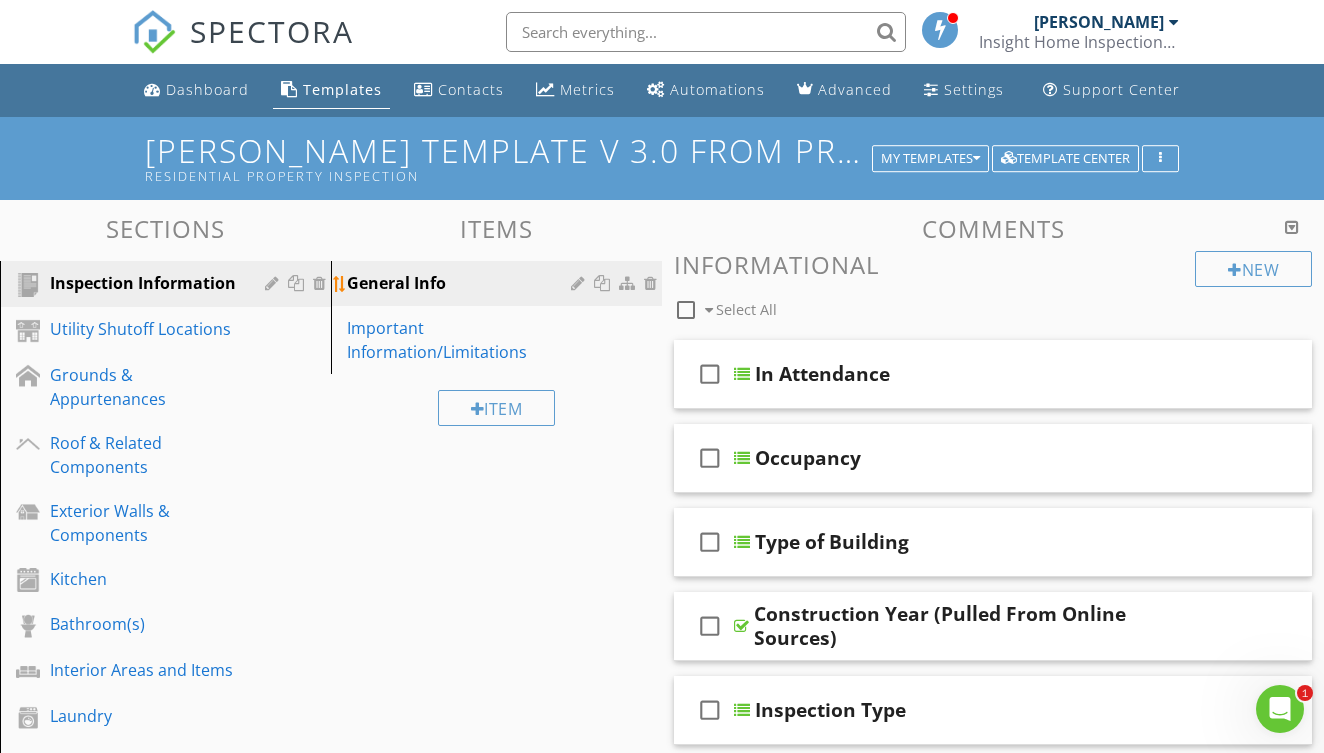 click at bounding box center [580, 283] 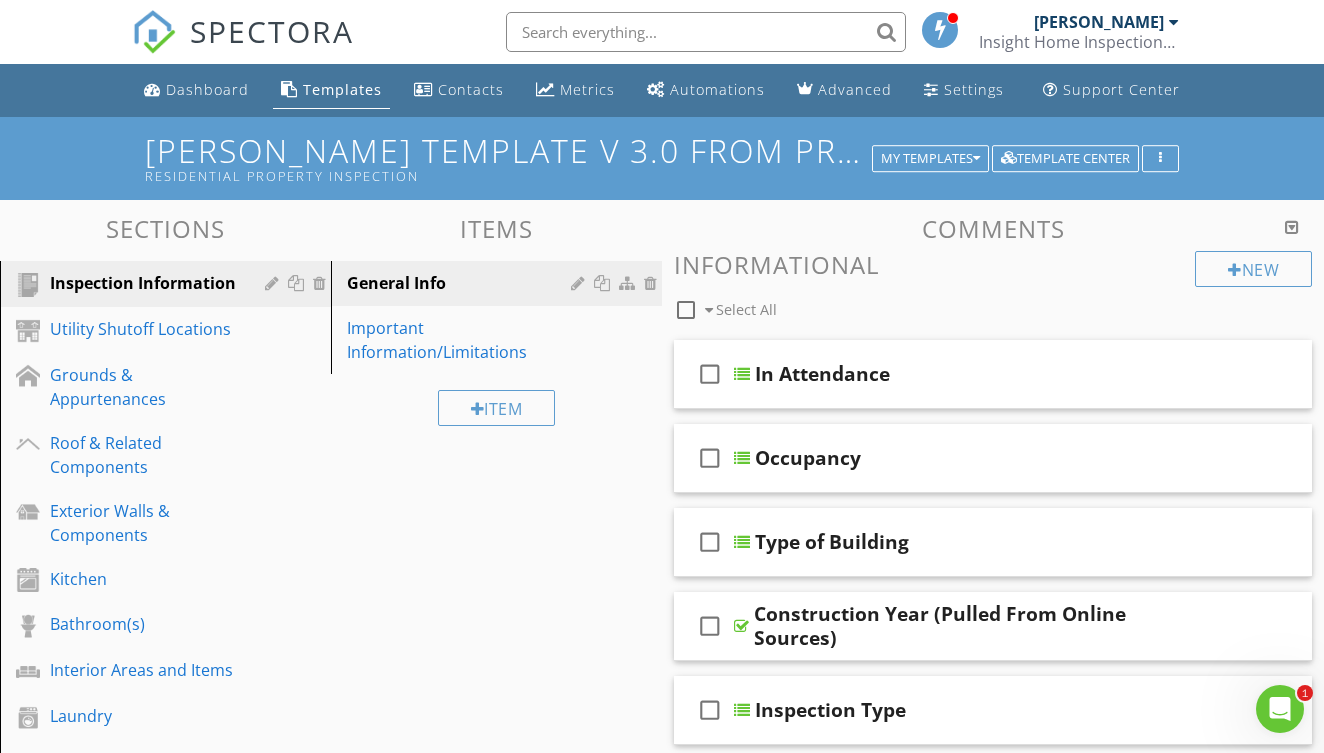 click on "Edit Item   Item Name General Info     check_box Info Item (No ratings/defects/grid row)   Optional/Included Included in every report arrow_drop_down     Reminders
Save" at bounding box center [662, 376] 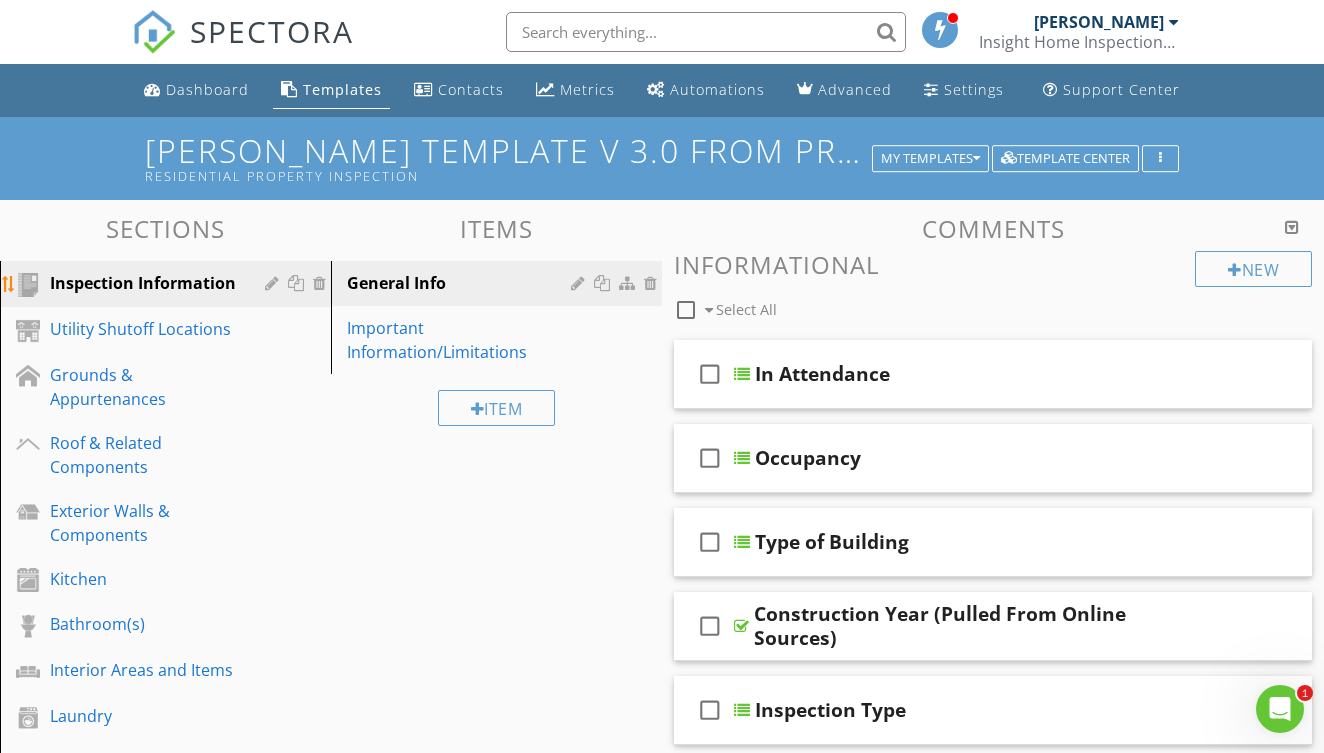 click at bounding box center (274, 283) 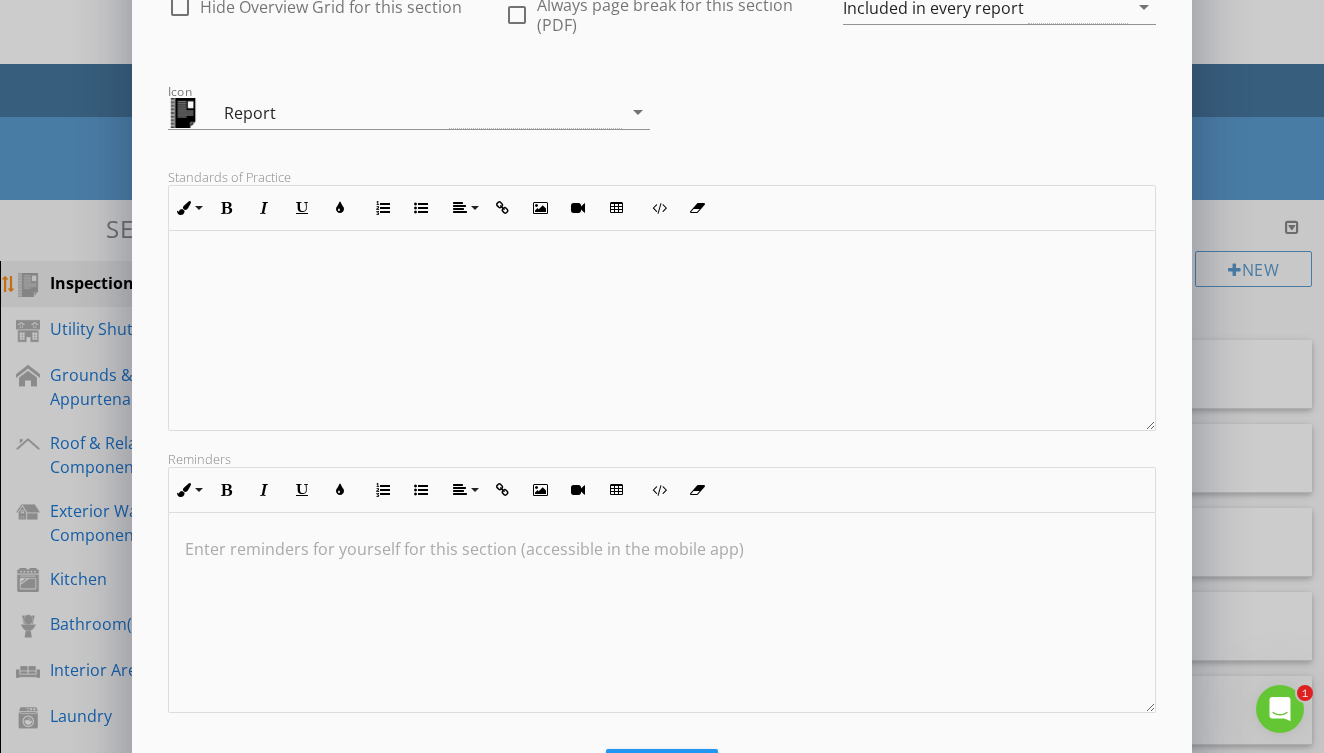 scroll, scrollTop: 221, scrollLeft: 0, axis: vertical 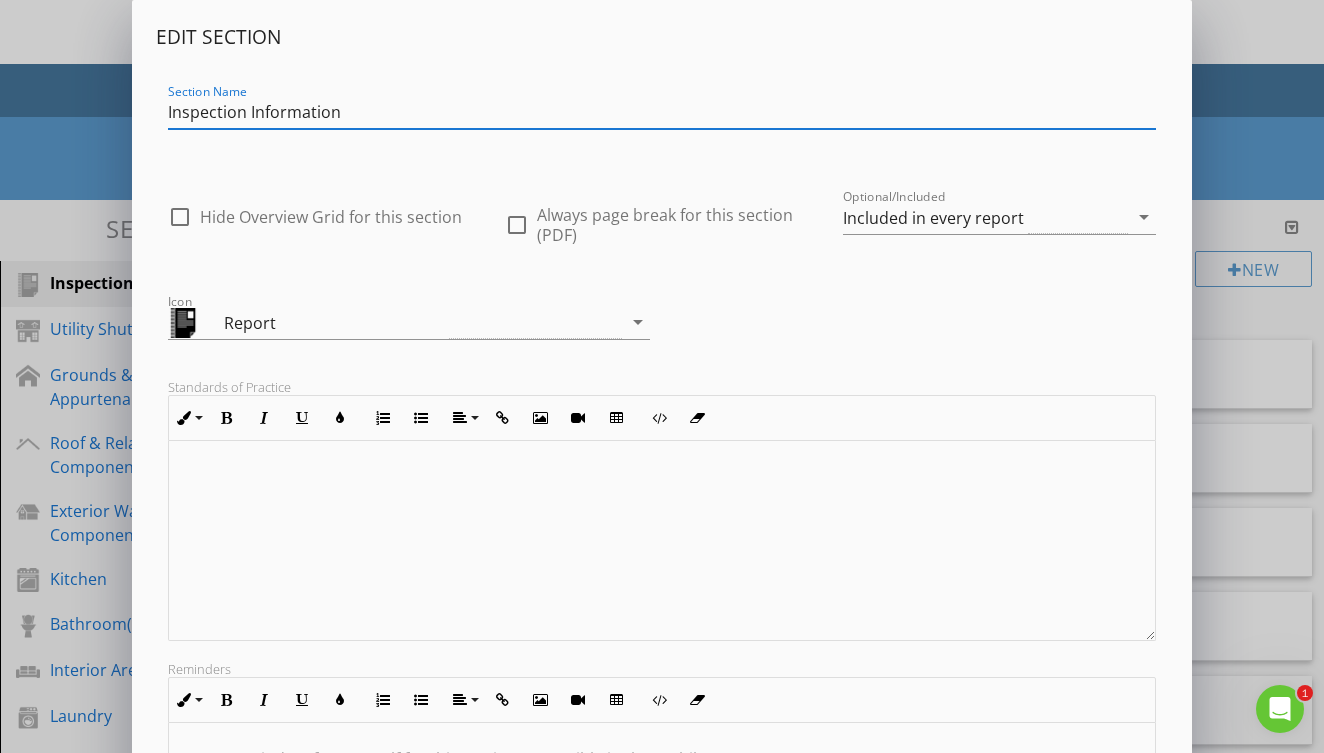 click on "Edit Section   Section Name Inspection Information     check_box_outline_blank Hide Overview Grid for this section   check_box_outline_blank Always page break for this section (PDF)   Optional/Included Included in every report arrow_drop_down   Icon   Report   arrow_drop_down     Standards of Practice   Inline Style XLarge Large Normal Small Light Small/Light Bold Italic Underline Colors Ordered List Unordered List Align Align Left Align Center Align Right Align Justify Insert Link Insert Image Insert Video Insert Table Code View Clear Formatting   These will display in the 'Standards' tab on the report <p style="text-align: center;" tabindex="1"><br></p><p tabindex="1">&nbsp;</p>   Reminders   Inline Style XLarge Large Normal Small Light Small/Light Bold Italic Underline Colors Ordered List Unordered List Align Align Left Align Center Align Right Align Justify Insert Link Insert Image Insert Video Insert Table Code View Clear Formatting
Save" at bounding box center [662, 529] 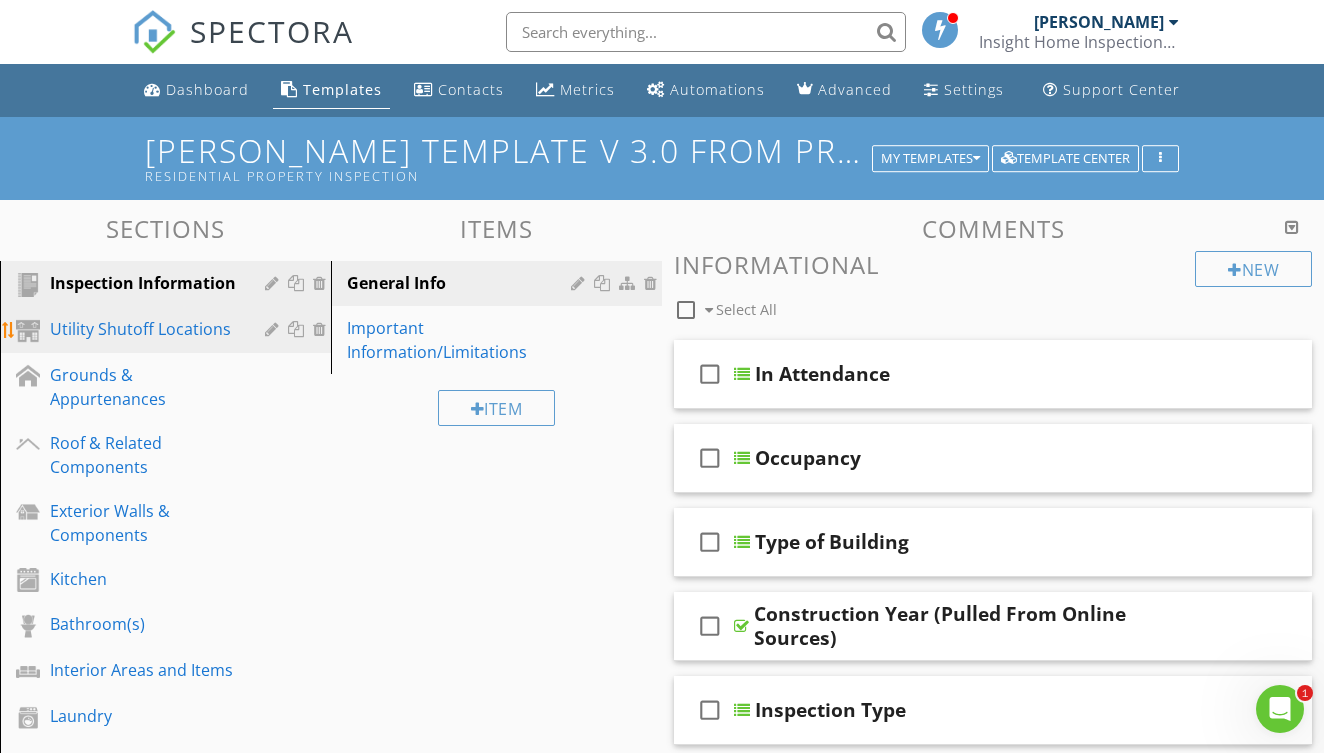 click on "Utility Shutoff Locations" at bounding box center [143, 329] 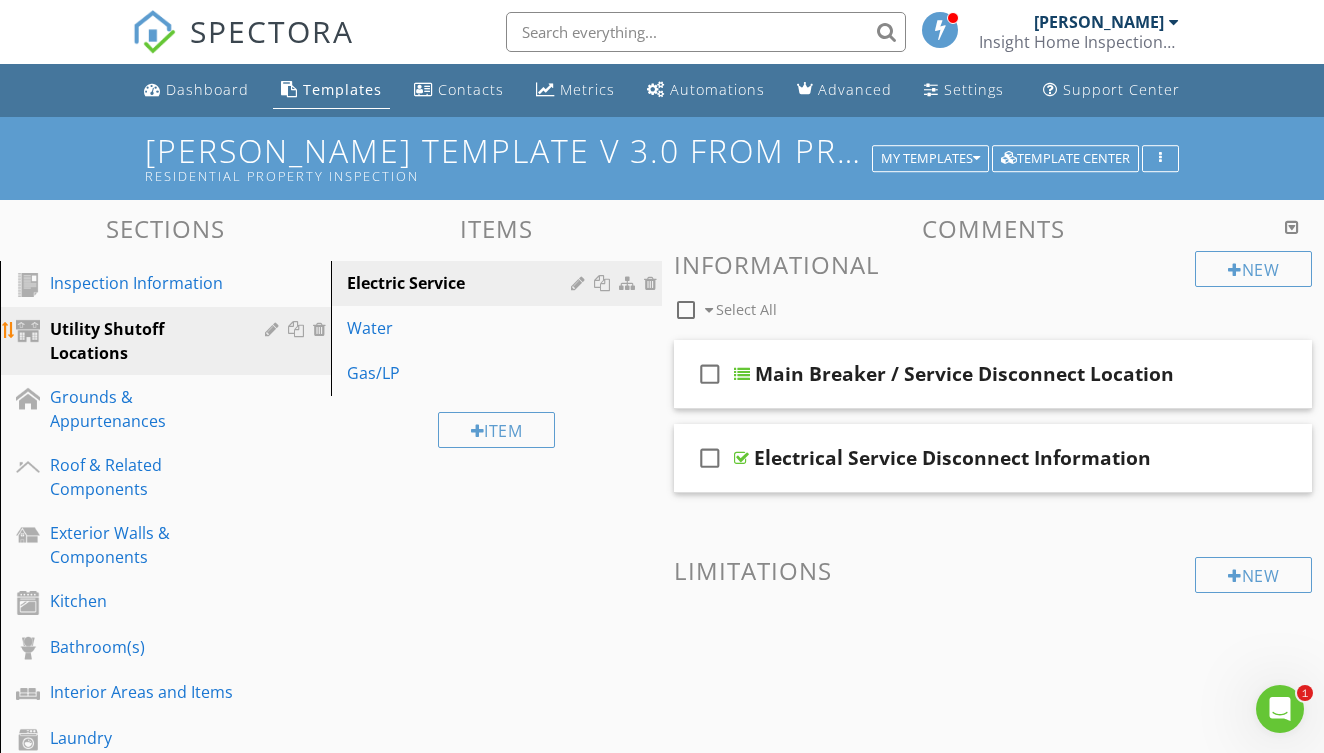 click at bounding box center [274, 329] 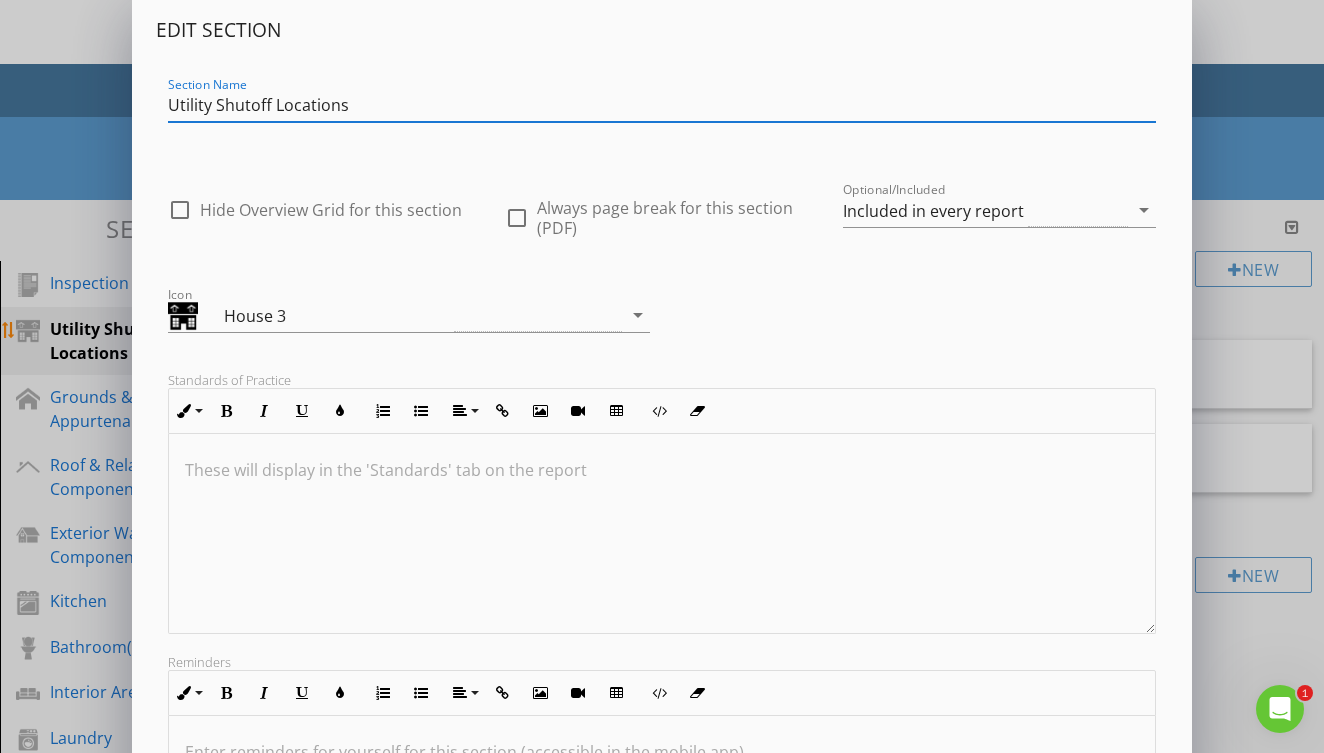 scroll, scrollTop: 4, scrollLeft: 0, axis: vertical 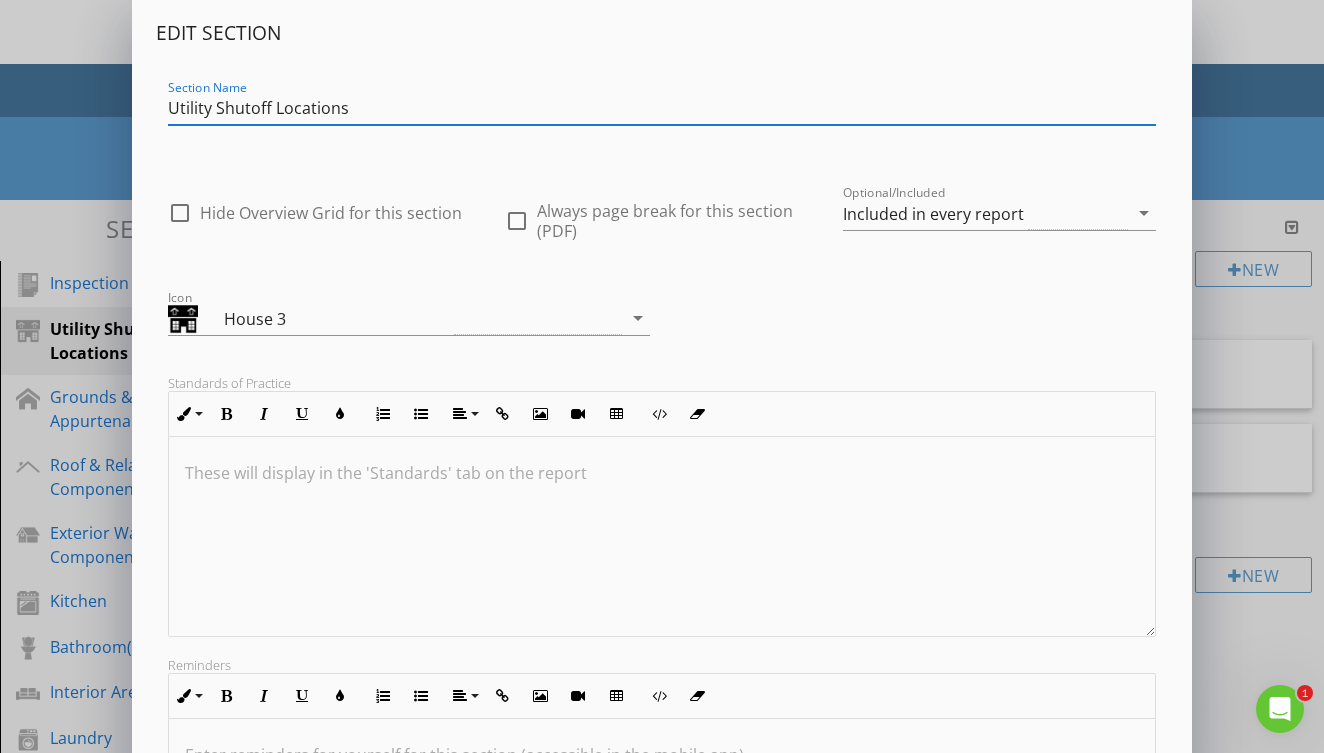 click on "Edit Section   Section Name Utility Shutoff Locations     check_box_outline_blank Hide Overview Grid for this section   check_box_outline_blank Always page break for this section (PDF)   Optional/Included Included in every report arrow_drop_down   Icon   House 3   arrow_drop_down     Standards of Practice   Inline Style XLarge Large Normal Small Light Small/Light Bold Italic Underline Colors Ordered List Unordered List Align Align Left Align Center Align Right Align Justify Insert Link Insert Image Insert Video Insert Table Code View Clear Formatting These will display in the 'Standards' tab on the report   Reminders   Inline Style XLarge Large Normal Small Light Small/Light Bold Italic Underline Colors Ordered List Unordered List Align Align Left Align Center Align Right Align Justify Insert Link Insert Image Insert Video Insert Table Code View Clear Formatting Enter reminders for yourself for this section (accessible in the mobile app)
Save" at bounding box center [662, 525] 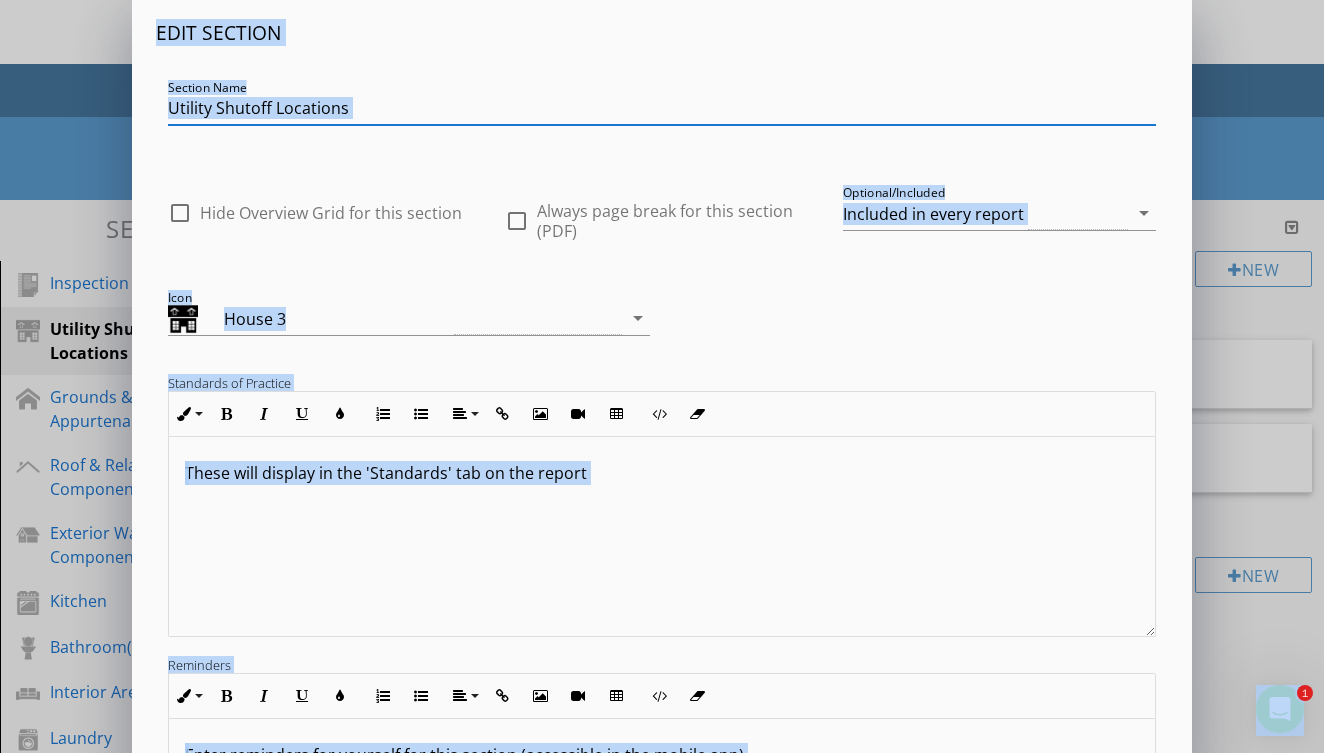 scroll, scrollTop: 0, scrollLeft: 0, axis: both 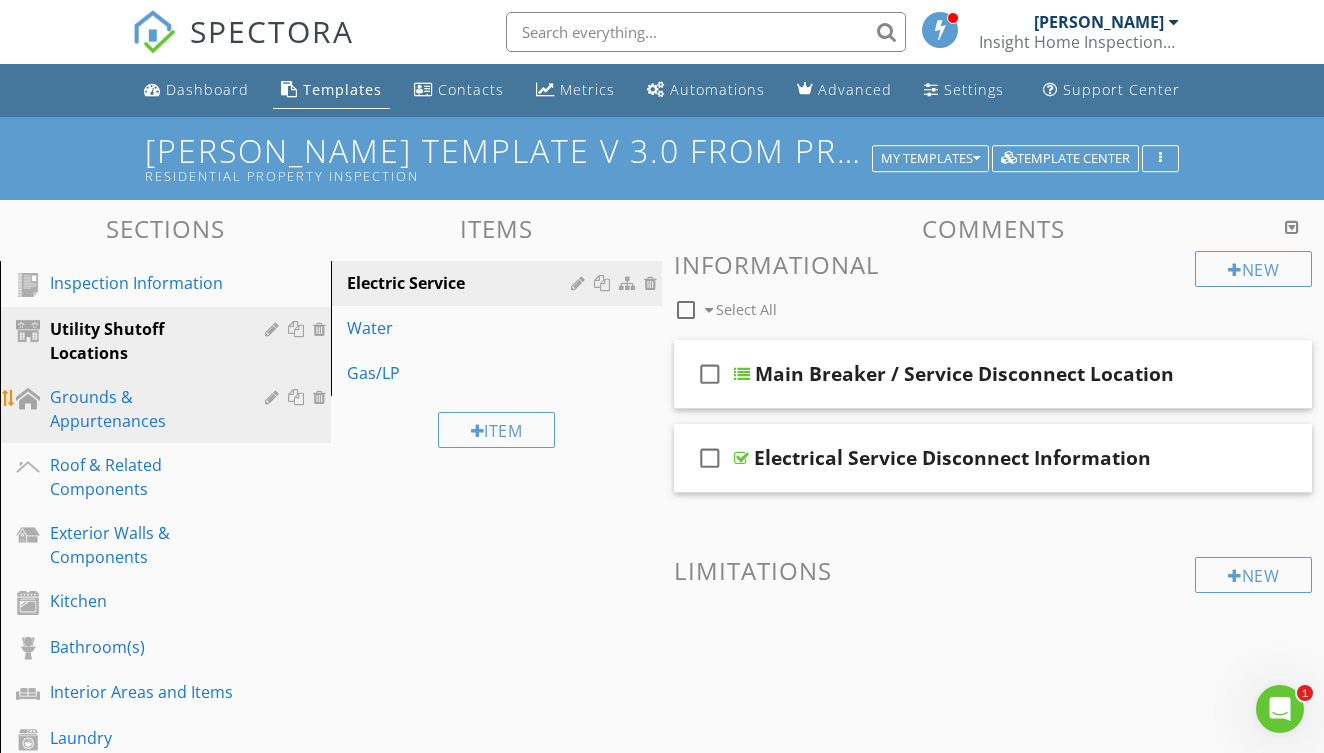 click on "Grounds & Appurtenances" at bounding box center [143, 409] 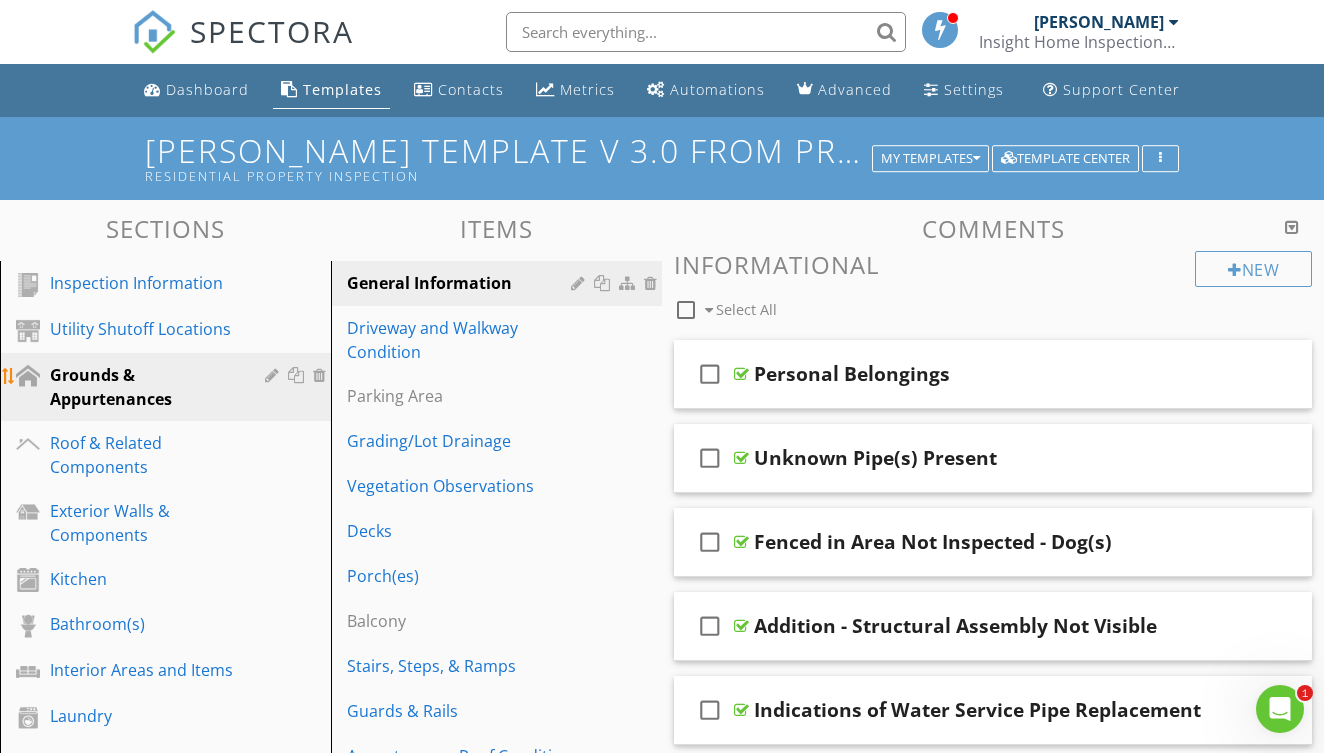 click at bounding box center (274, 375) 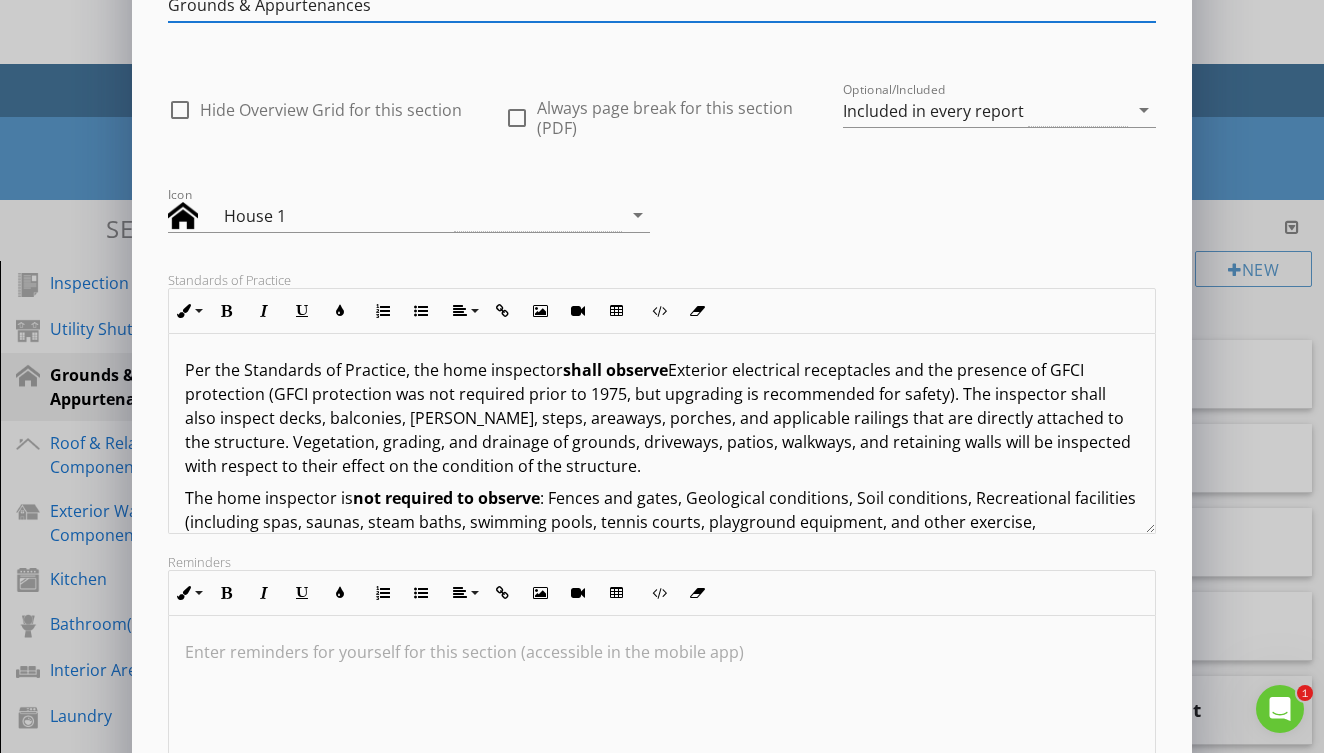 scroll, scrollTop: 122, scrollLeft: 0, axis: vertical 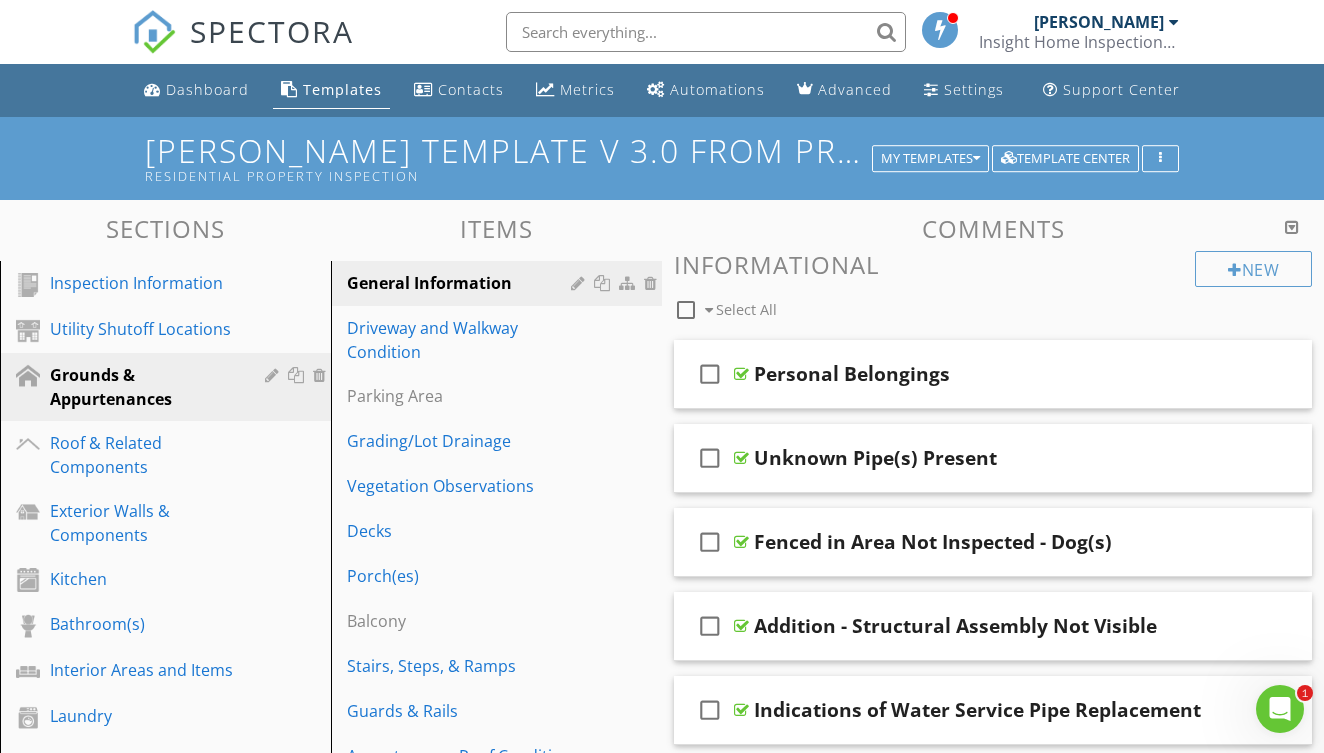 click on "Edit Section   Section Name Grounds & Appurtenances     check_box_outline_blank Hide Overview Grid for this section   check_box_outline_blank Always page break for this section (PDF)   Optional/Included Included in every report arrow_drop_down   Icon   House 1   arrow_drop_down     Standards of Practice     Reminders
Save" at bounding box center [662, 409] 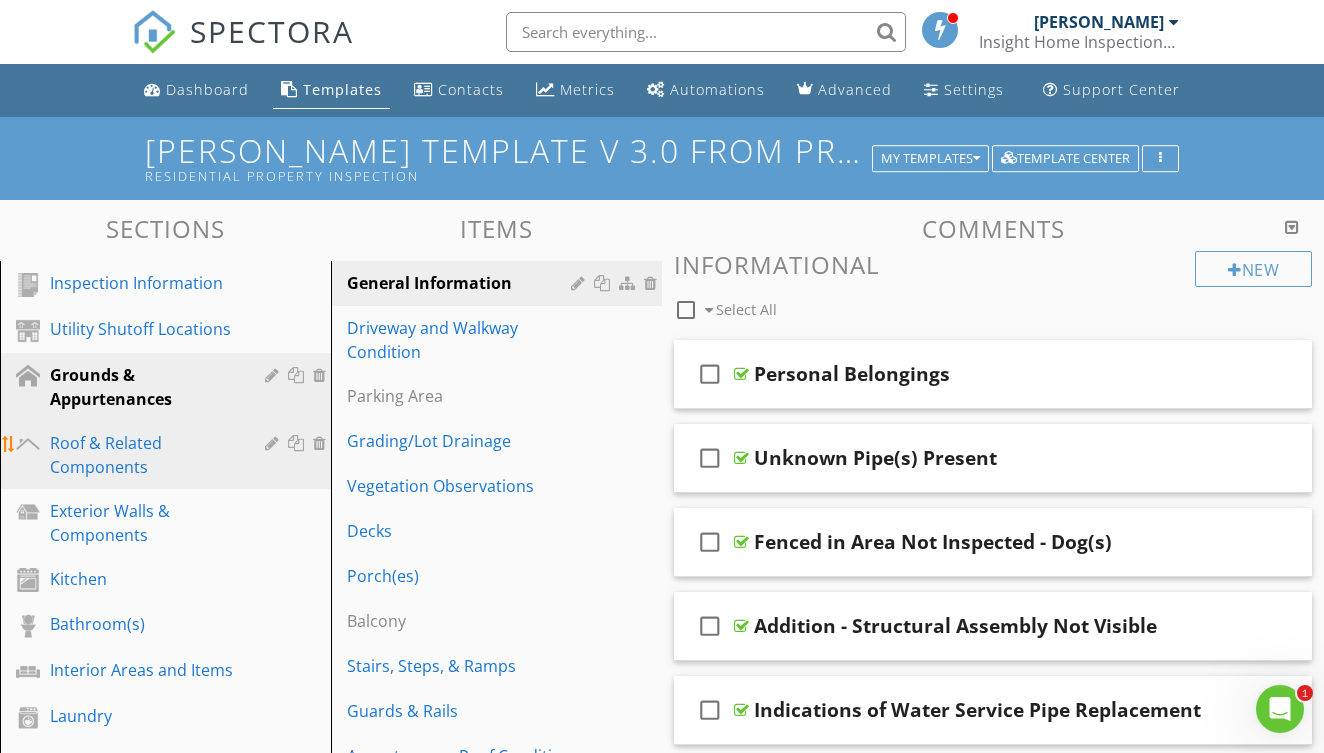 click on "Roof & Related Components" at bounding box center [143, 455] 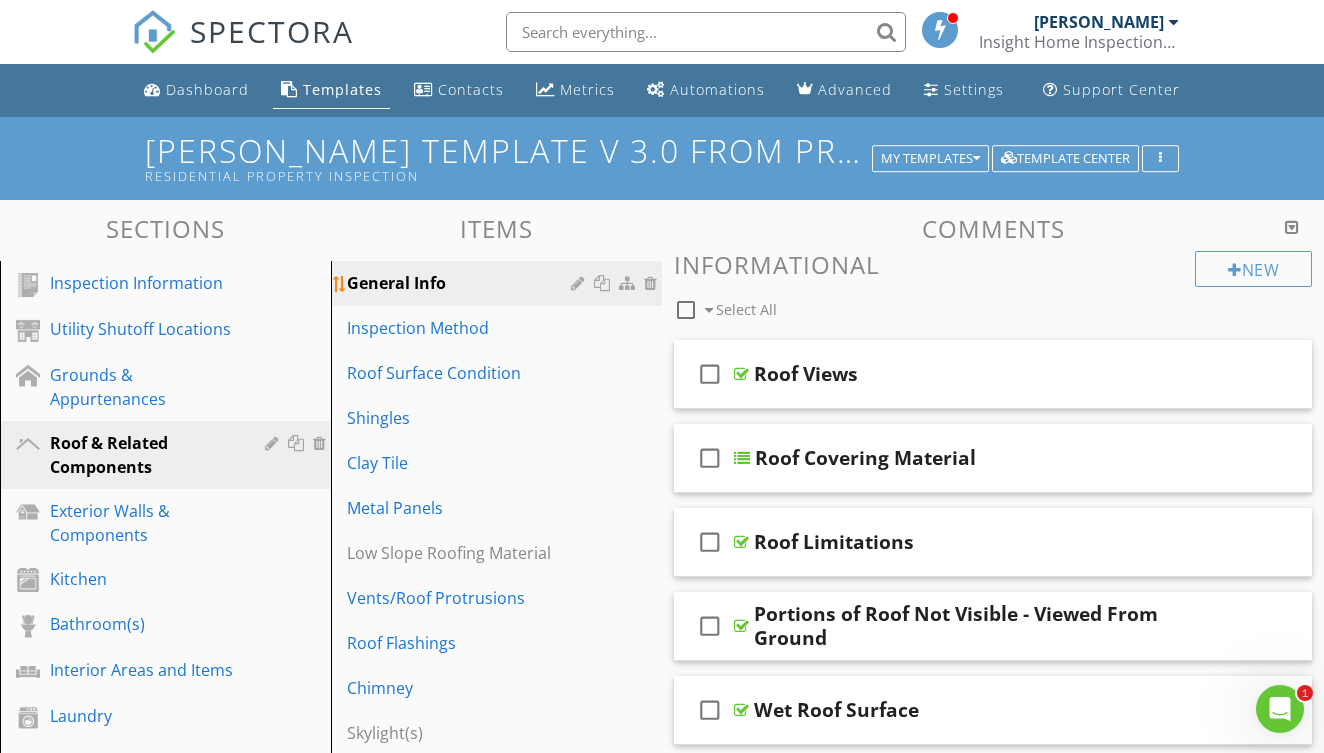 click at bounding box center [580, 283] 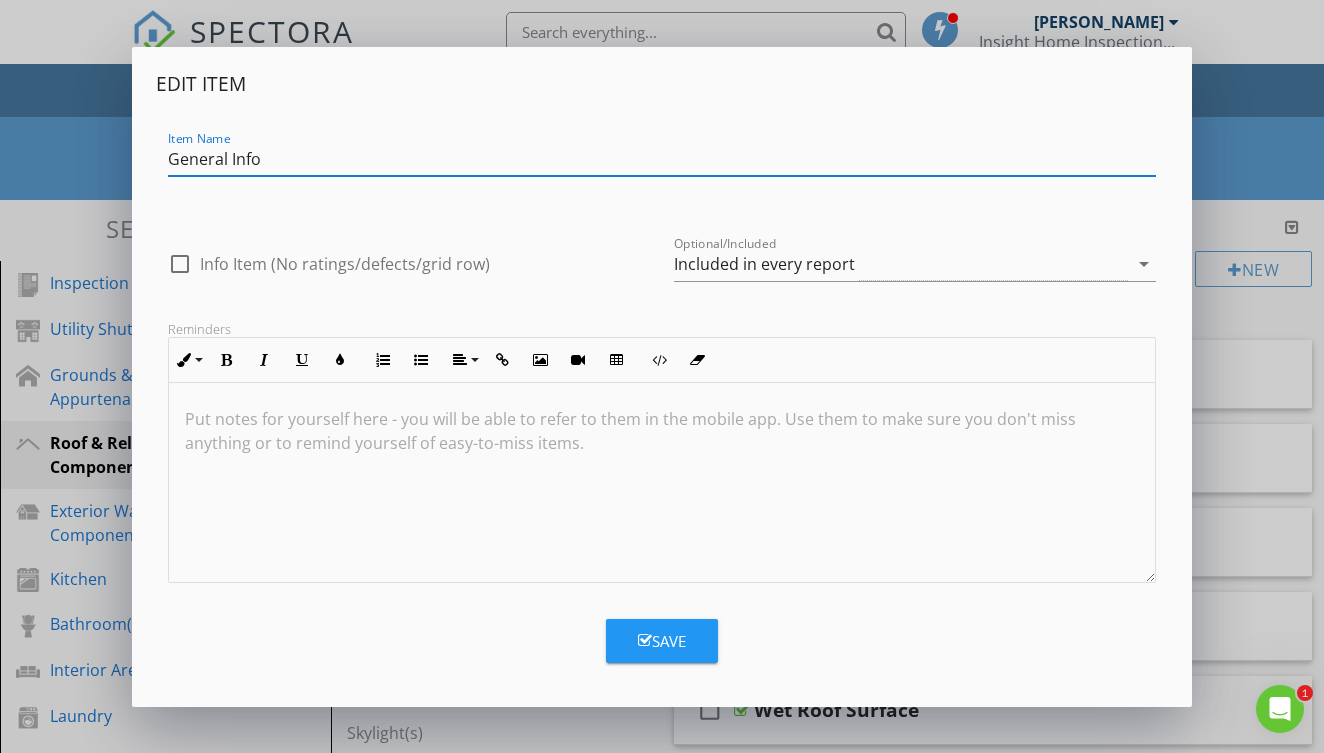 click on "Edit Item   Item Name General Info     check_box_outline_blank Info Item (No ratings/defects/grid row)   Optional/Included Included in every report arrow_drop_down     Reminders   Inline Style XLarge Large Normal Small Light Small/Light Bold Italic Underline Colors Ordered List Unordered List Align Align Left Align Center Align Right Align Justify Insert Link Insert Image Insert Video Insert Table Code View Clear Formatting Put notes for yourself here - you will be able to refer to them in the mobile app. Use them to make sure you don't miss anything or to remind yourself of easy-to-miss items.
Save" at bounding box center [662, 376] 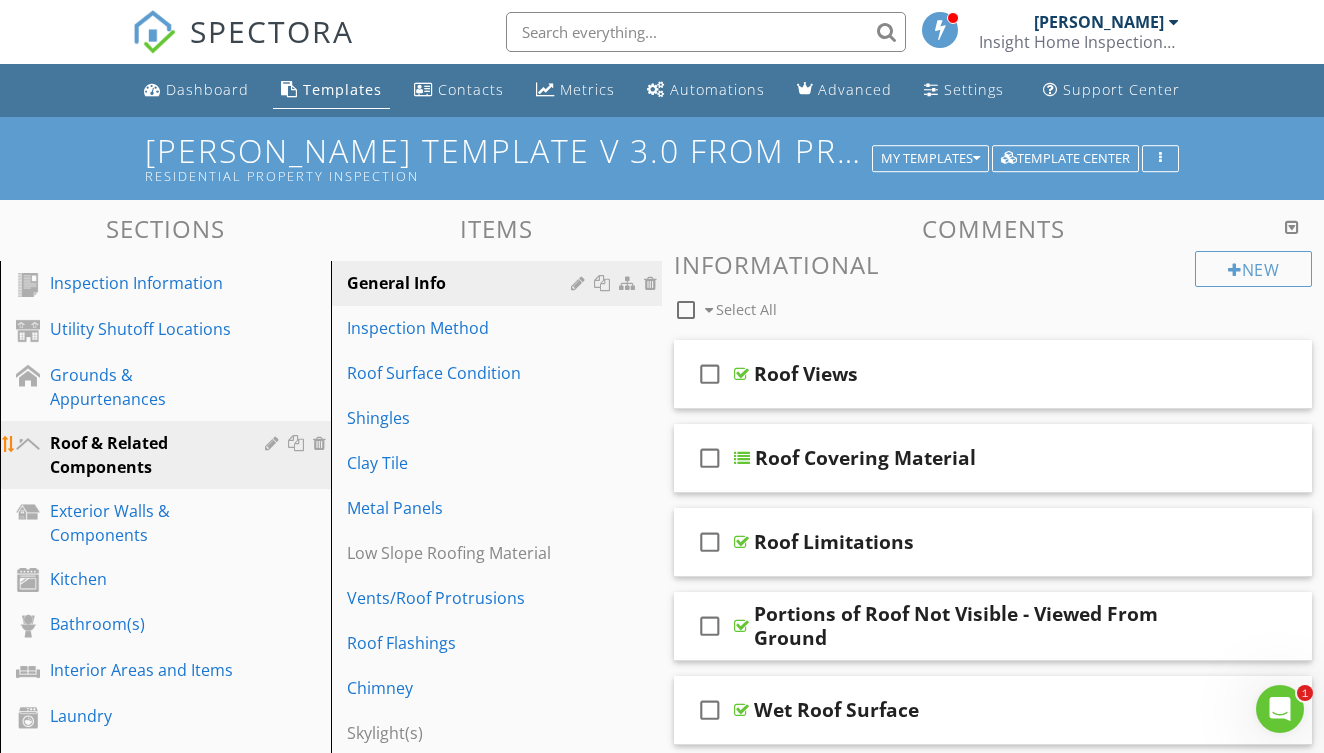 click at bounding box center [274, 443] 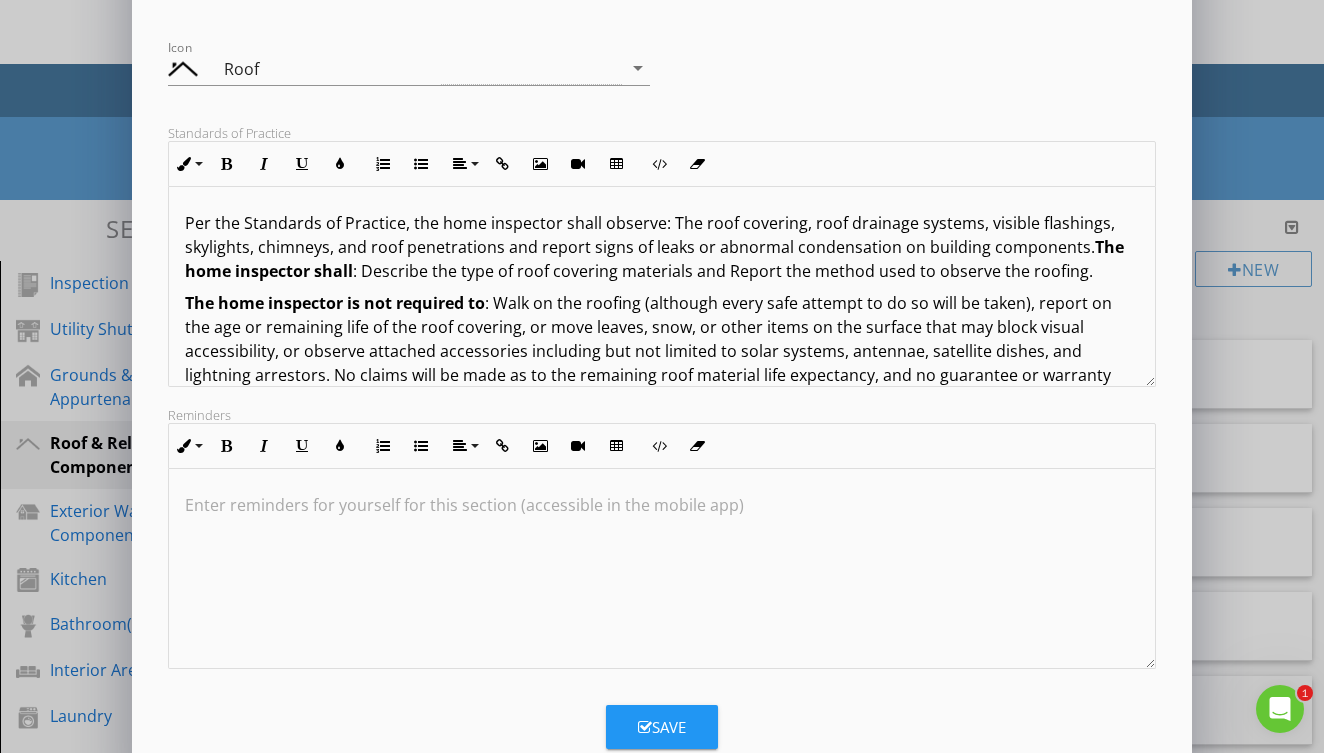 scroll, scrollTop: 250, scrollLeft: 0, axis: vertical 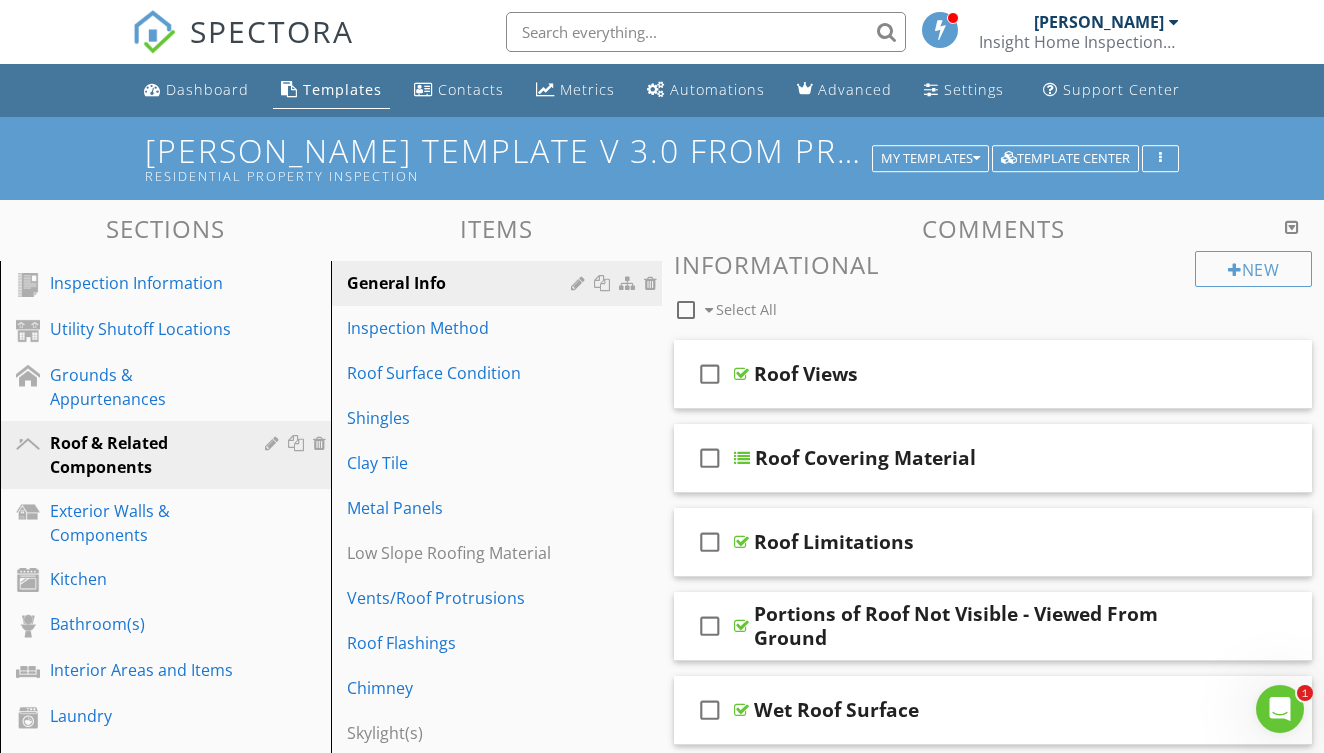 click on "Edit Section   Section Name Roof & Related Components     check_box_outline_blank Hide Overview Grid for this section   check_box_outline_blank Always page break for this section (PDF)   Optional/Included Included in every report arrow_drop_down   Icon   Roof   arrow_drop_down     Standards of Practice     Reminders
Save" at bounding box center (662, 409) 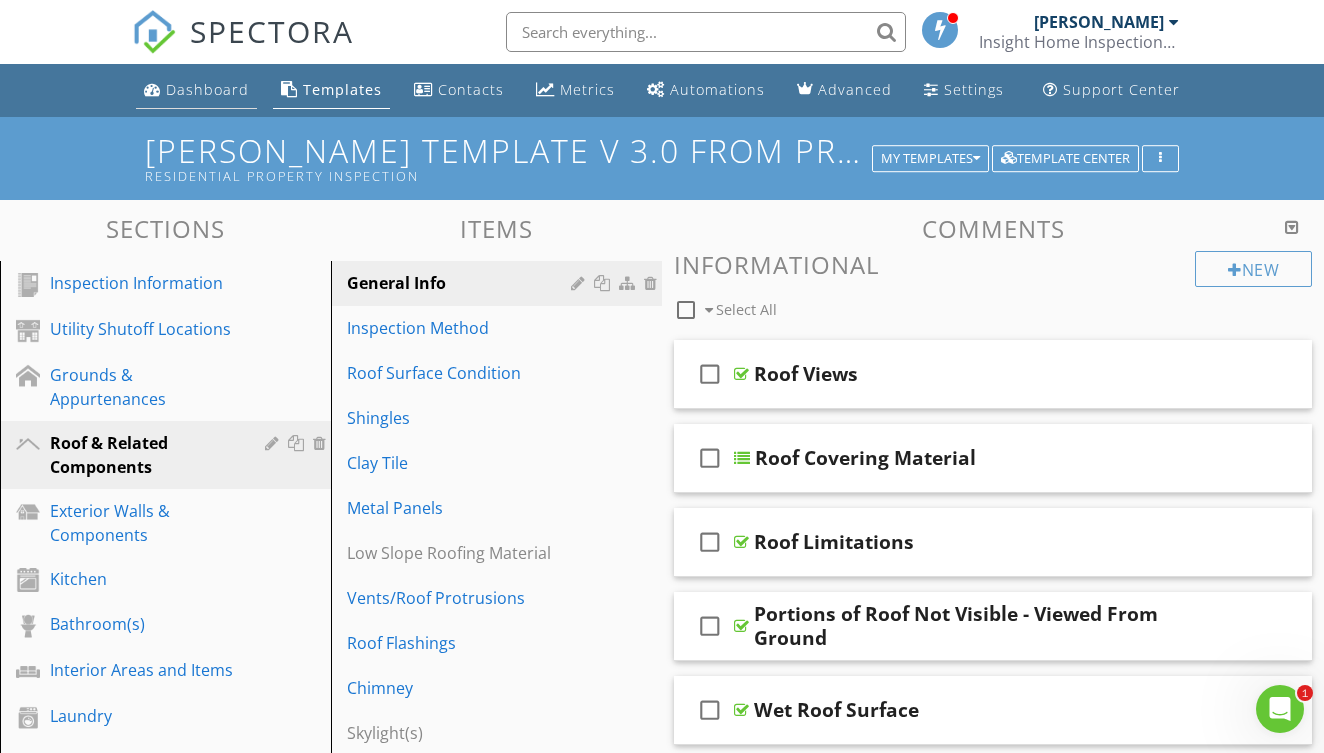 click on "Dashboard" at bounding box center (207, 89) 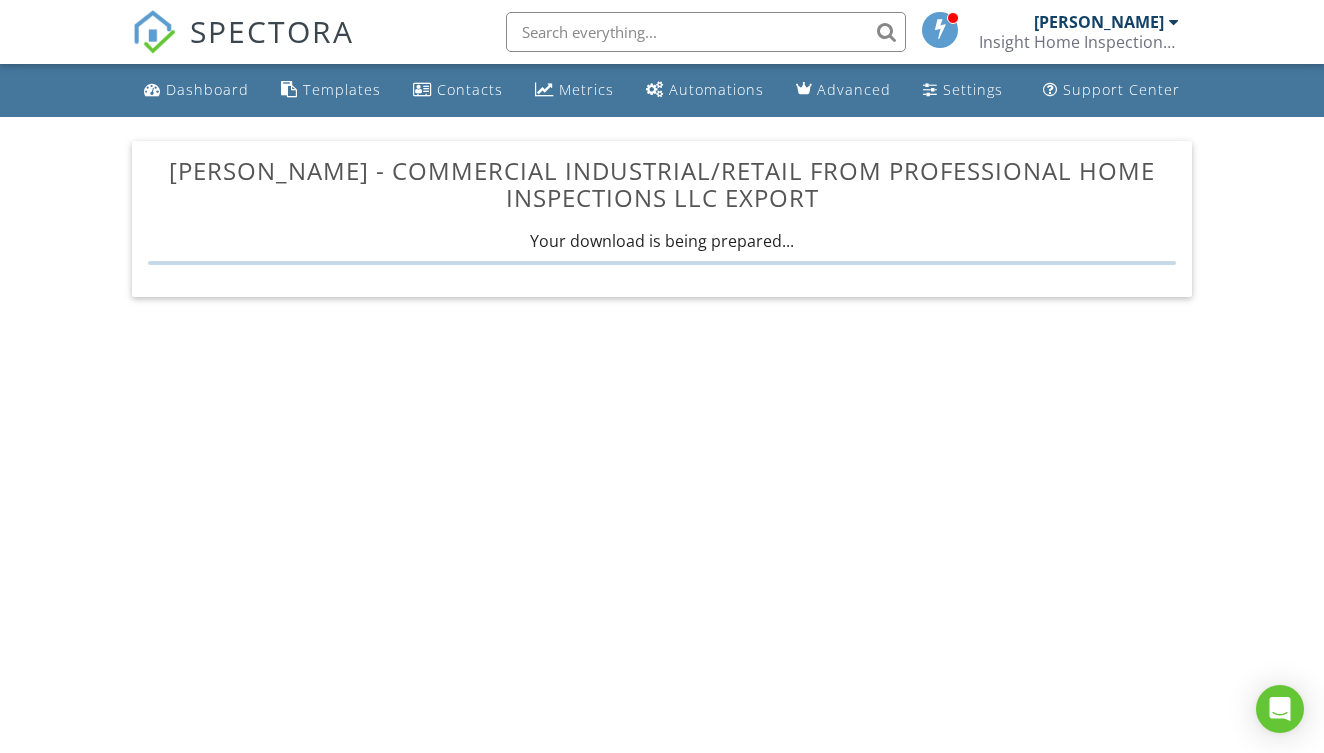 scroll, scrollTop: 0, scrollLeft: 0, axis: both 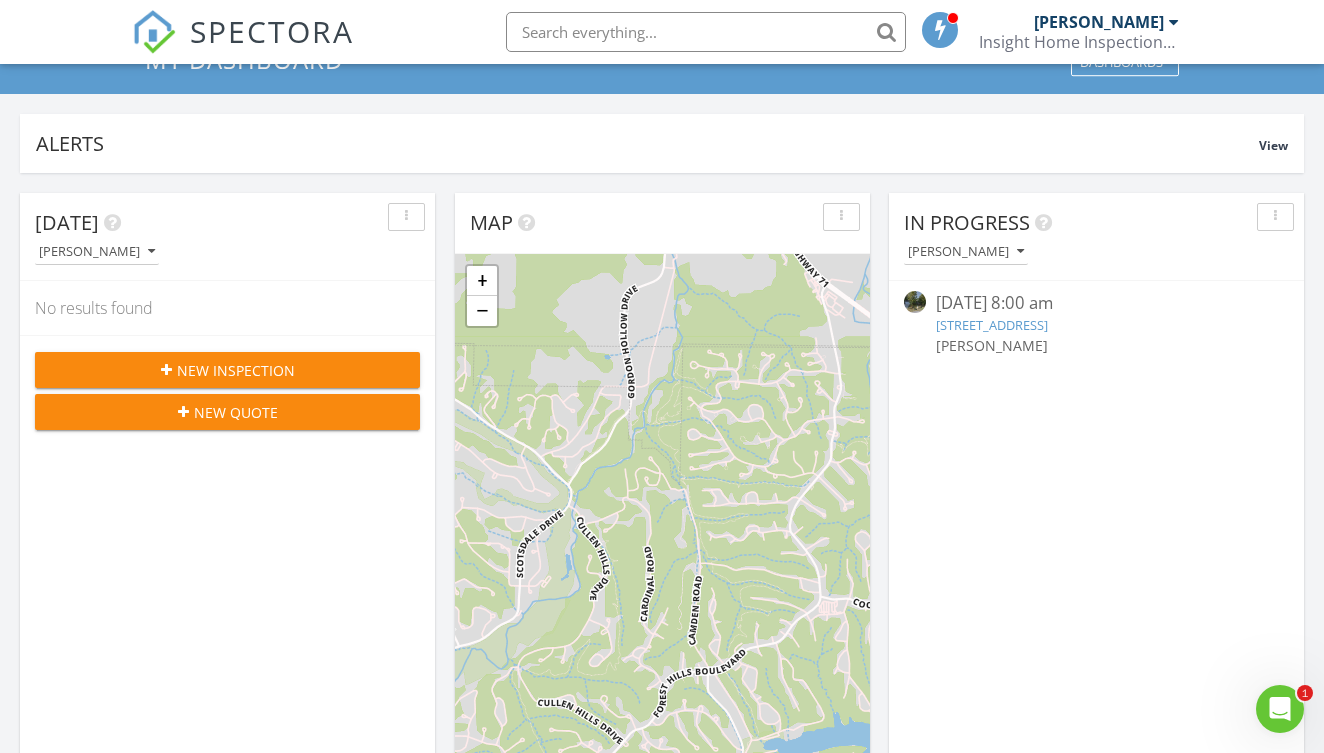 click on "New Inspection" at bounding box center [227, 370] 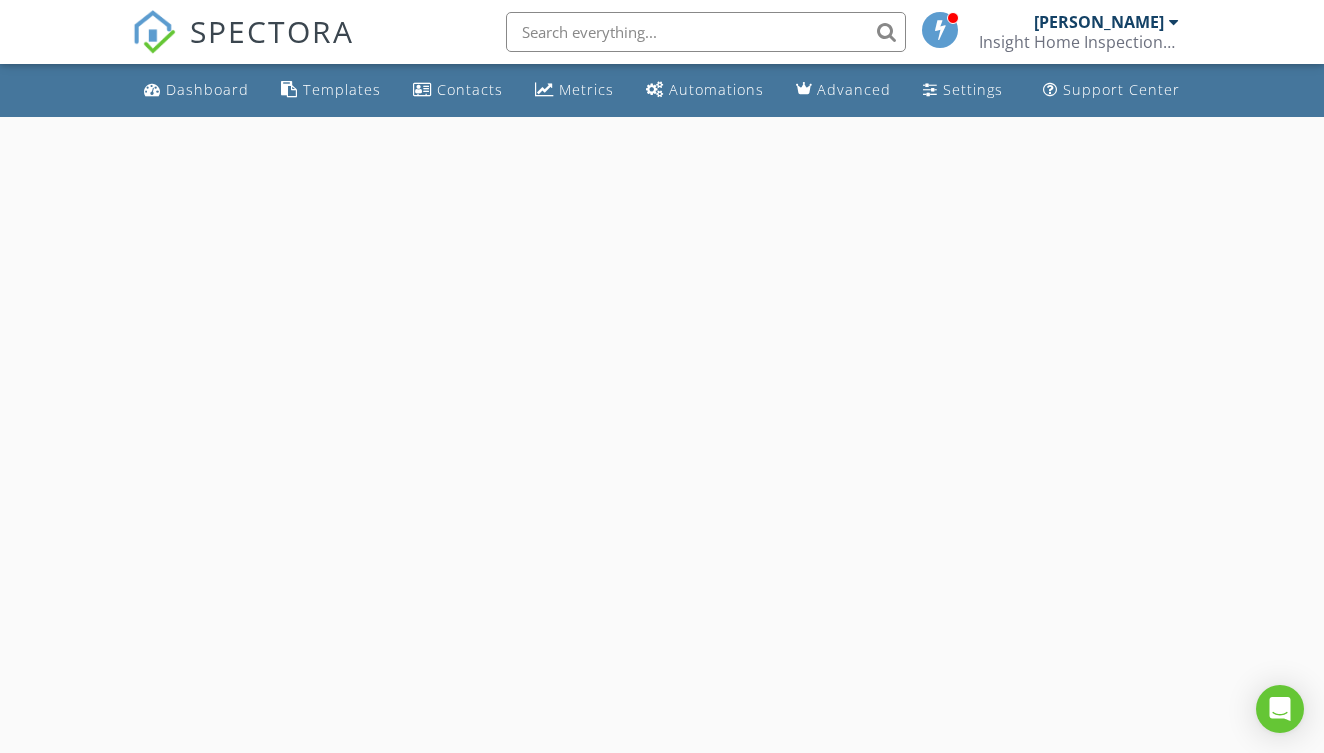 scroll, scrollTop: 0, scrollLeft: 0, axis: both 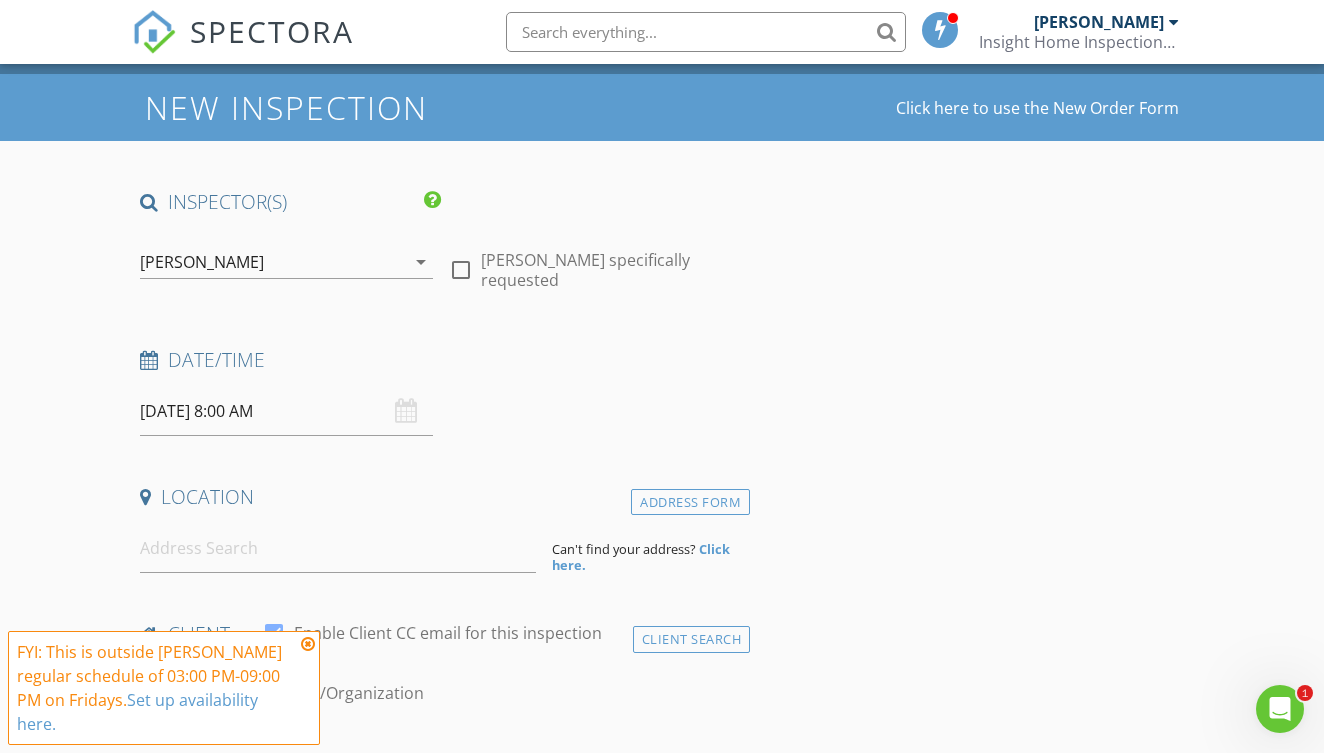 click on "[DATE] 8:00 AM" at bounding box center (286, 411) 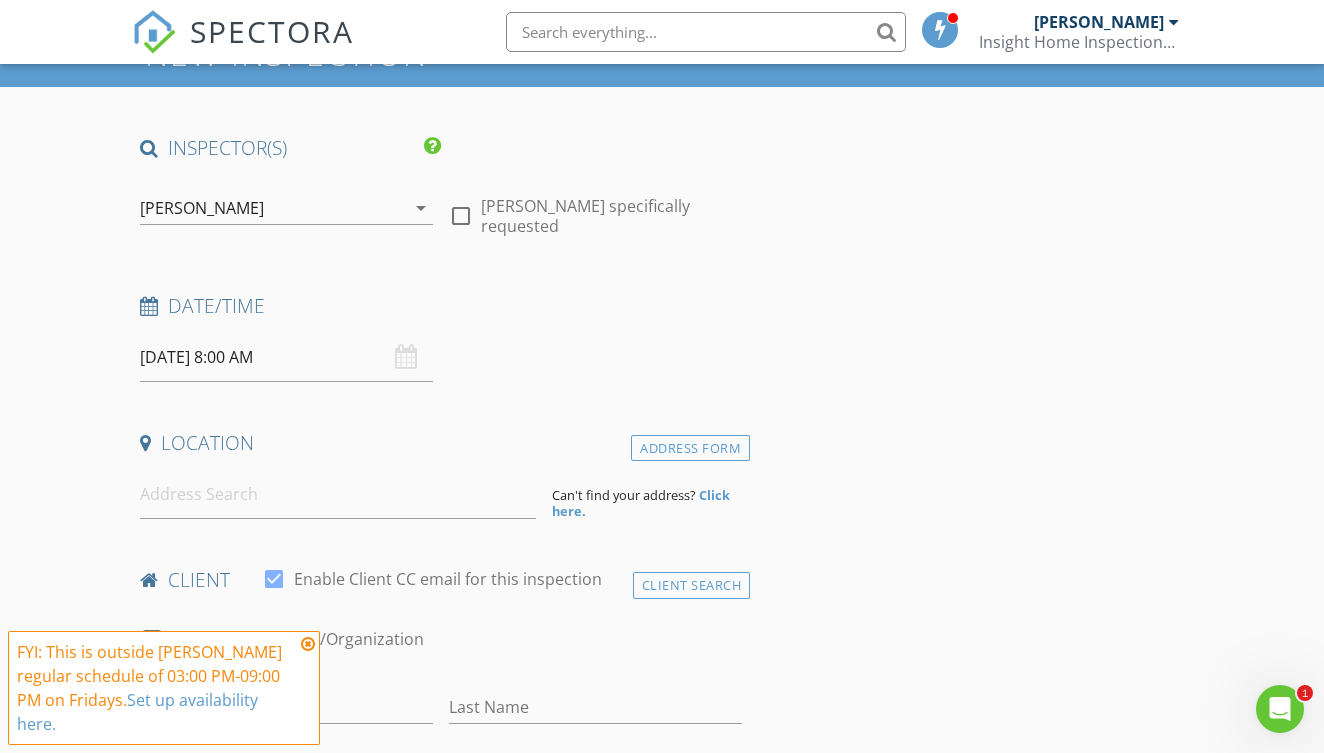 scroll, scrollTop: 99, scrollLeft: 0, axis: vertical 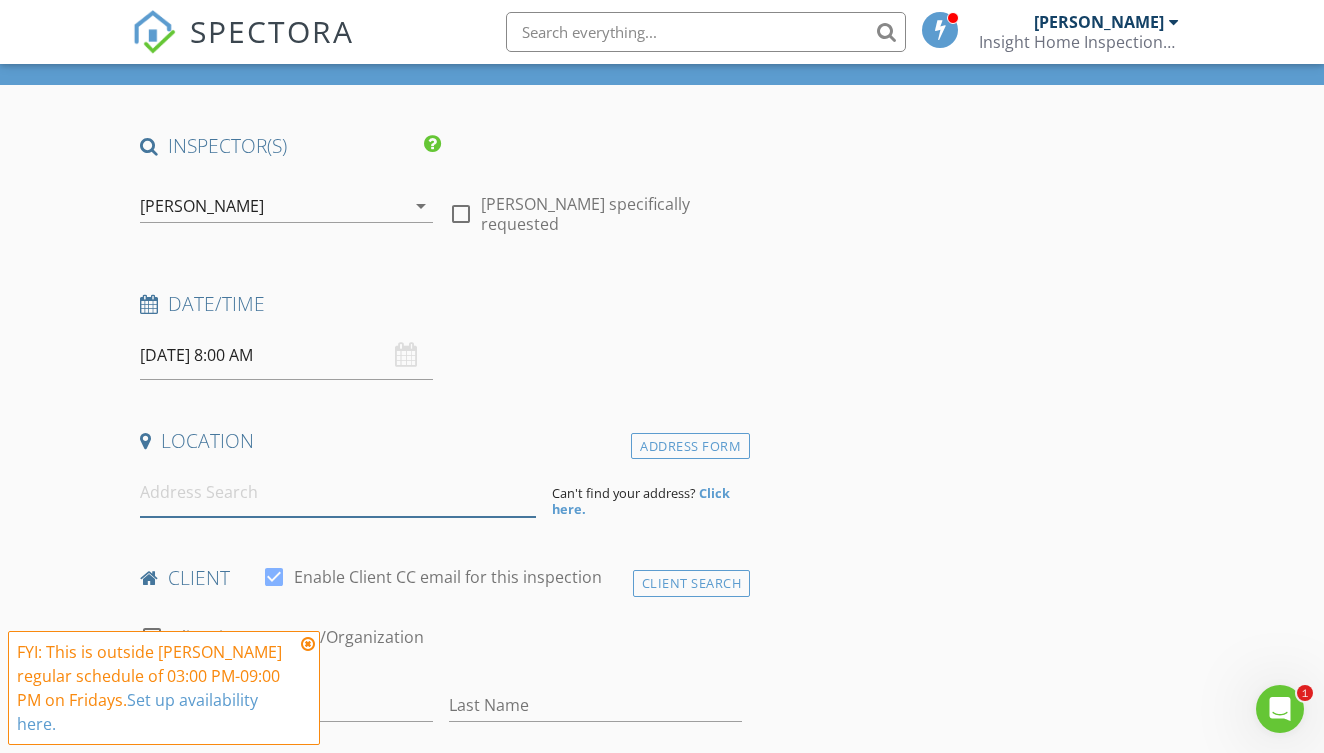 click at bounding box center [338, 492] 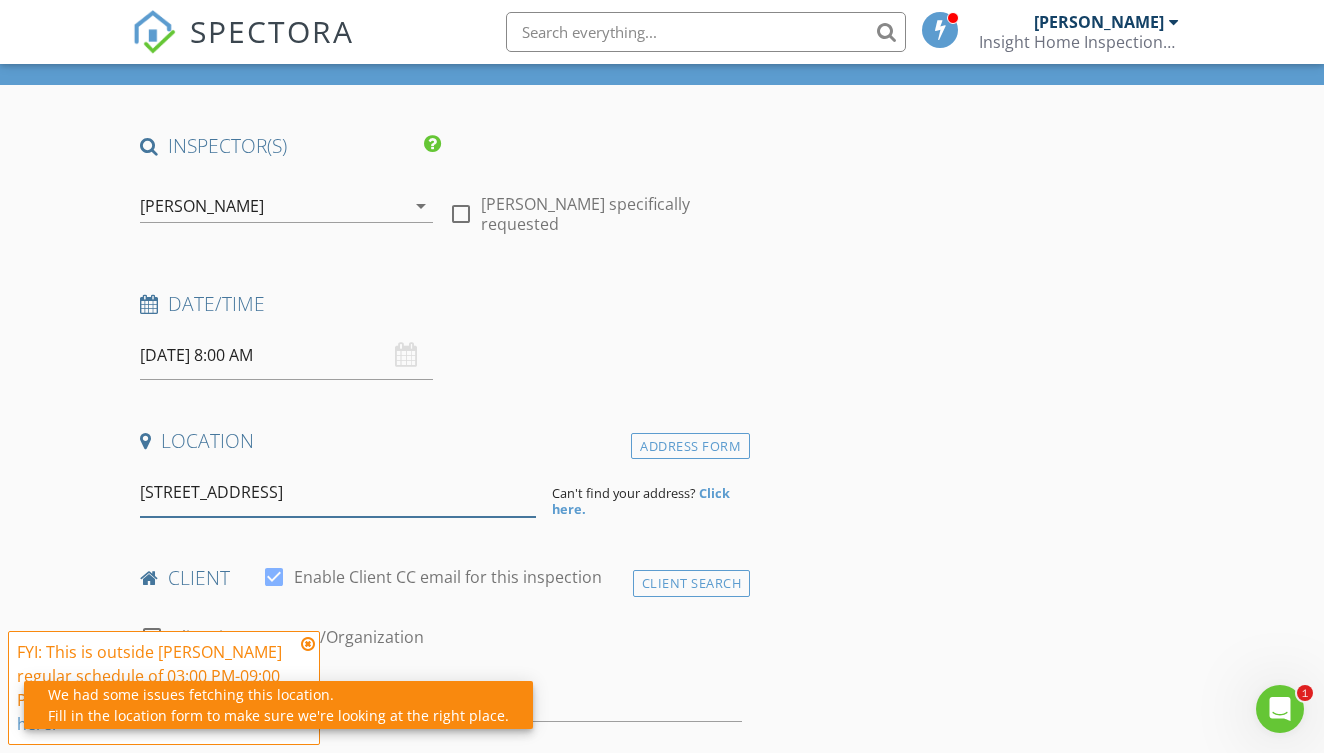 click on "18 Southwest Edenshire Avenue, Bentonville, AR, USA" at bounding box center (338, 492) 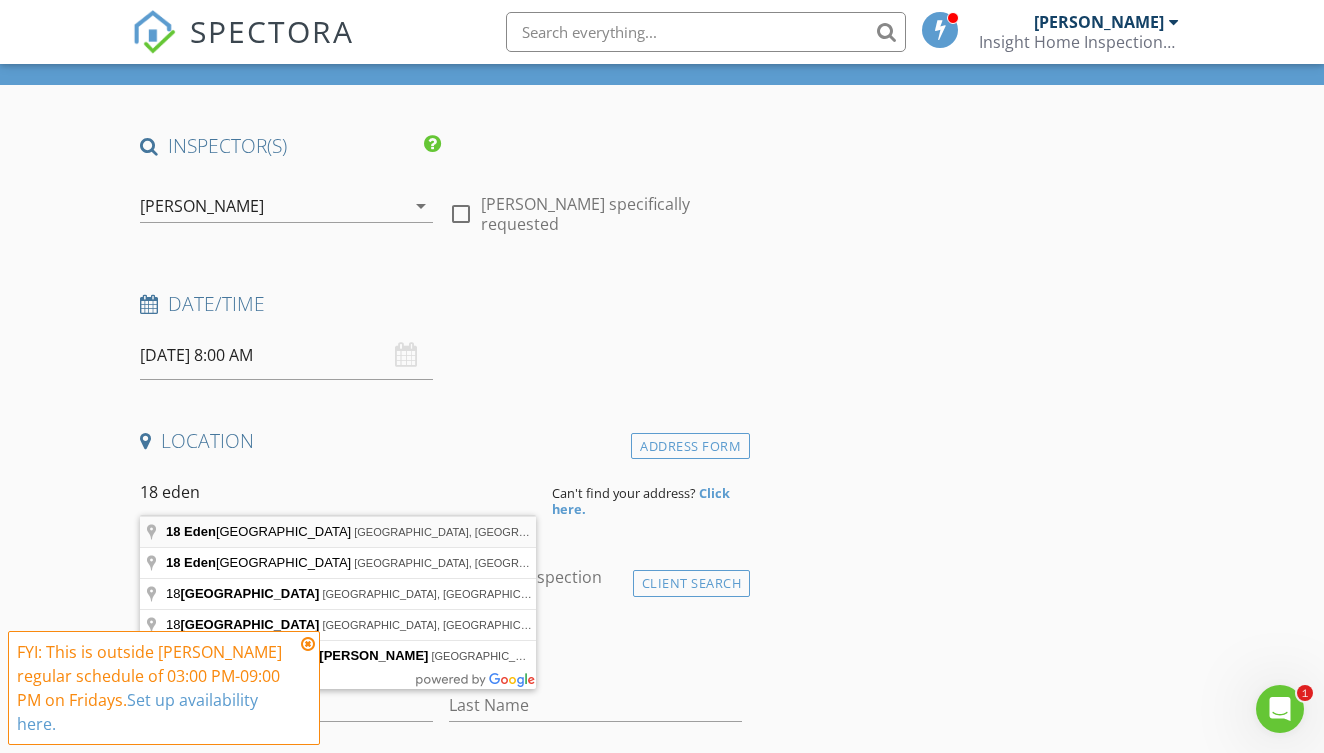 type on "18 Edenhall Lane, Bella Vista, AR, USA" 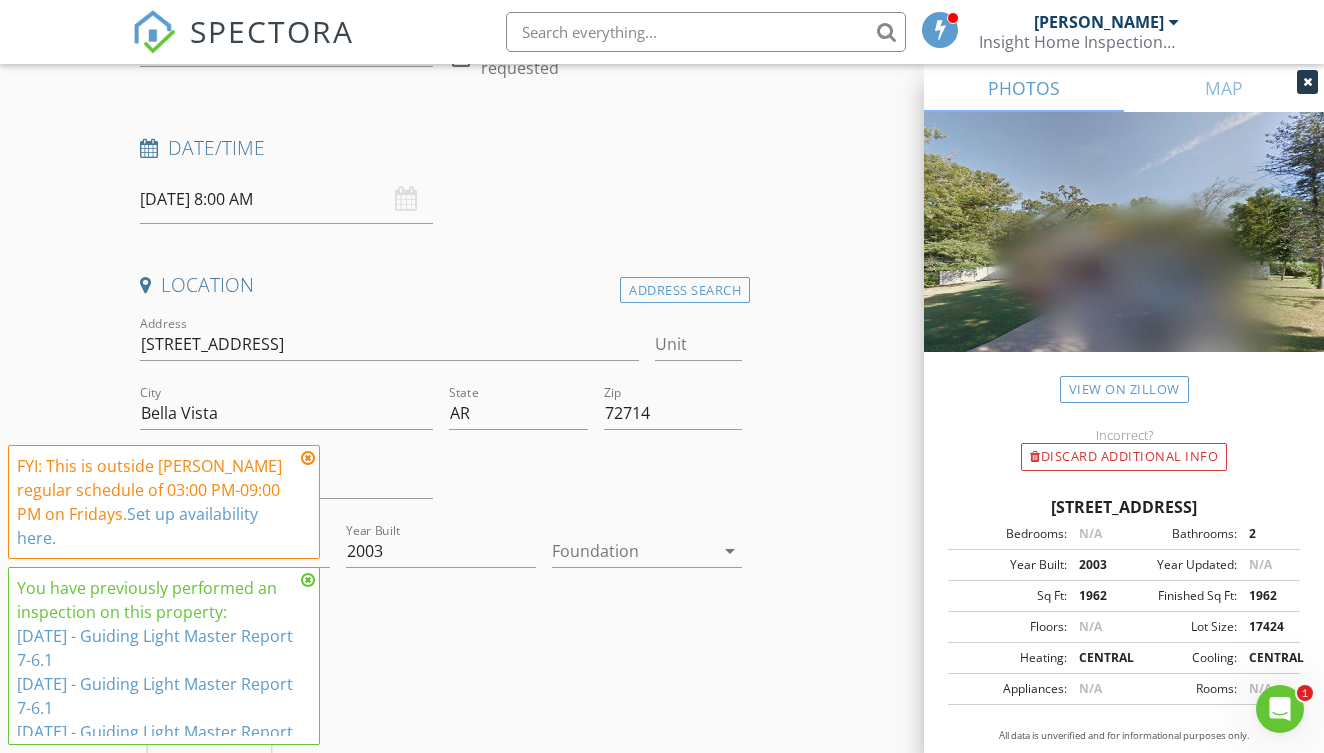 scroll, scrollTop: 285, scrollLeft: 0, axis: vertical 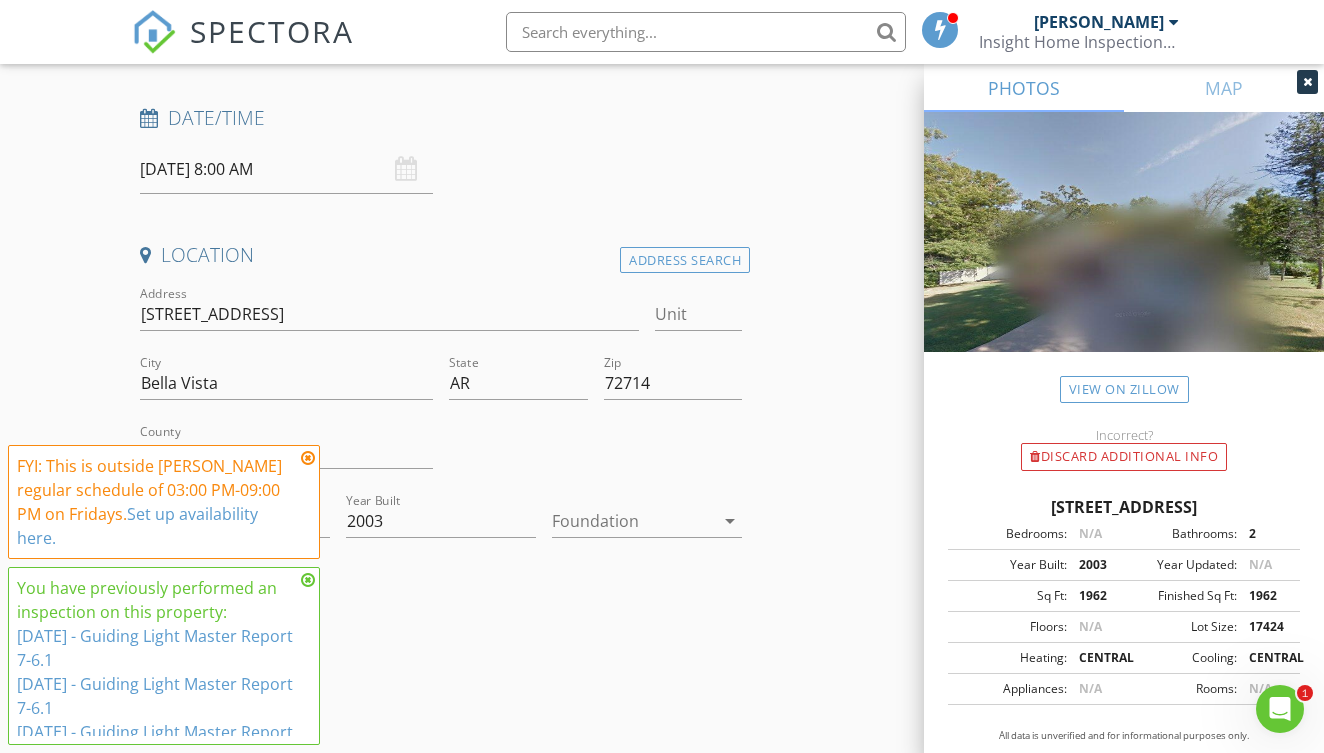 click at bounding box center (308, 458) 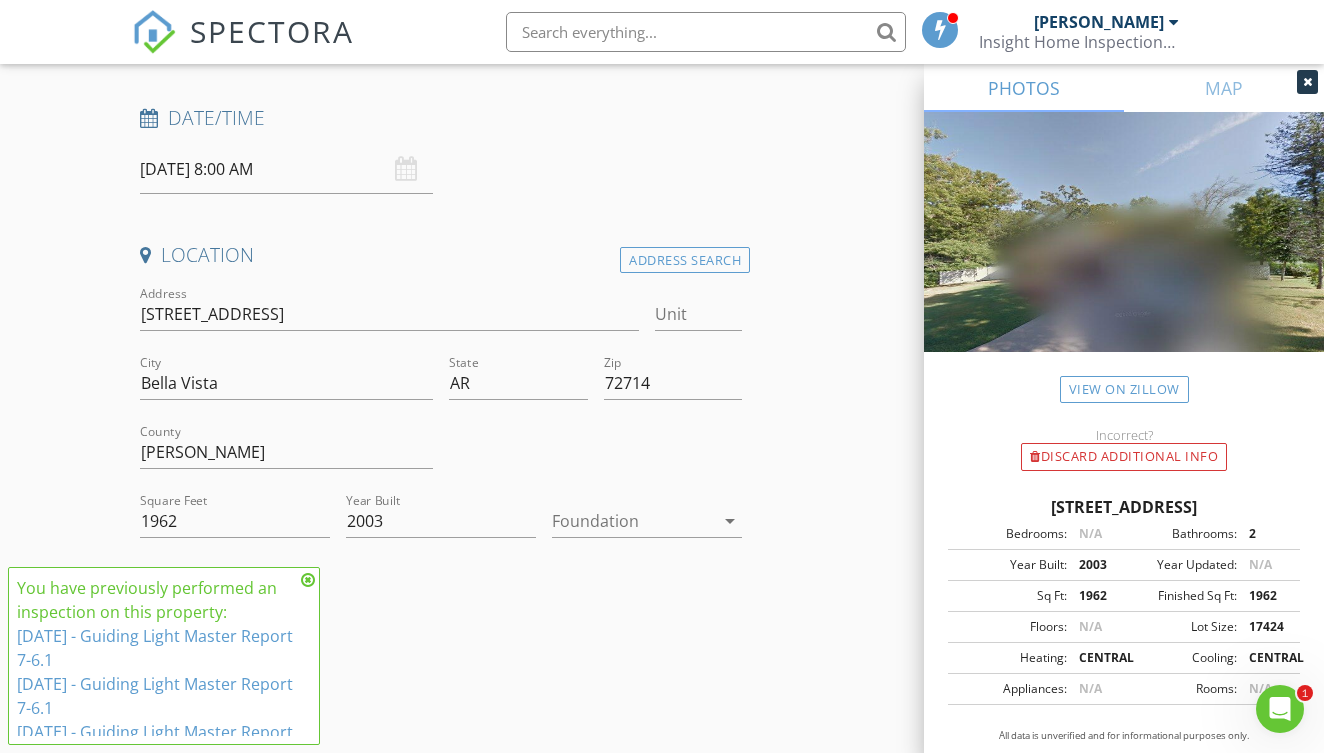 click at bounding box center (308, 580) 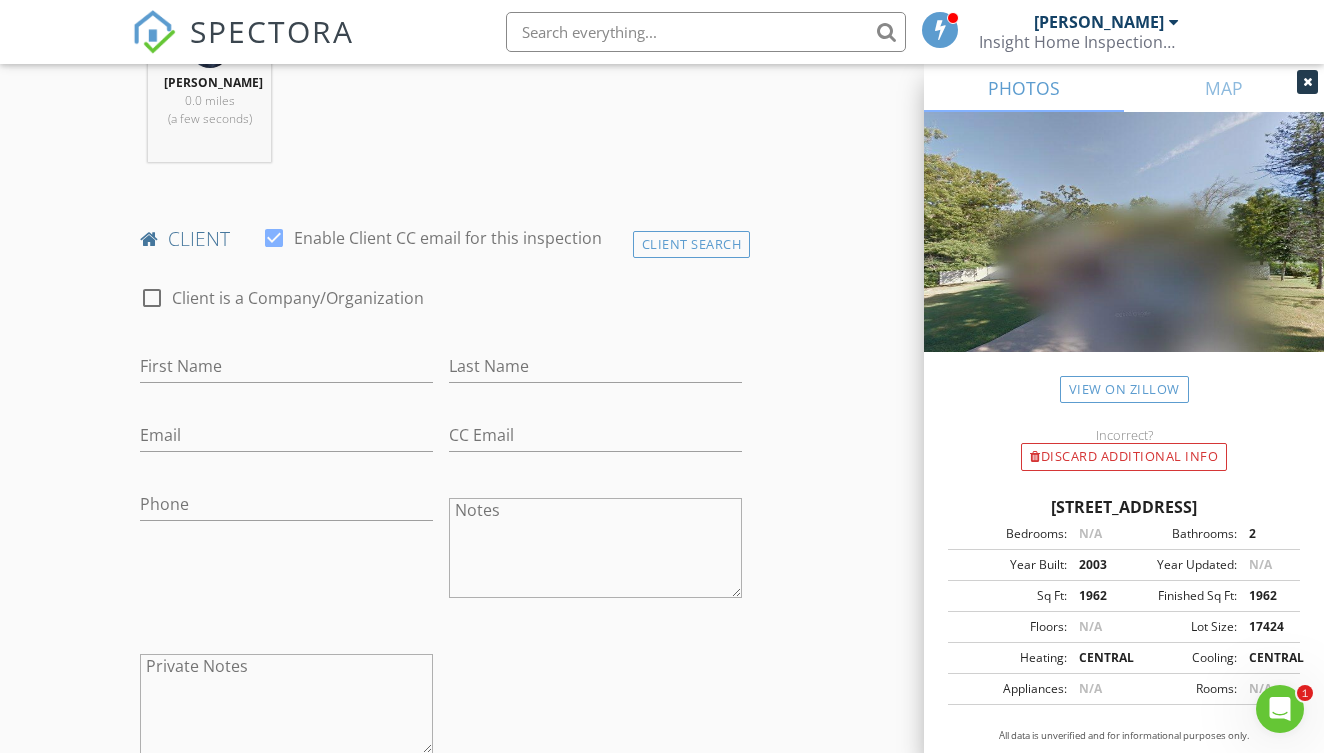 scroll, scrollTop: 854, scrollLeft: 0, axis: vertical 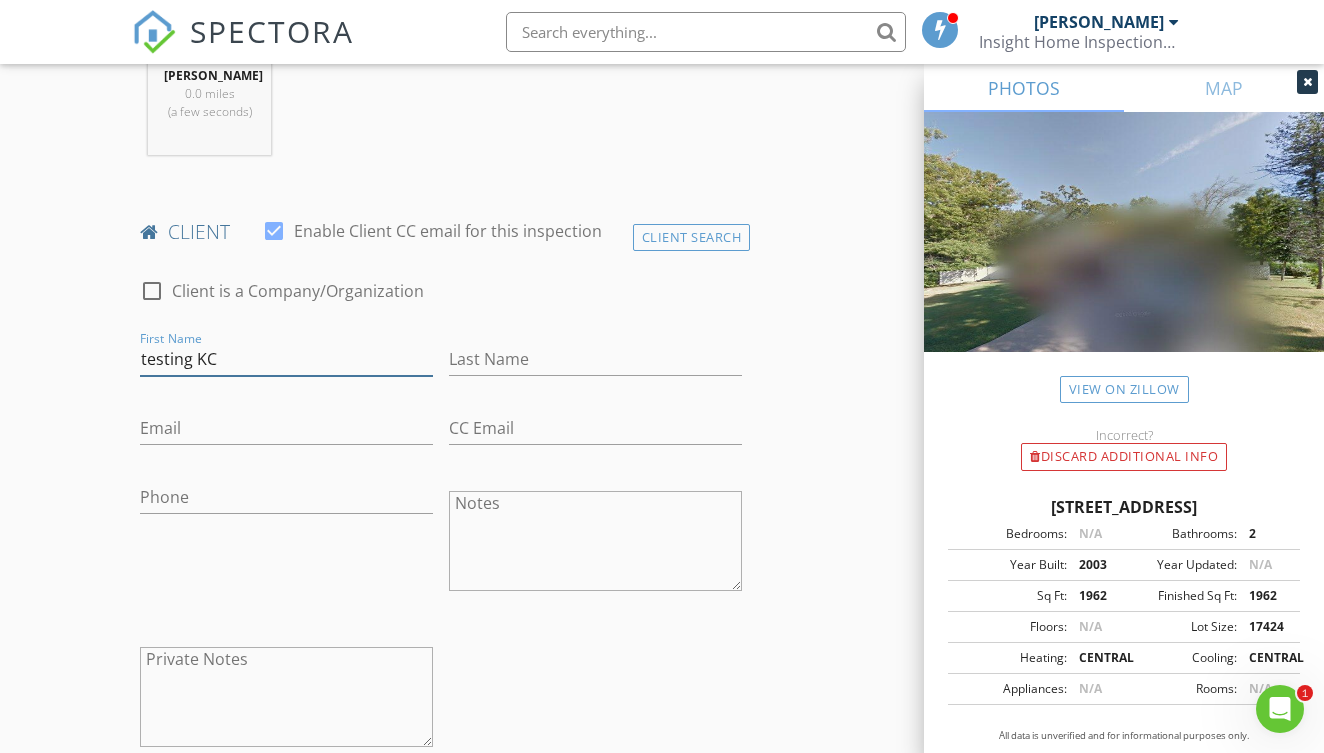 type on "testing KC" 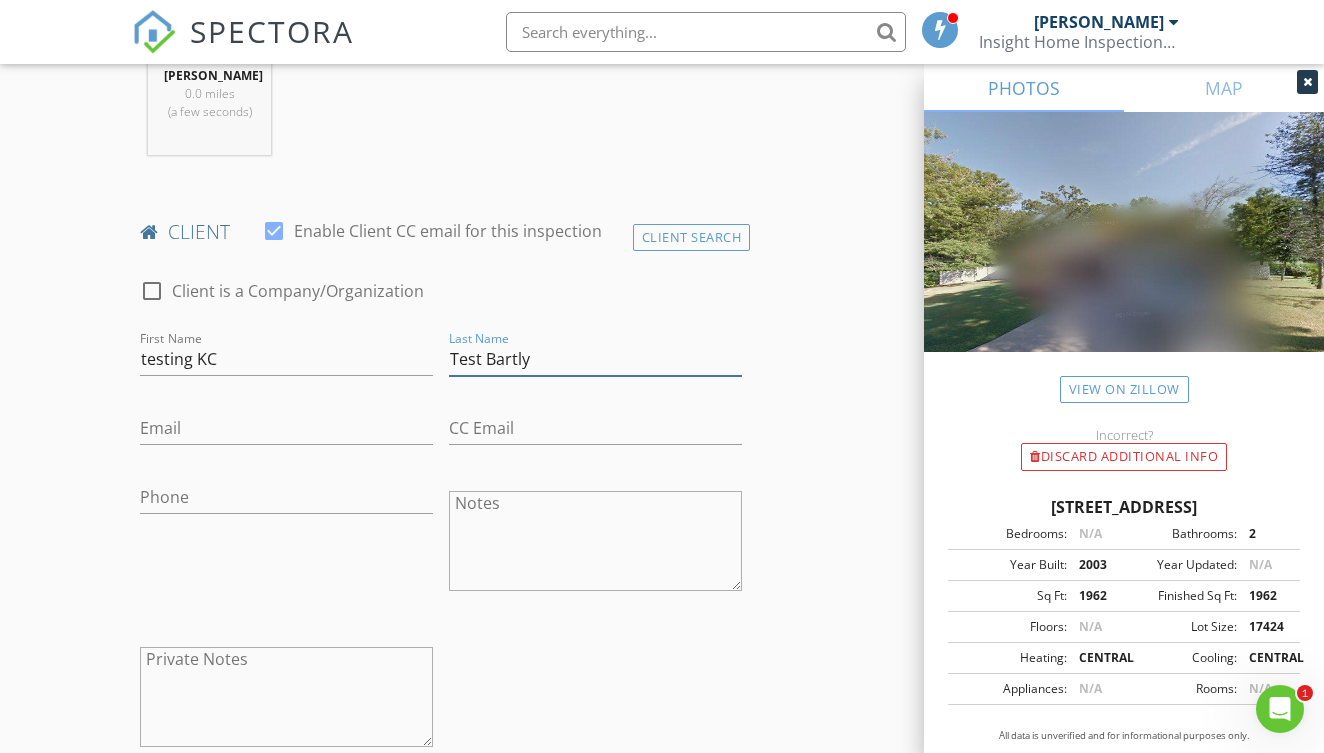 type on "Test Bartly" 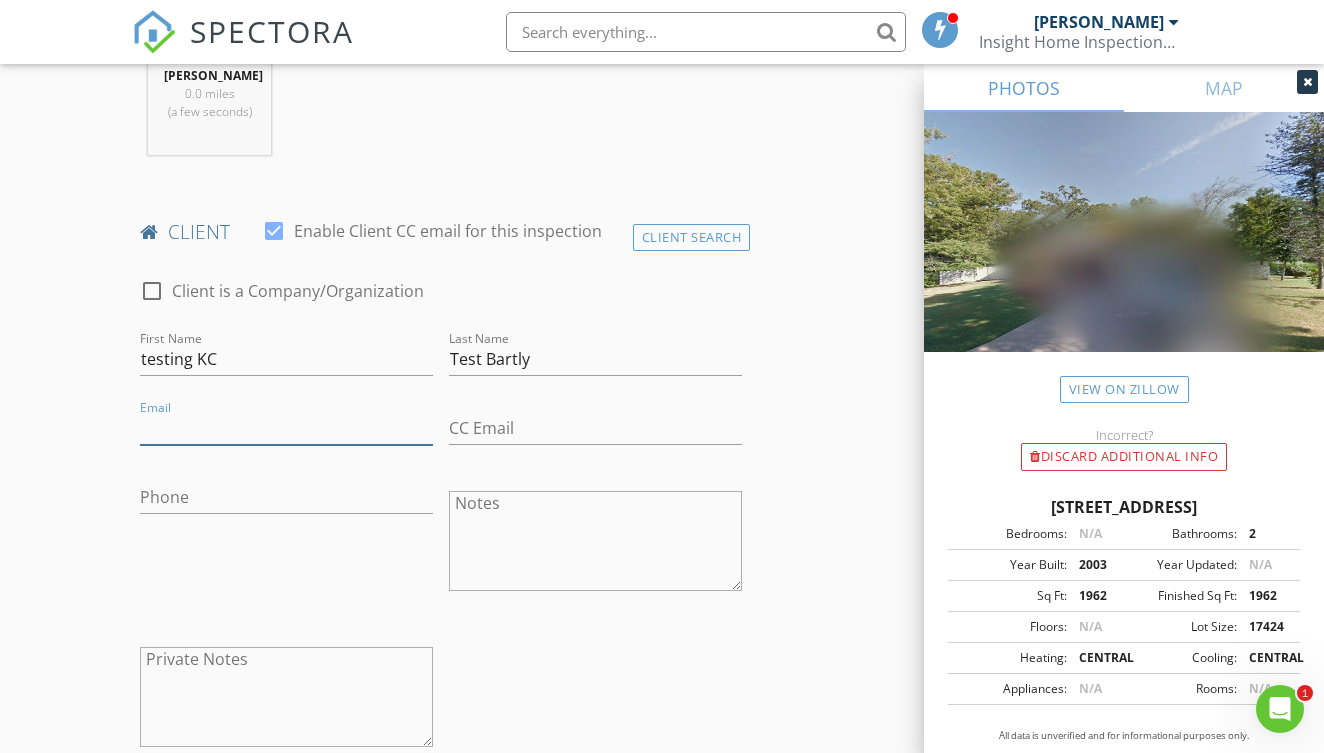 type on "[EMAIL_ADDRESS][DOMAIN_NAME]" 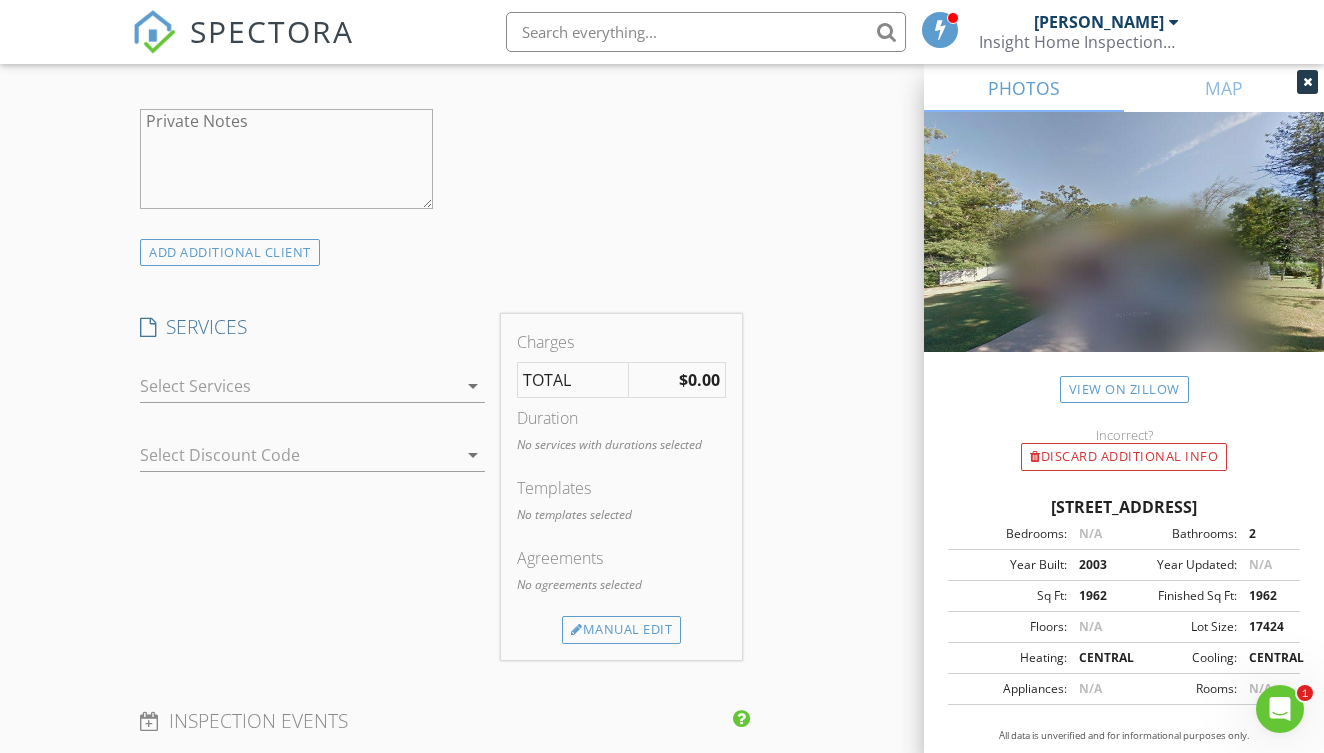 scroll, scrollTop: 1395, scrollLeft: 0, axis: vertical 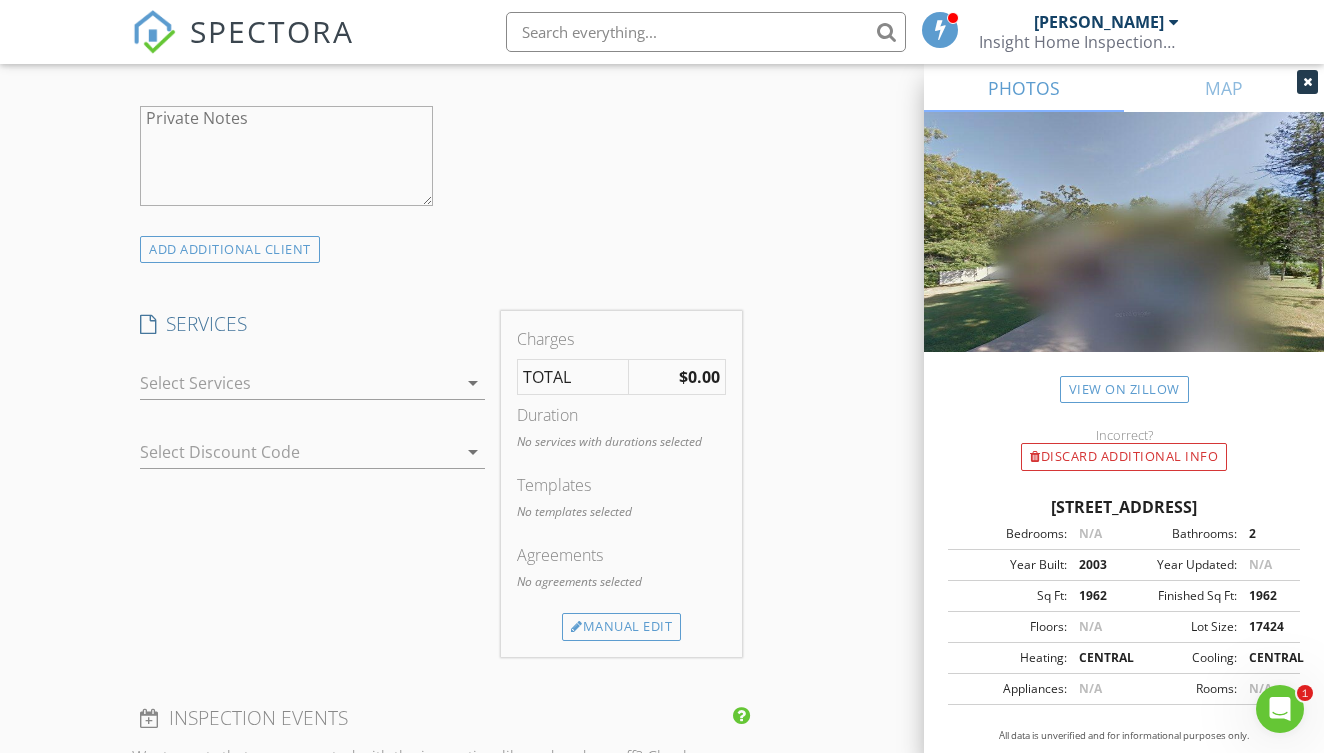 click at bounding box center [298, 383] 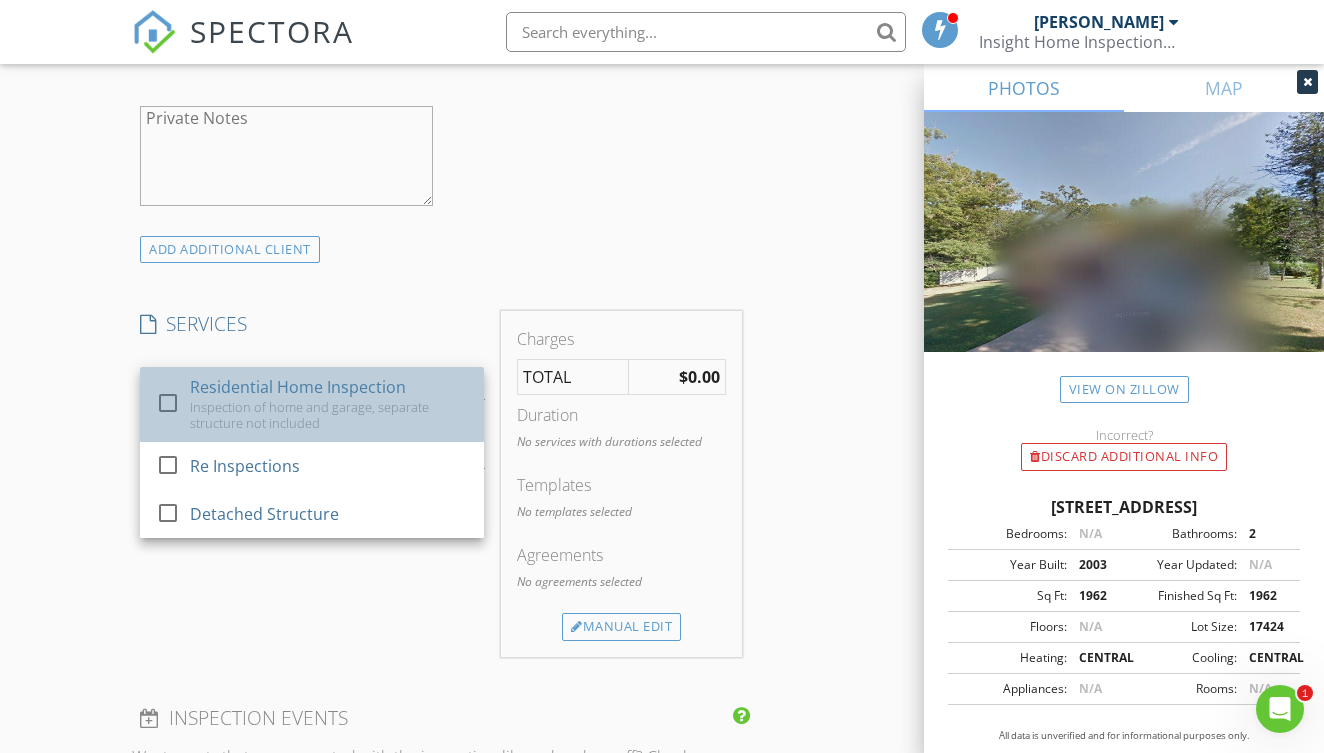 click on "Inspection of home and garage, separate structure not included" at bounding box center (329, 415) 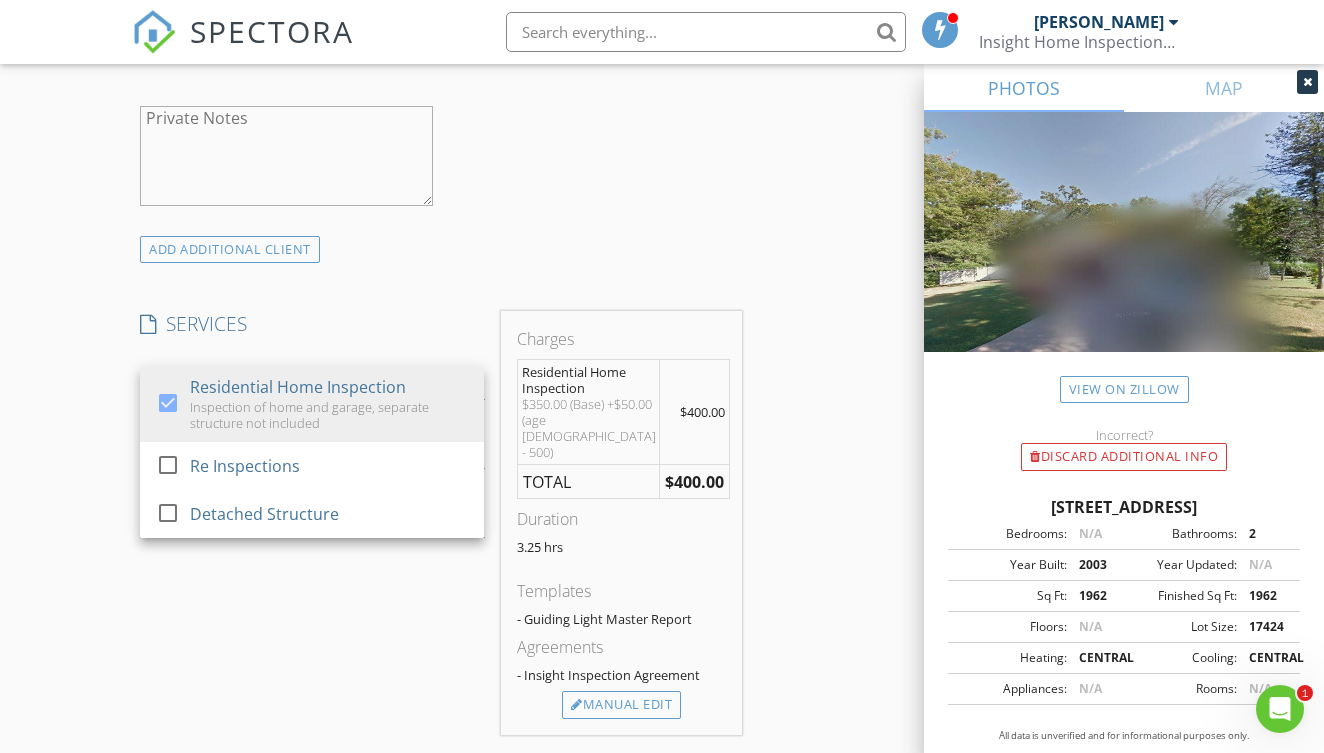 click on "SERVICES
check_box   Residential Home Inspection   Inspection of home and garage, separate structure not included  check_box_outline_blank   Re Inspections    check_box_outline_blank   Detached Structure    Residential Home Inspection arrow_drop_down   check_box_outline_blank   Detached Structure    Detached Garage or shed up to 3 stalls  check_box_outline_blank   Modern out building/shed    Structure that is not part of the home or garage Residential Home Inspection Options arrow_drop_down   Select Discount Code arrow_drop_down" at bounding box center (312, 523) 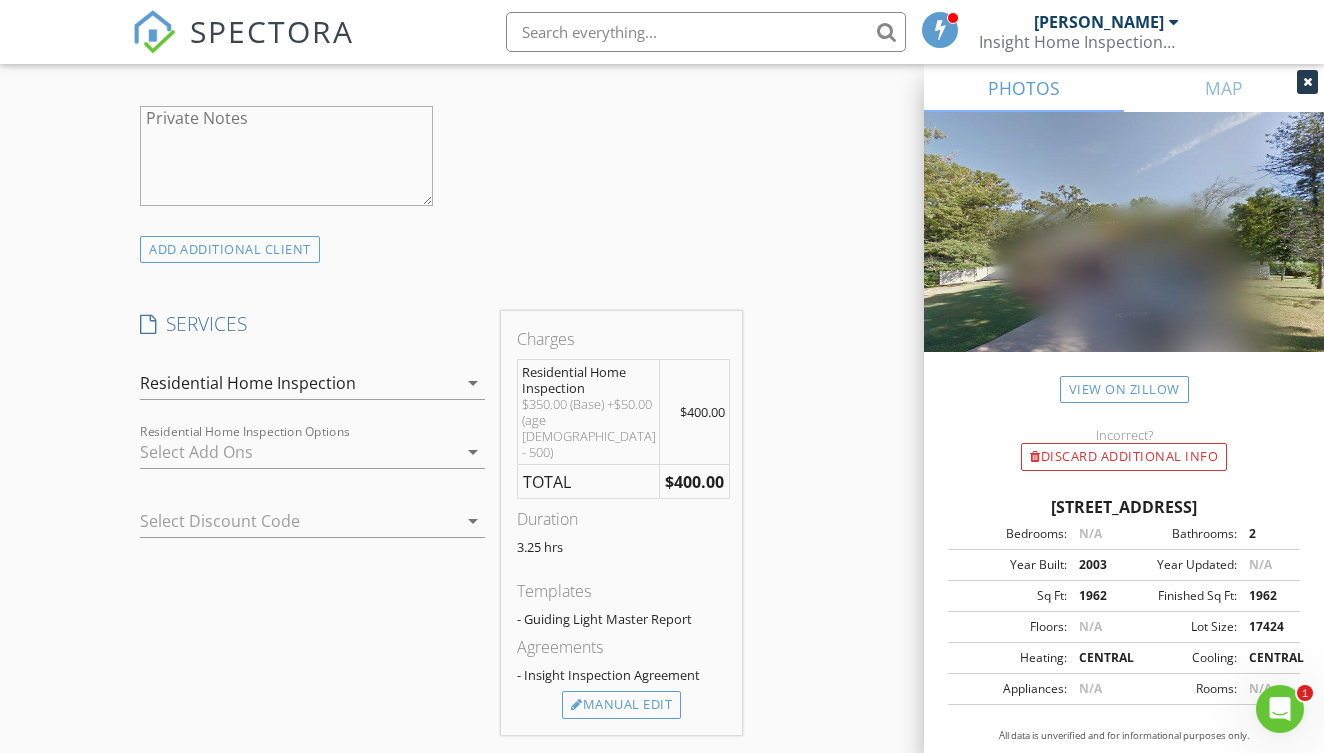 scroll, scrollTop: 1433, scrollLeft: 0, axis: vertical 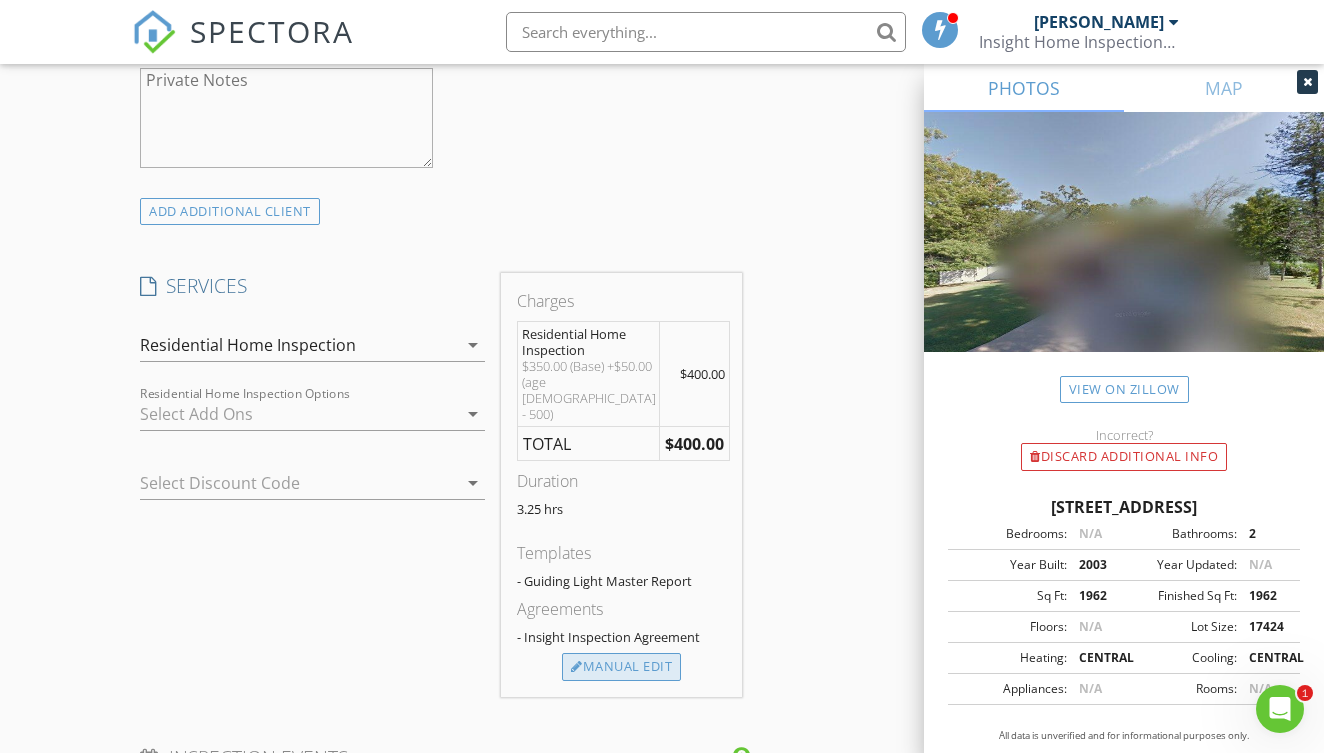 click on "Manual Edit" at bounding box center (621, 667) 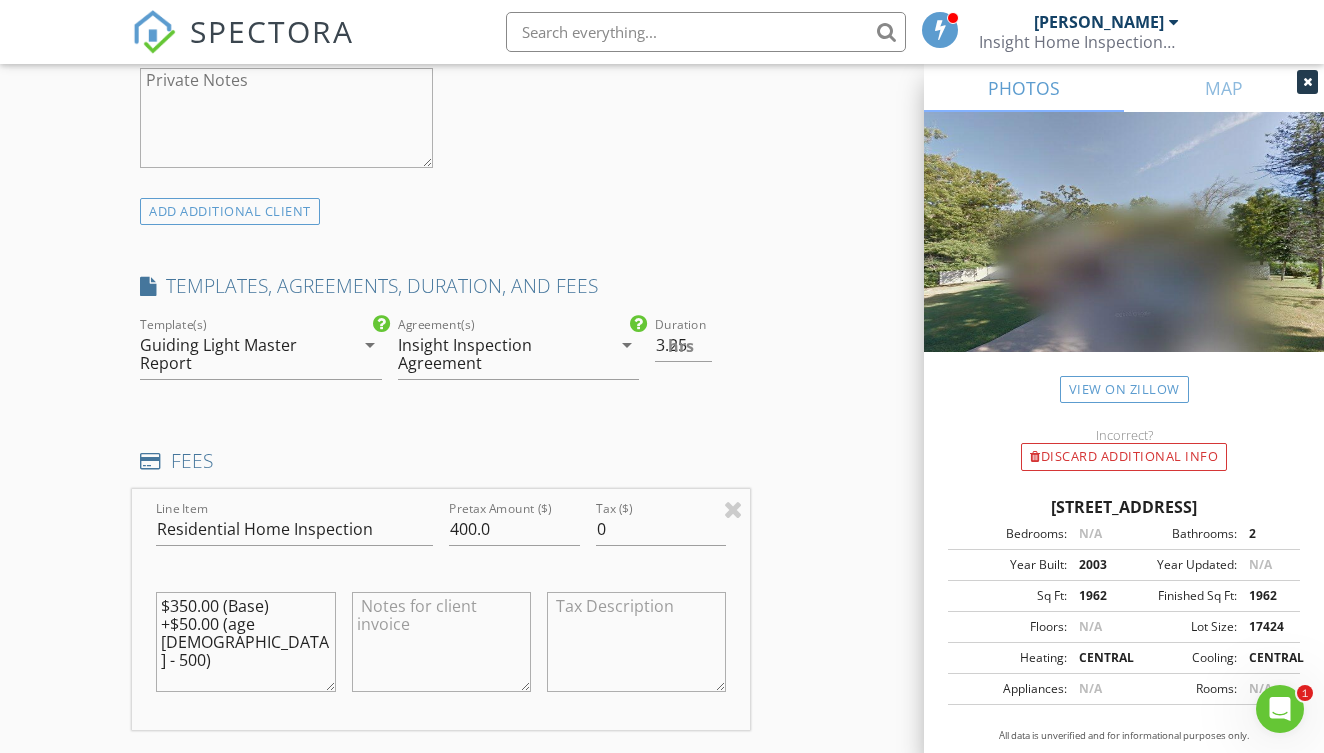 click on "arrow_drop_down" at bounding box center (370, 345) 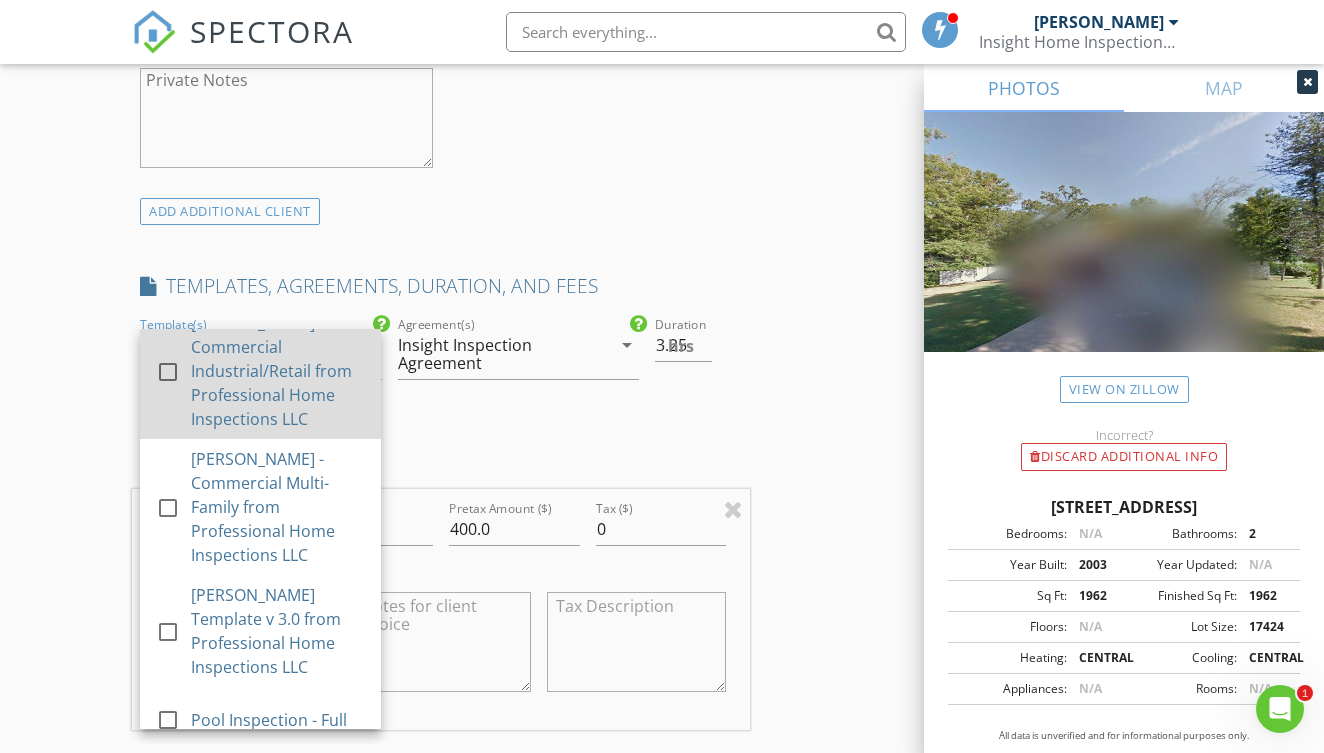 scroll, scrollTop: 397, scrollLeft: 0, axis: vertical 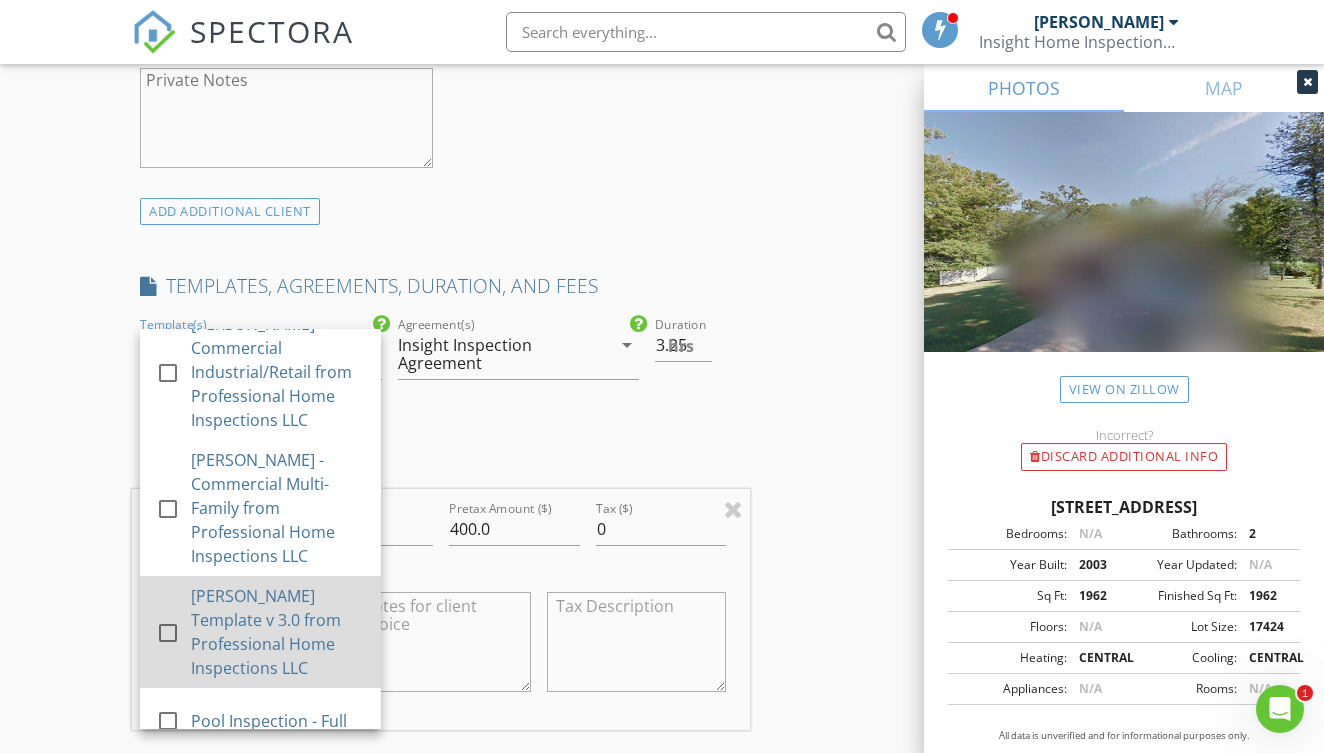 click on "KC Bartley Template v 3.0 from Professional Home Inspections LLC" at bounding box center [278, 632] 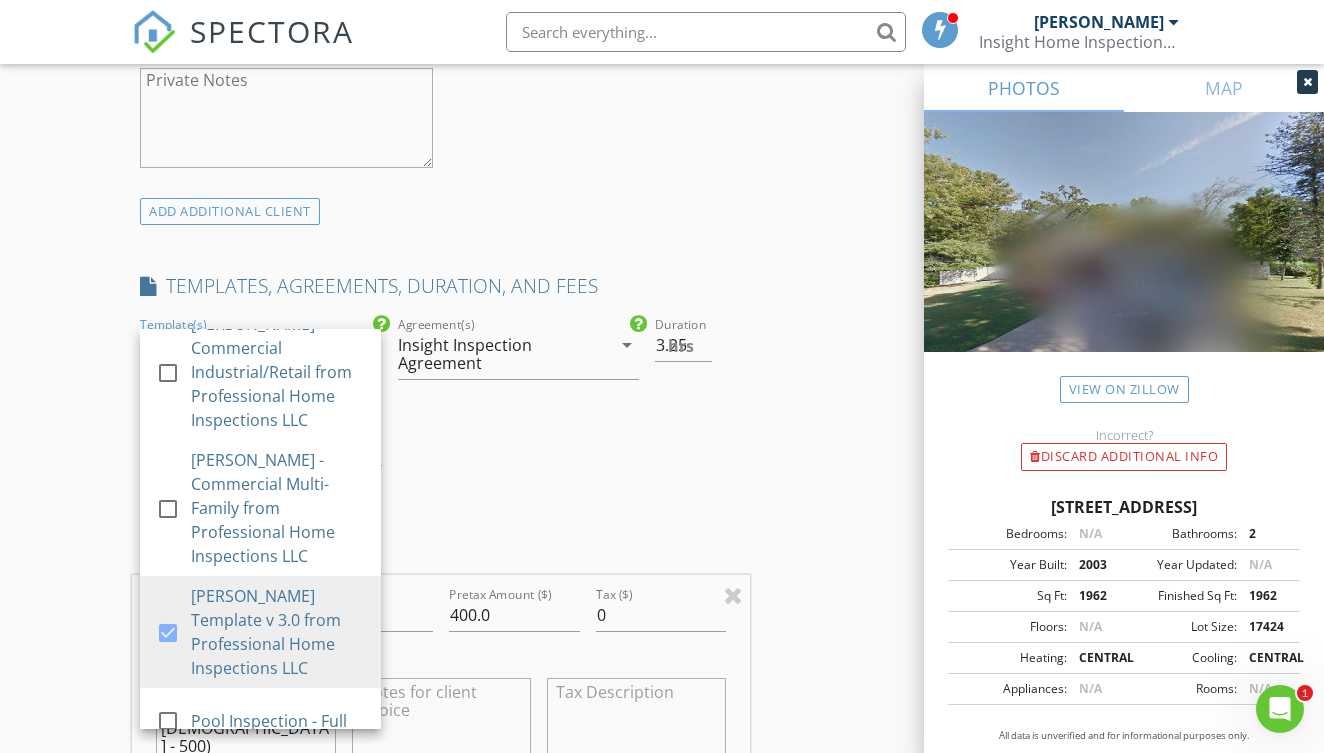 click on "INSPECTOR(S)
check_box   Andrew Campbell   PRIMARY   Andrew Campbell arrow_drop_down   check_box_outline_blank Andrew Campbell specifically requested
Date/Time
07/11/2025 8:00 AM
Location
Address Search       Address 18 Edenhall Ln   Unit   City Bella Vista   State AR   Zip 72714   County Benton     Square Feet 1962   Year Built 2003   Foundation arrow_drop_down     Andrew Campbell     0.0 miles     (a few seconds)
client
check_box Enable Client CC email for this inspection   Client Search     check_box_outline_blank Client is a Company/Organization     First Name testing KC   Last Name Test Bartly   Email insightinspectionsnwa@gamil.com   CC Email   Phone           Notes   Private Notes
ADD ADDITIONAL client
SERVICES
check_box   Residential Home Inspection     Re Inspections" at bounding box center (441, 541) 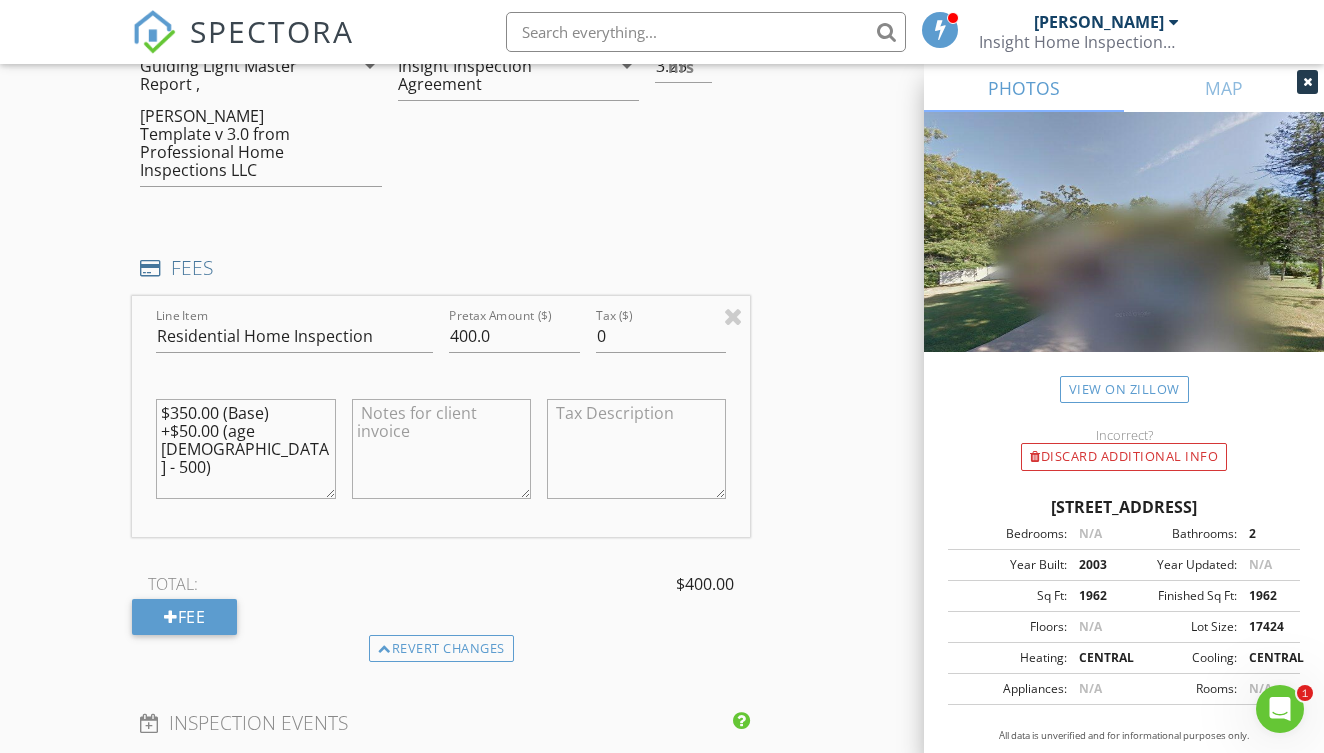 scroll, scrollTop: 1715, scrollLeft: 0, axis: vertical 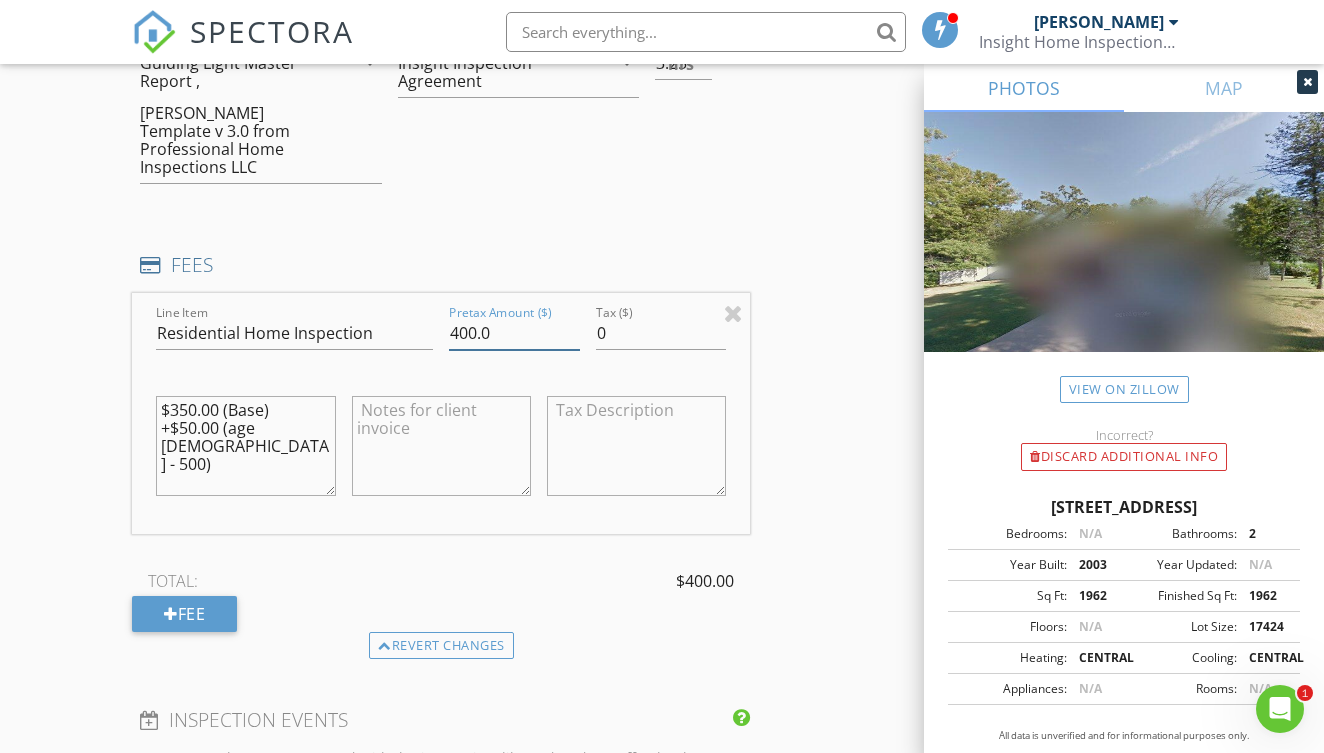 drag, startPoint x: 534, startPoint y: 335, endPoint x: 494, endPoint y: 335, distance: 40 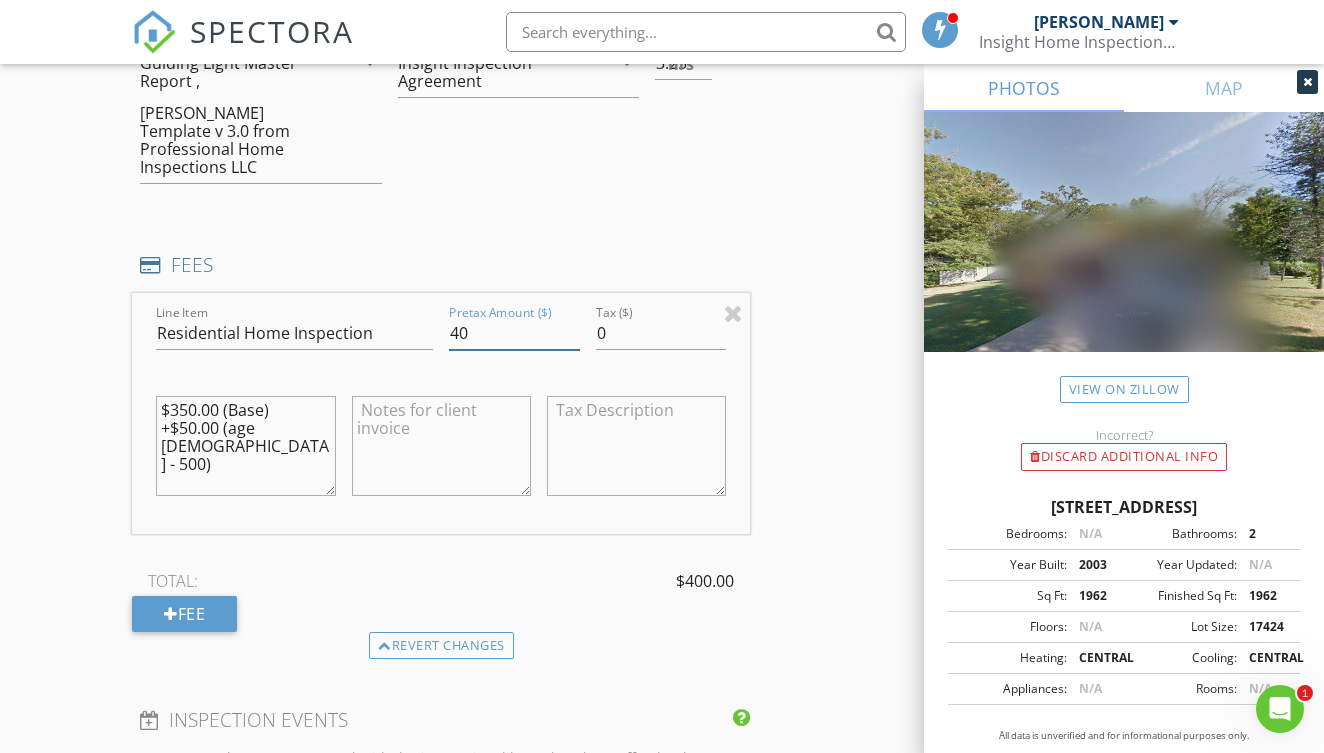 type on "4" 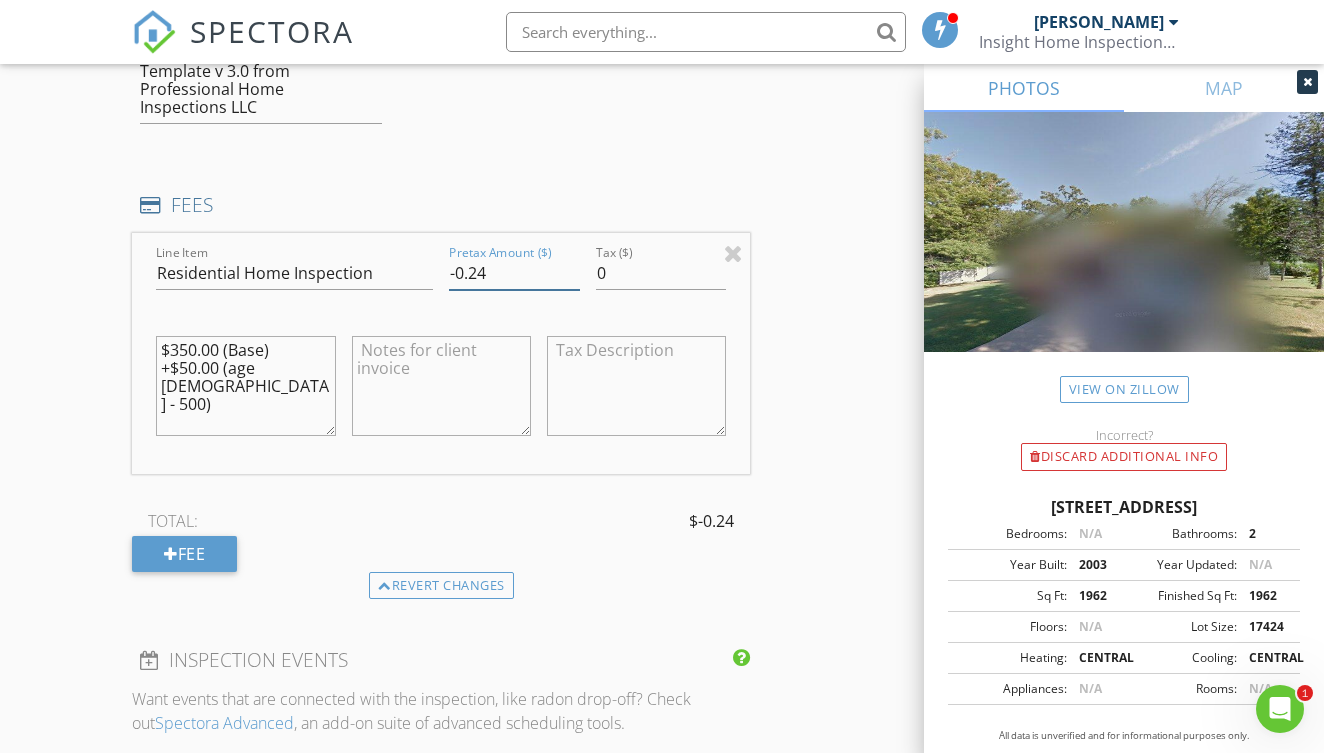 scroll, scrollTop: 1777, scrollLeft: 0, axis: vertical 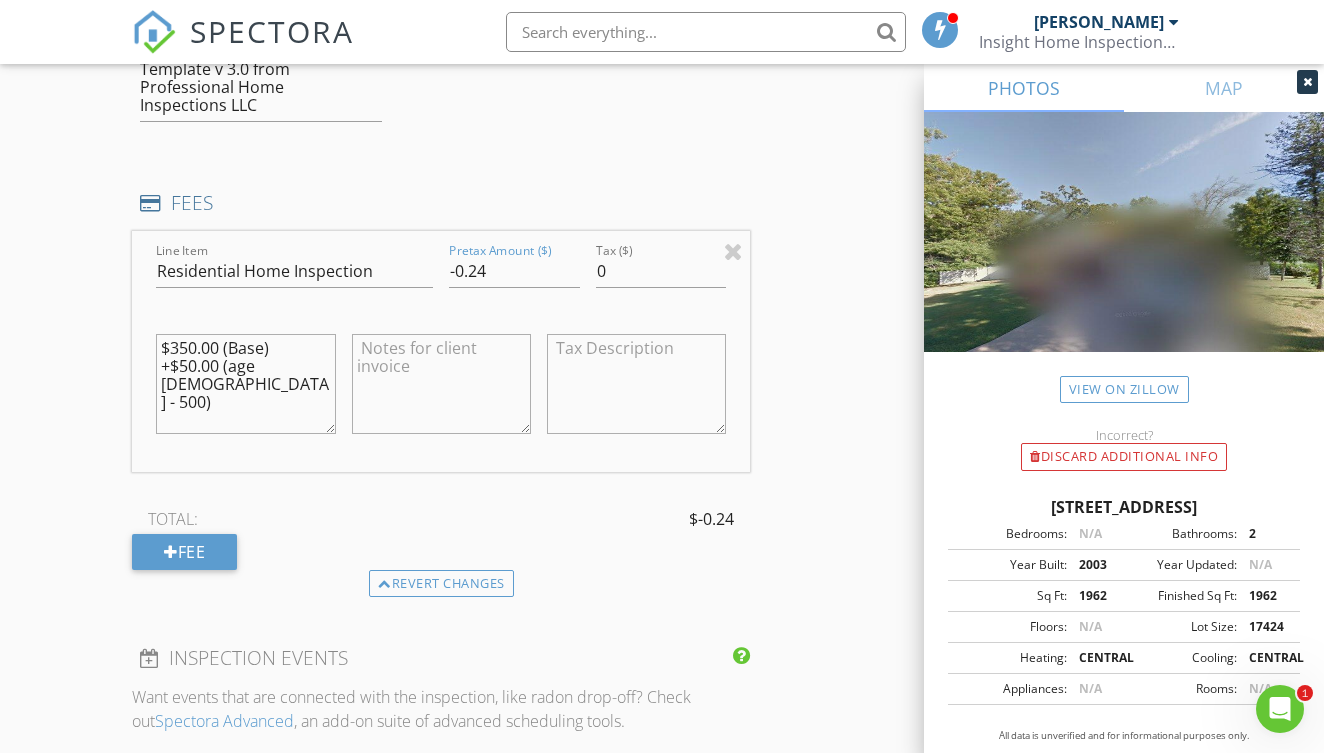 click at bounding box center [441, 458] 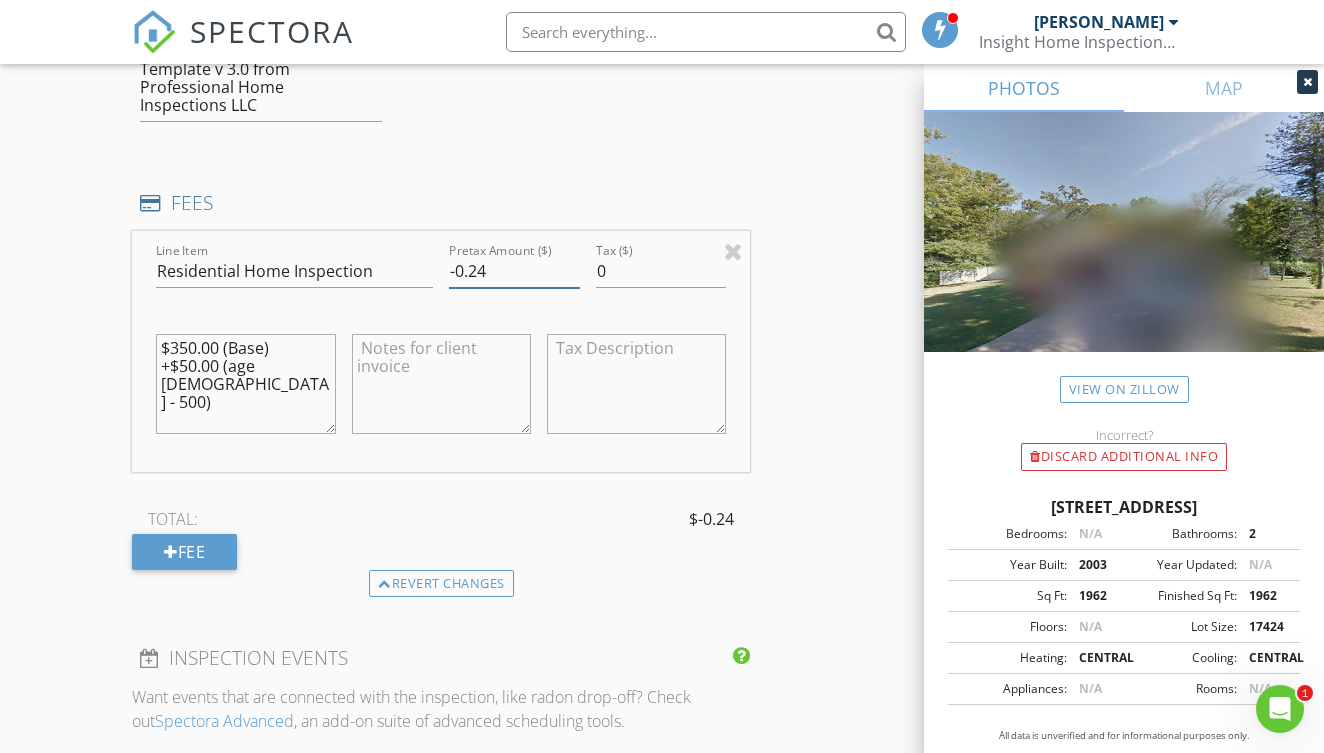 click on "-0.24" at bounding box center [514, 271] 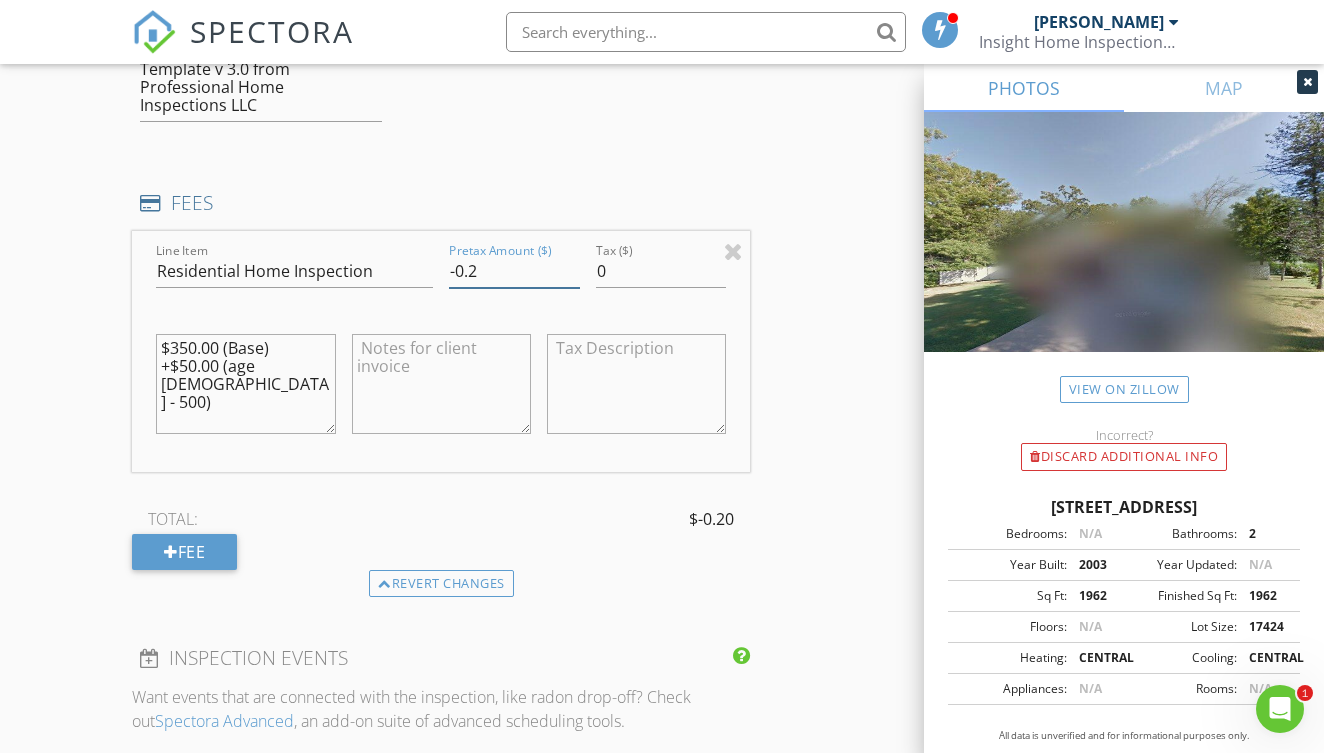 type on "-0" 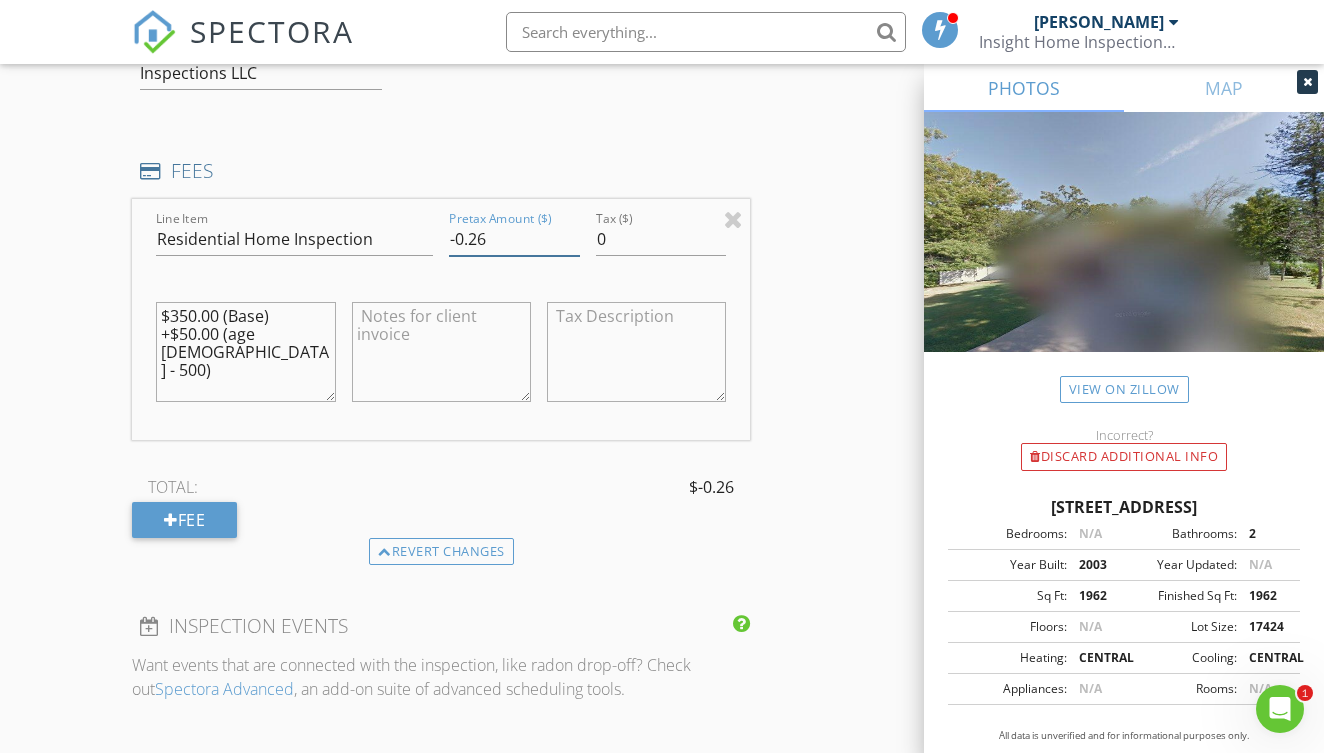 scroll, scrollTop: 1803, scrollLeft: 0, axis: vertical 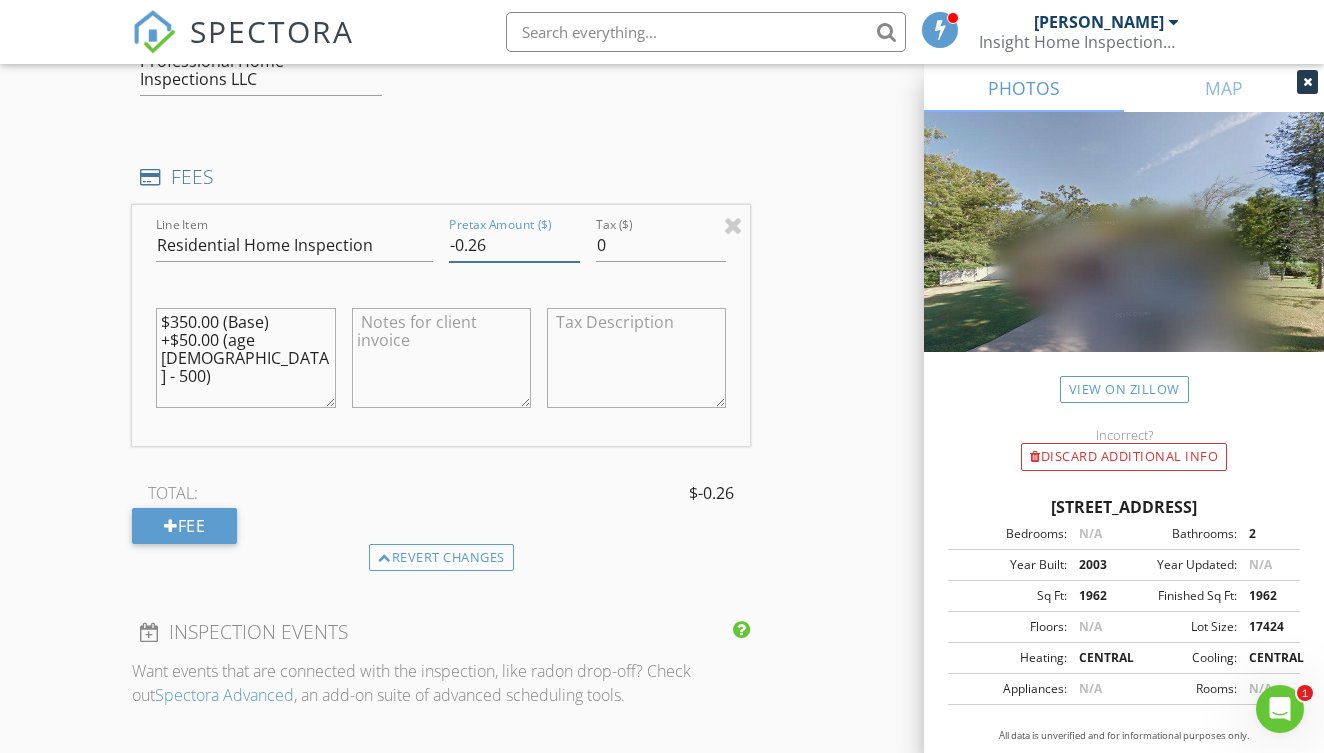 click on "-0.26" at bounding box center (514, 245) 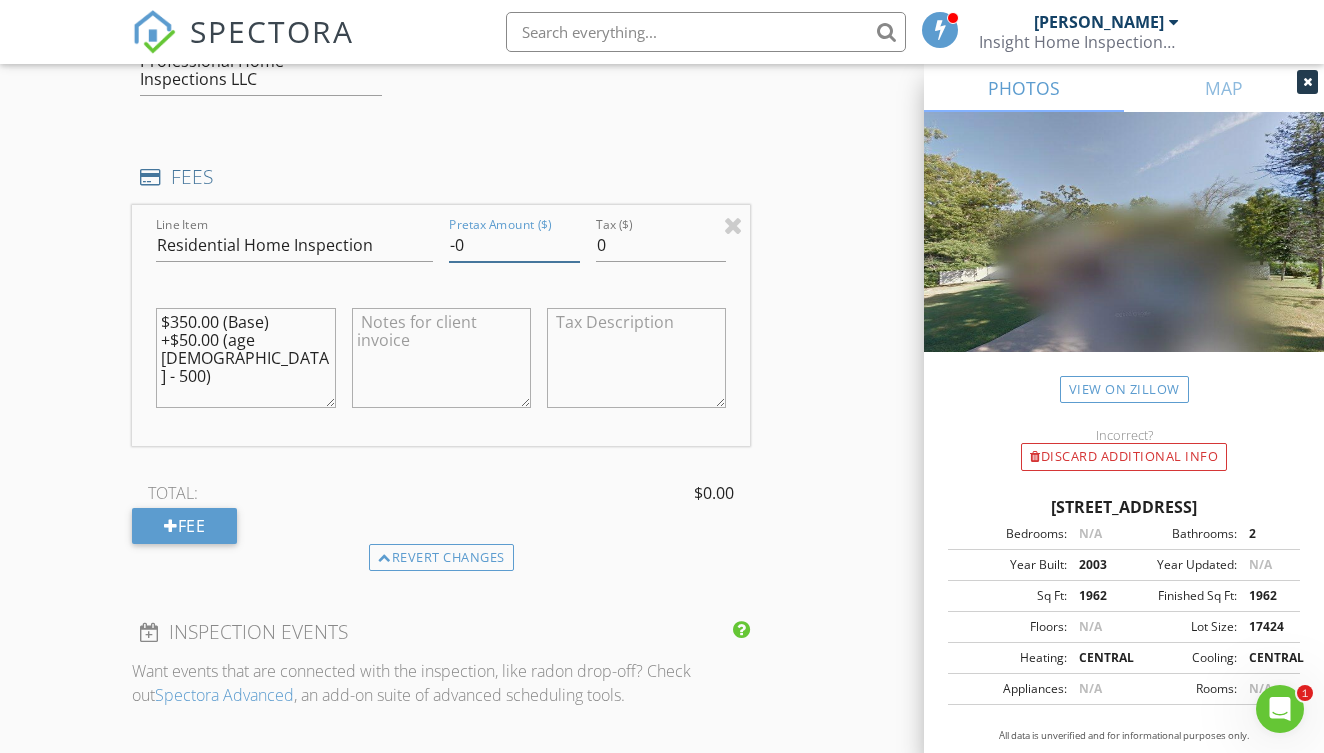 type on "-0" 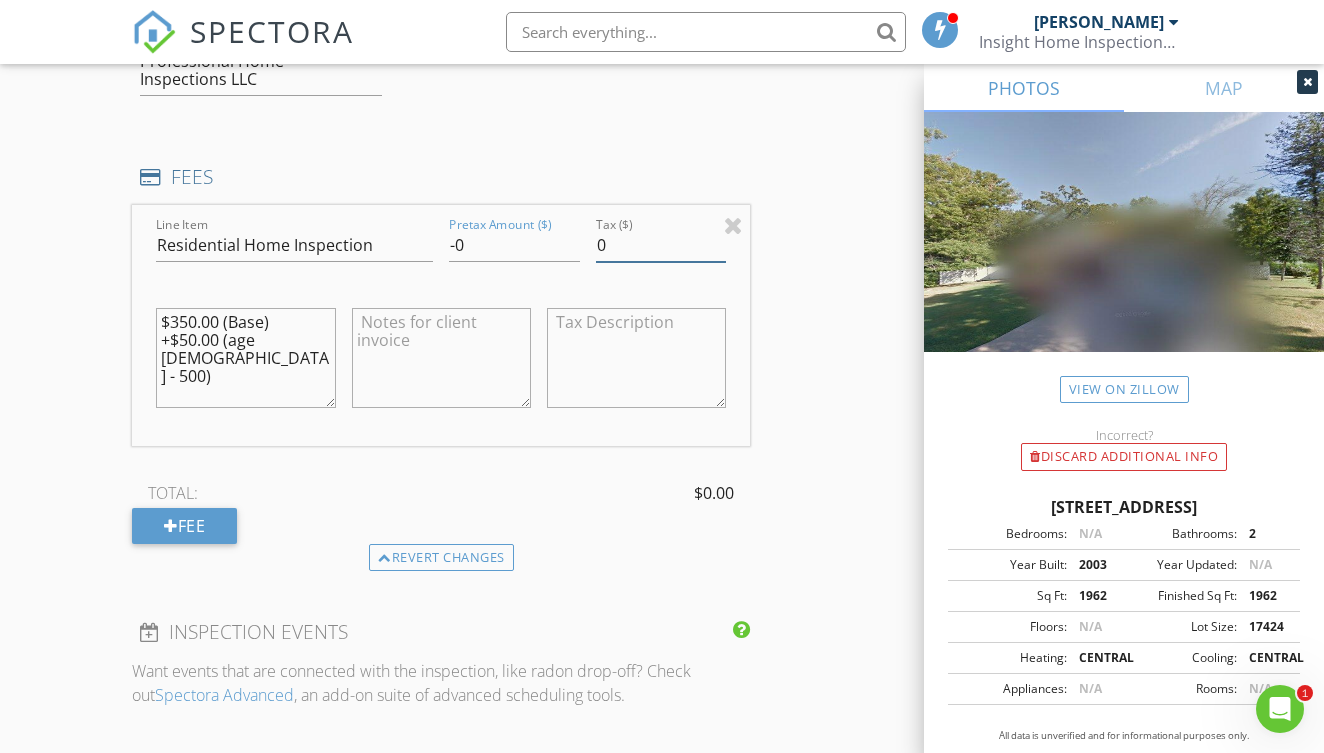 click on "0" at bounding box center (661, 245) 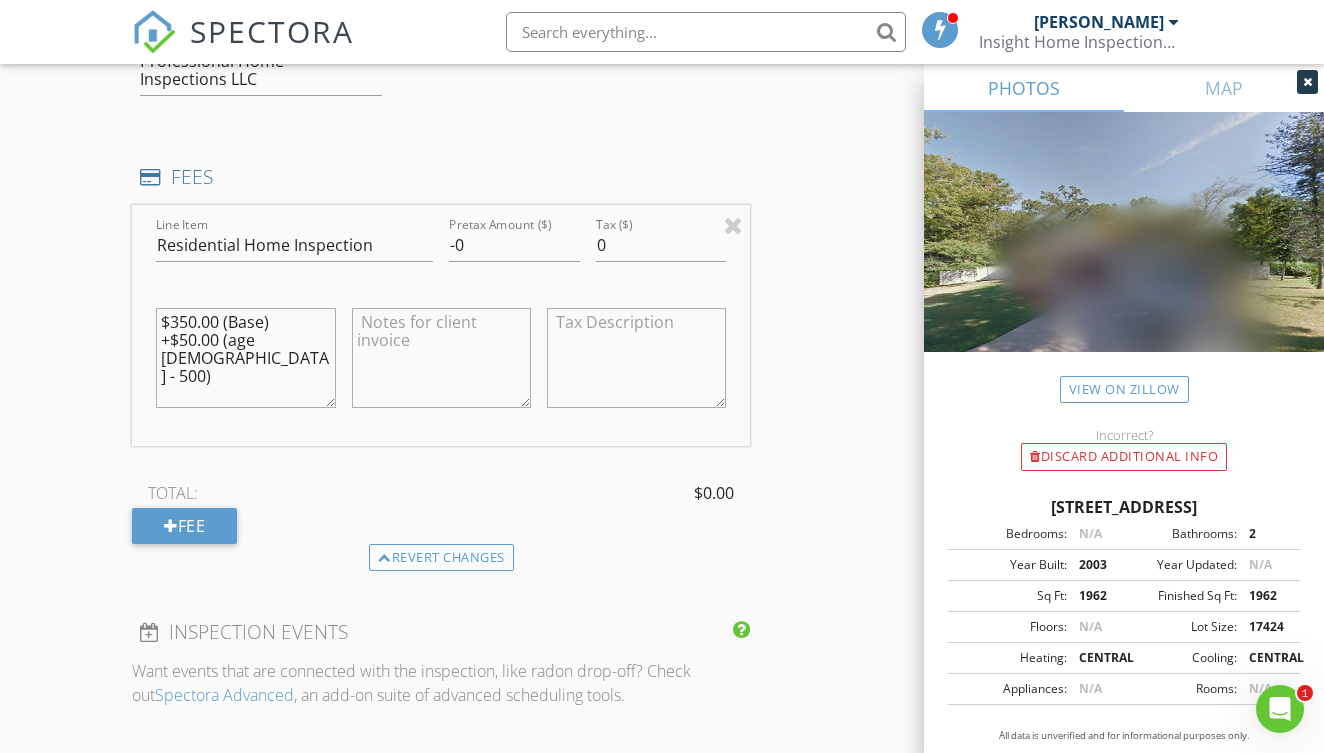 click on "Line Item Residential Home Inspection     Pretax Amount ($) -0   Tax ($) 0   $350.00 (Base)
+$50.00 (age 20 - 500)       TOTAL:   $0.00
Fee" at bounding box center (441, 374) 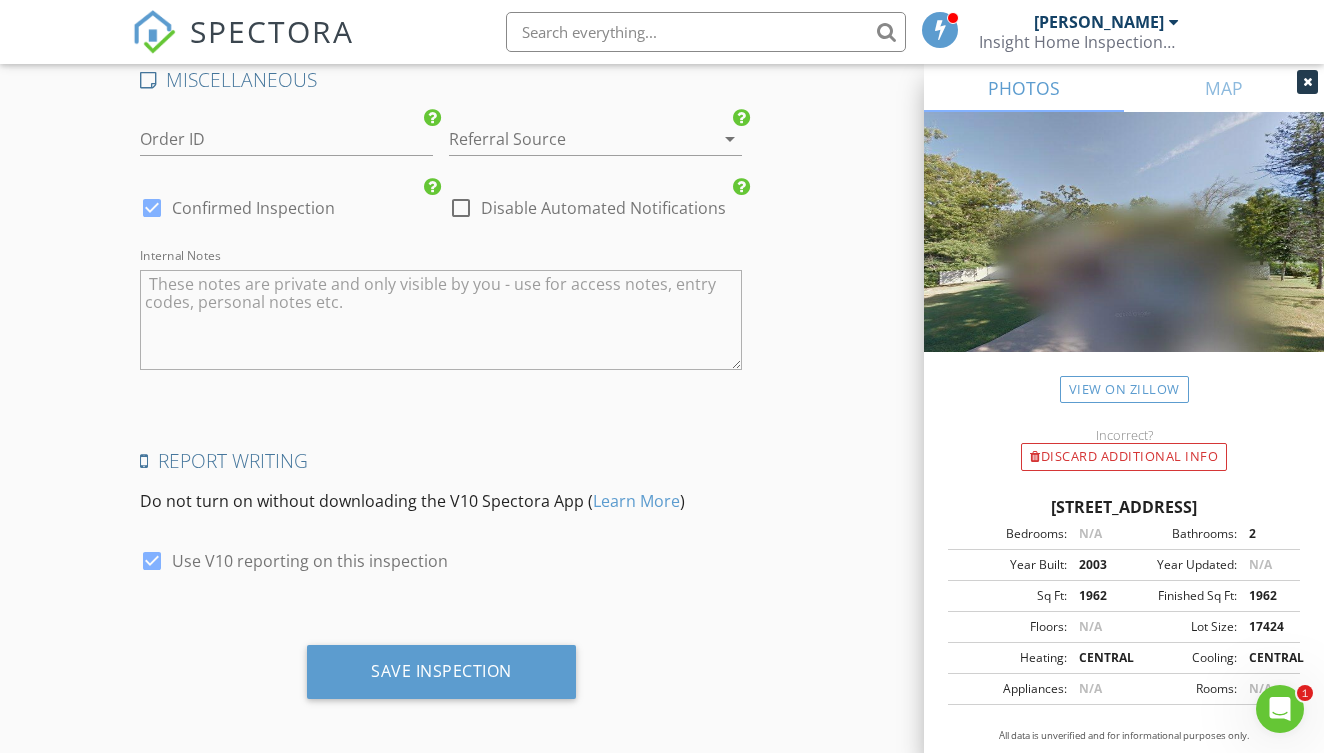 scroll, scrollTop: 3119, scrollLeft: 0, axis: vertical 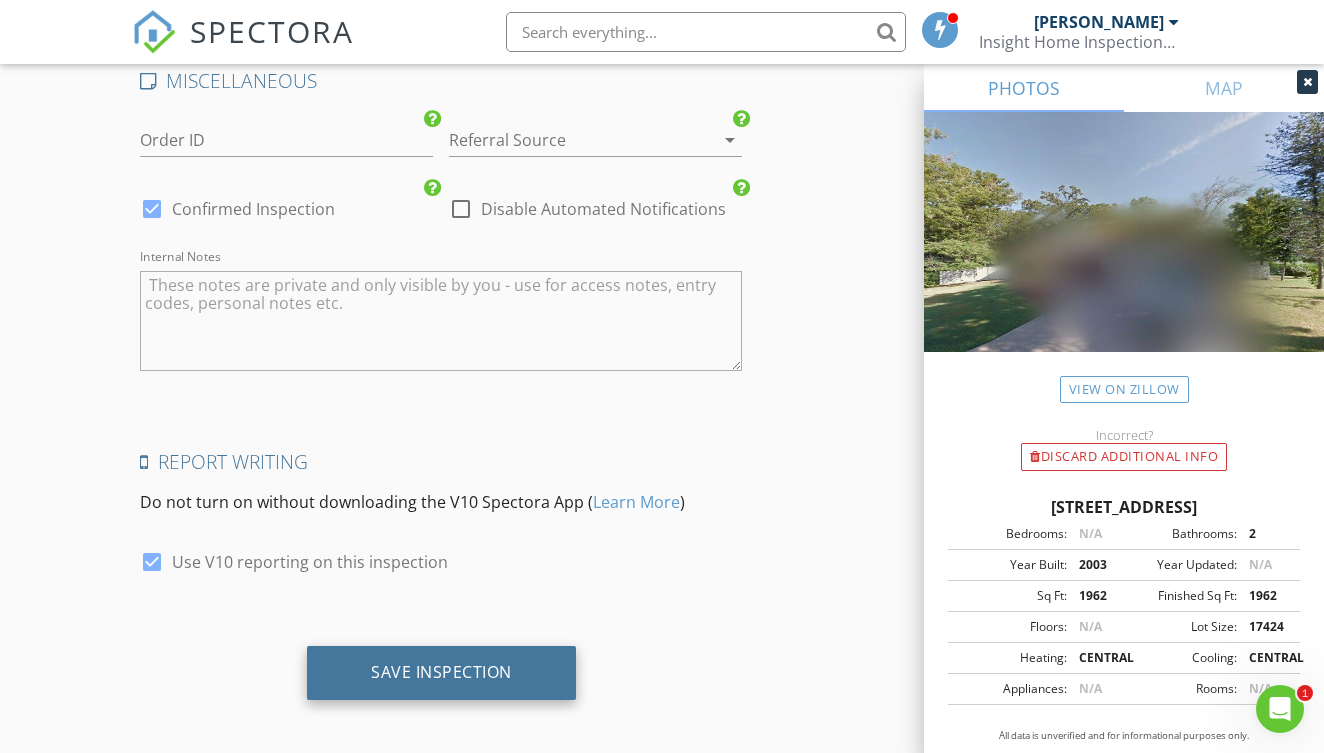 click on "Save Inspection" at bounding box center [441, 672] 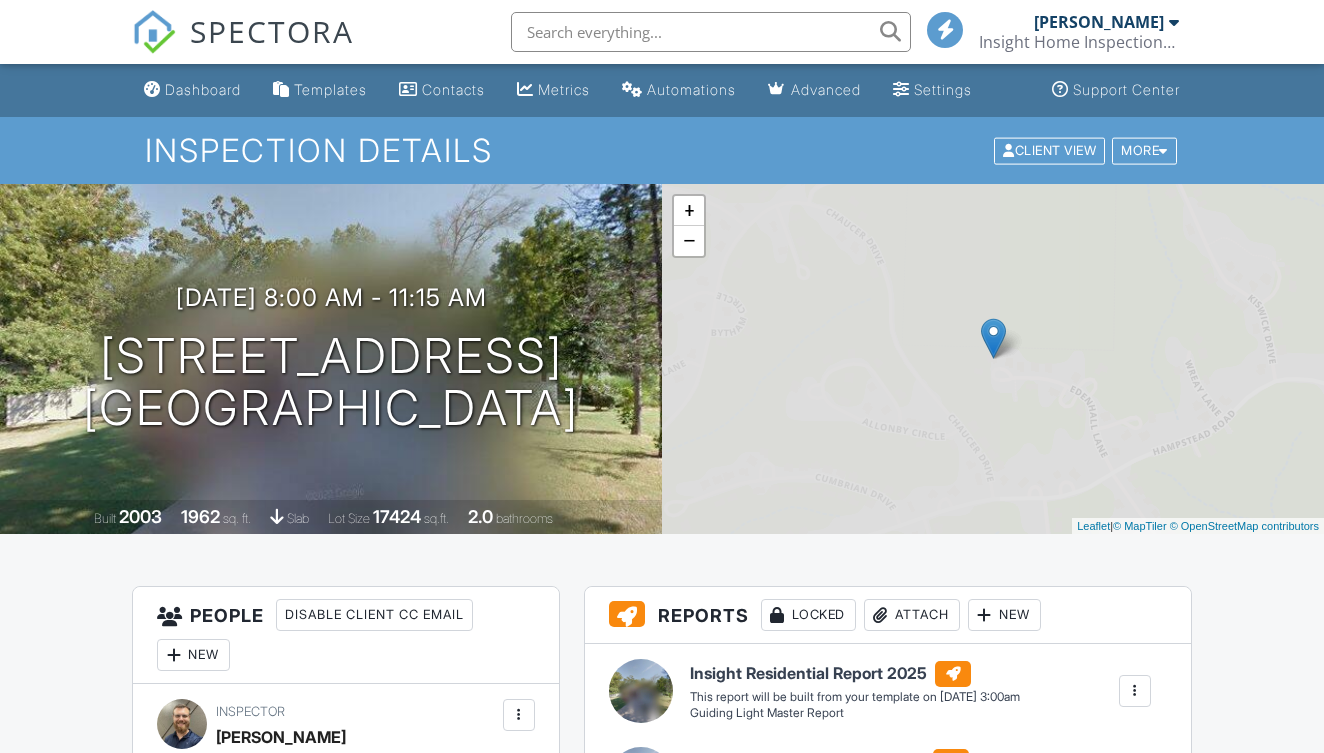 scroll, scrollTop: 0, scrollLeft: 0, axis: both 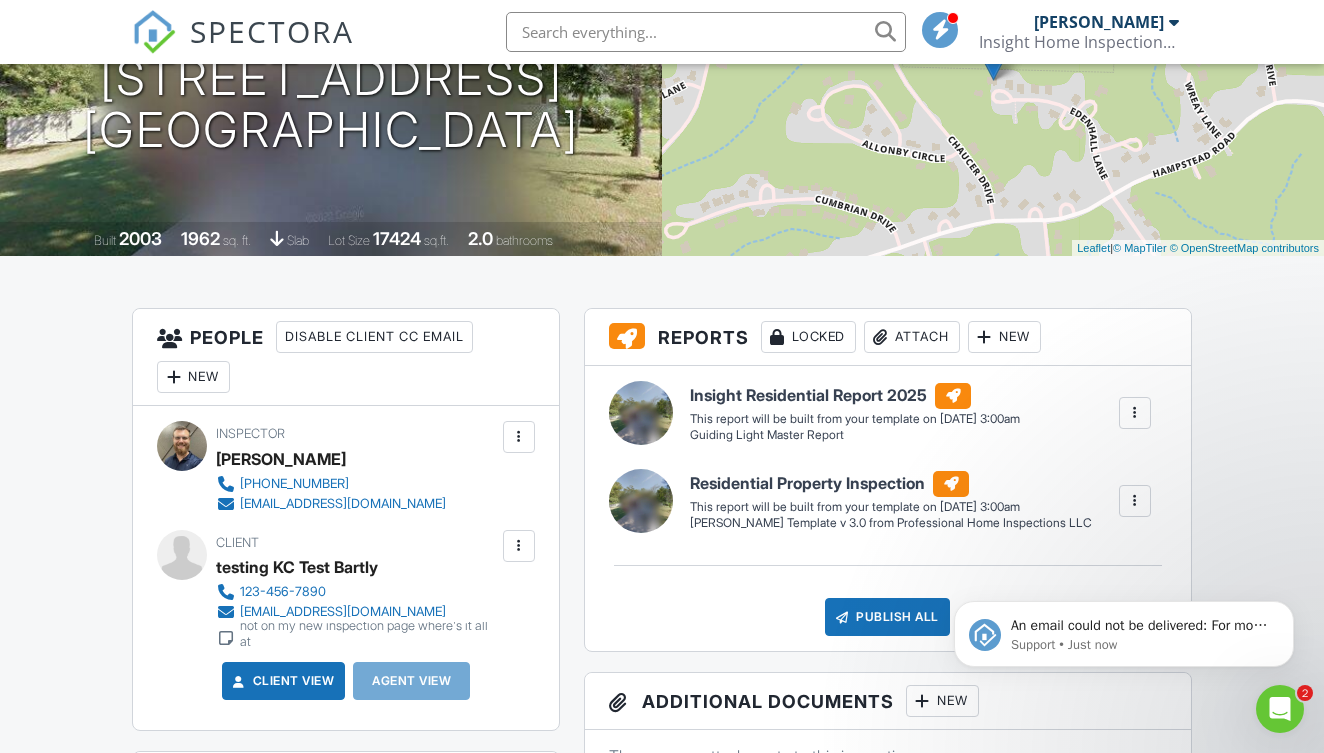 click at bounding box center [1135, 413] 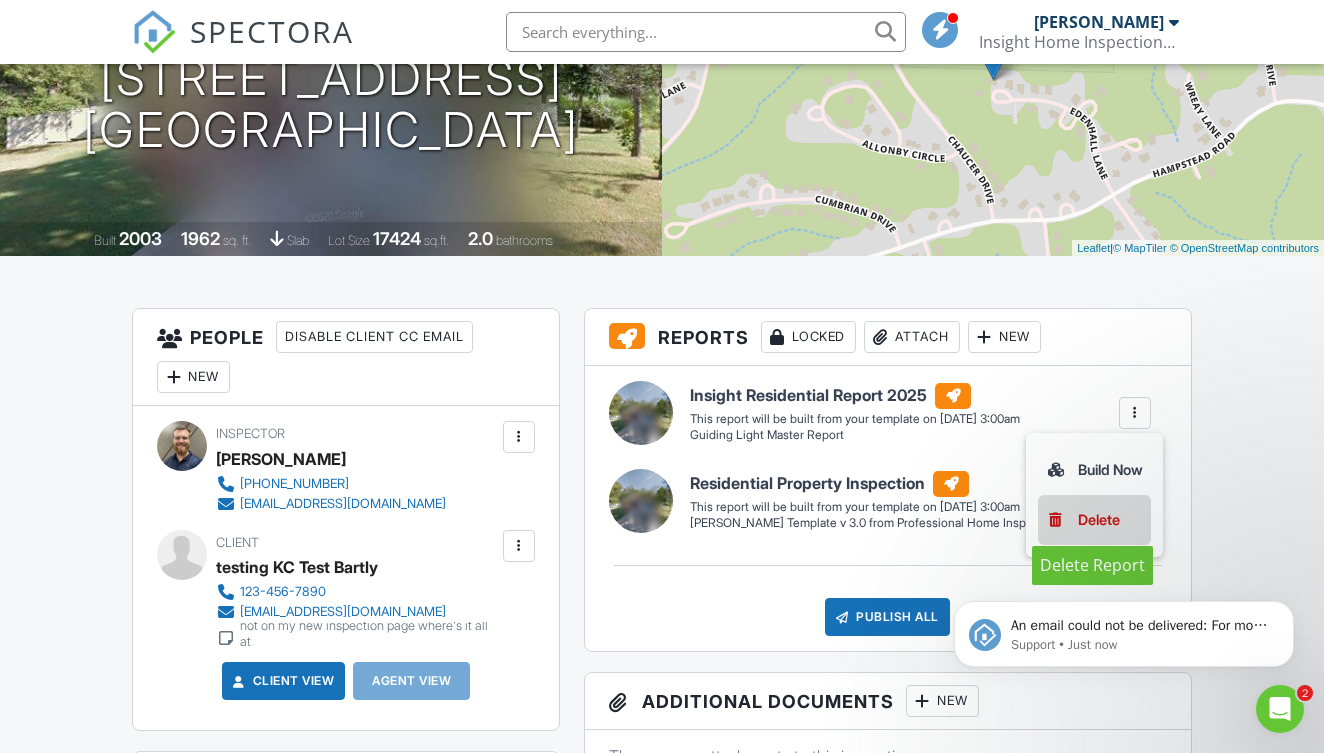 click on "Delete" at bounding box center [1099, 520] 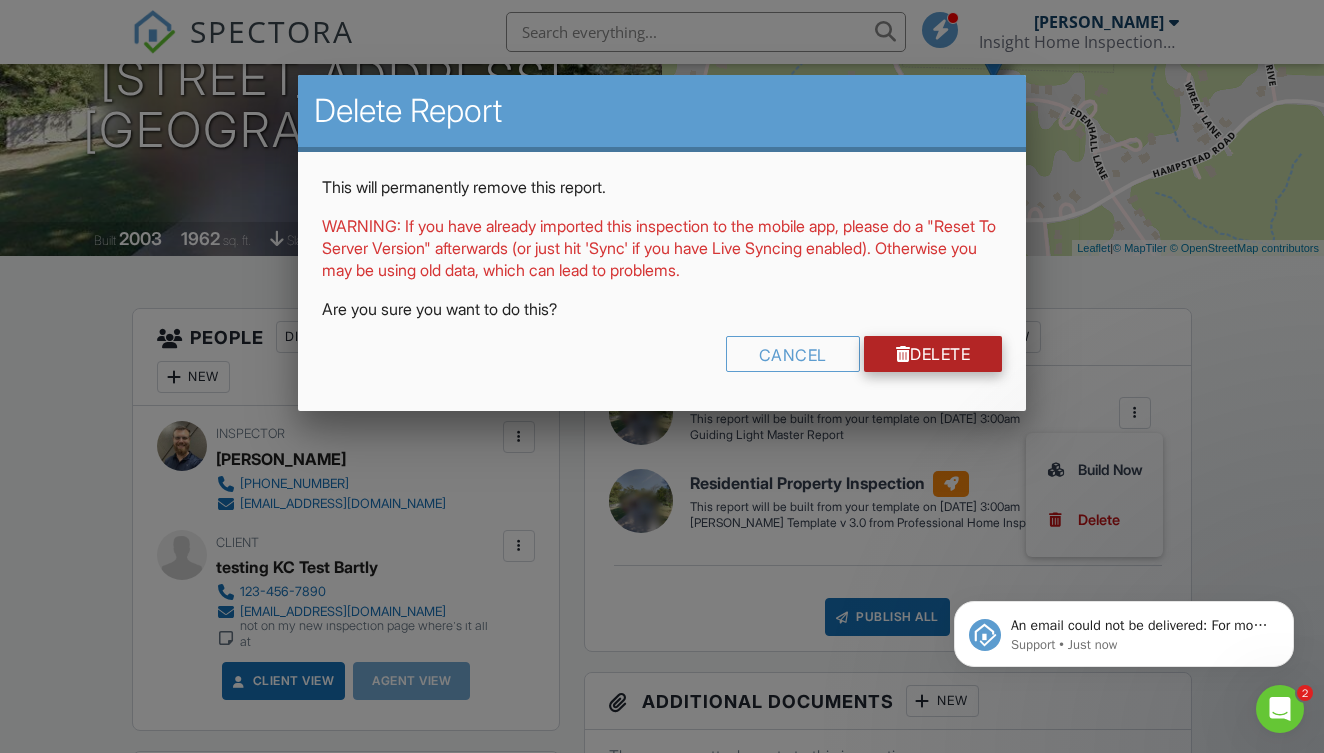 click on "Delete" at bounding box center (933, 354) 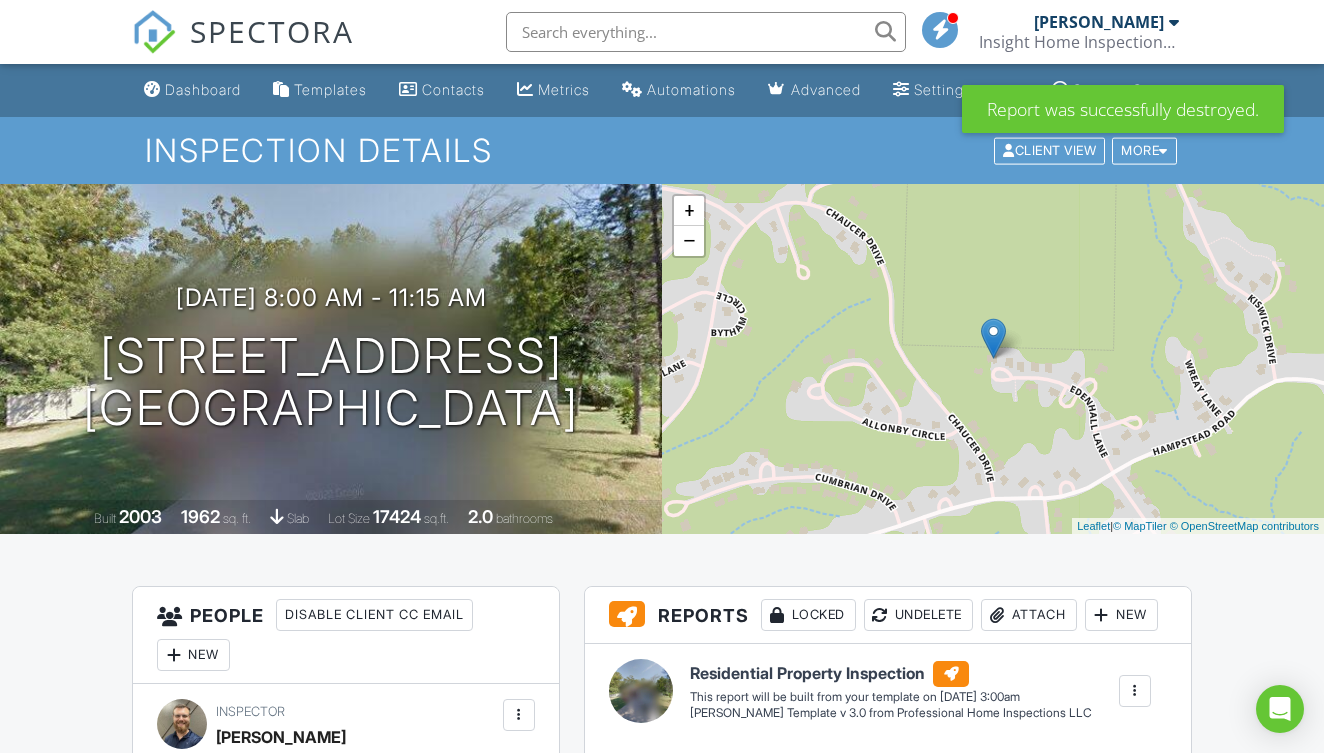 scroll, scrollTop: 1, scrollLeft: 0, axis: vertical 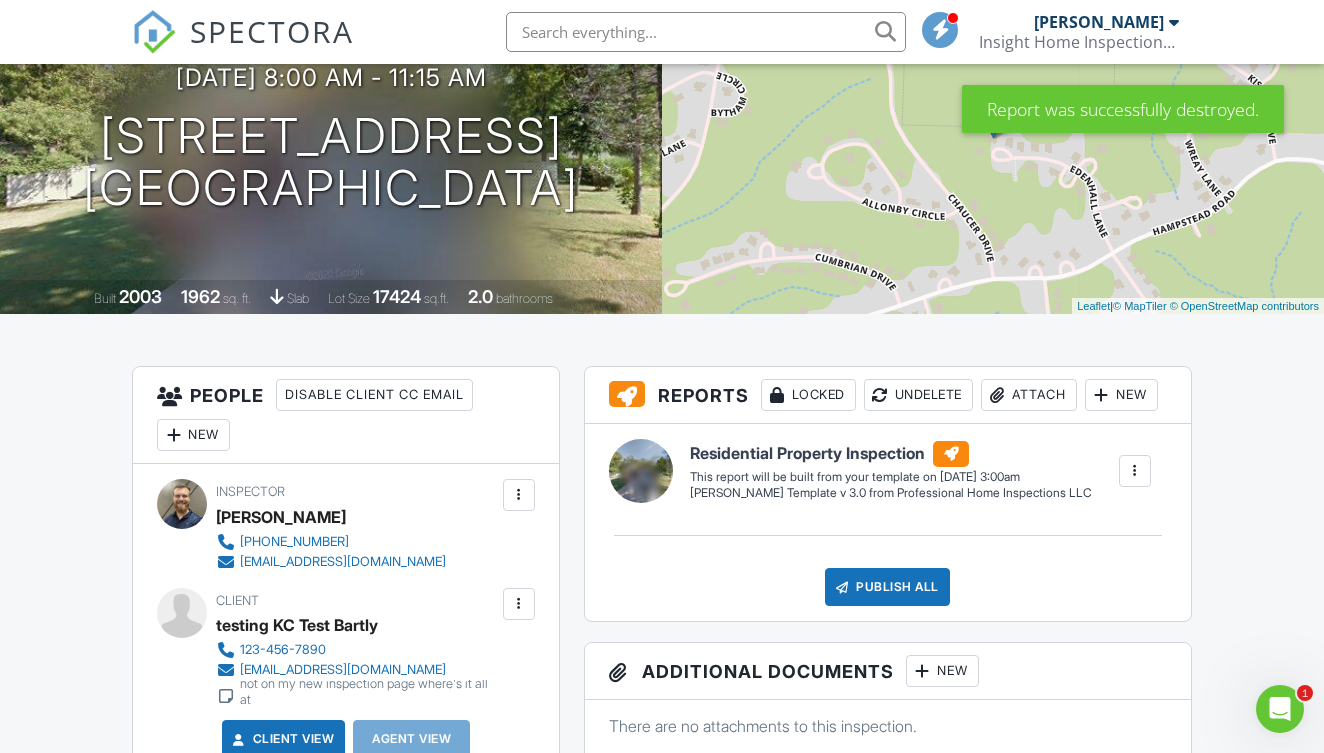 click at bounding box center [1135, 471] 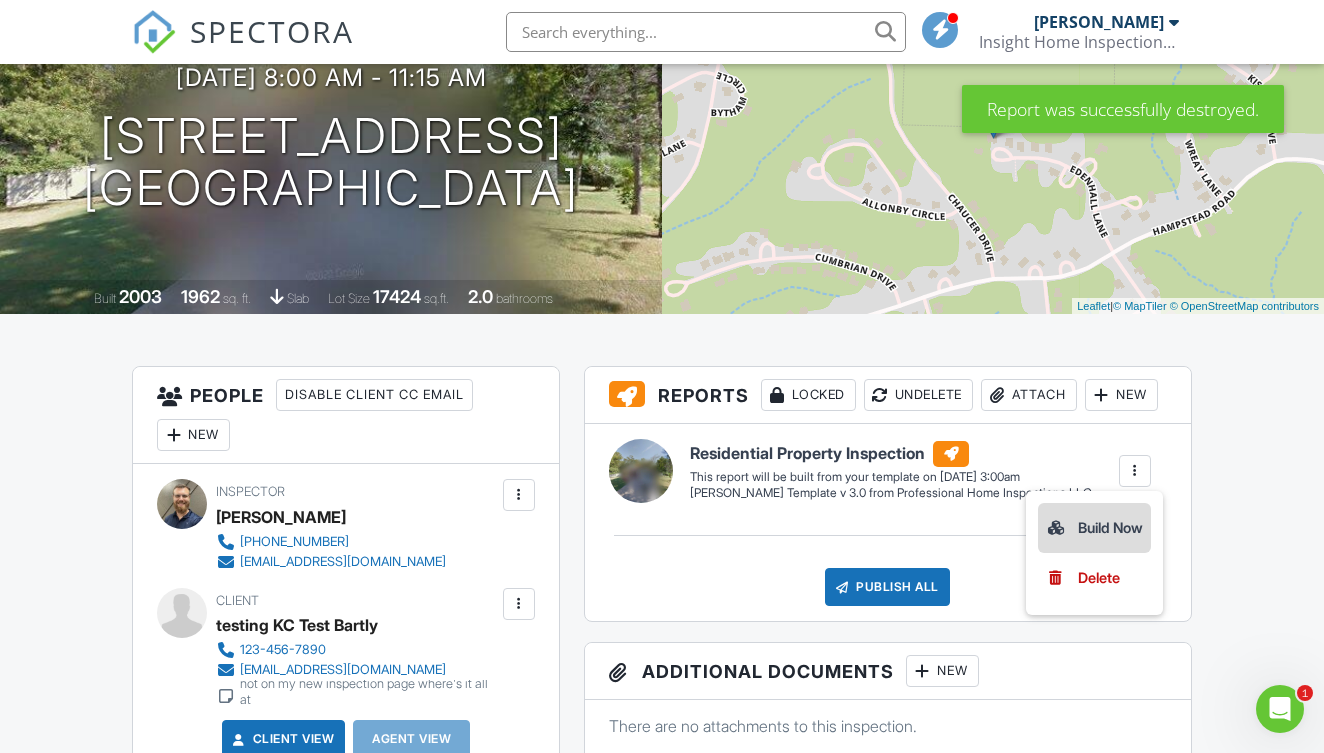 click on "Build Now" at bounding box center (1094, 528) 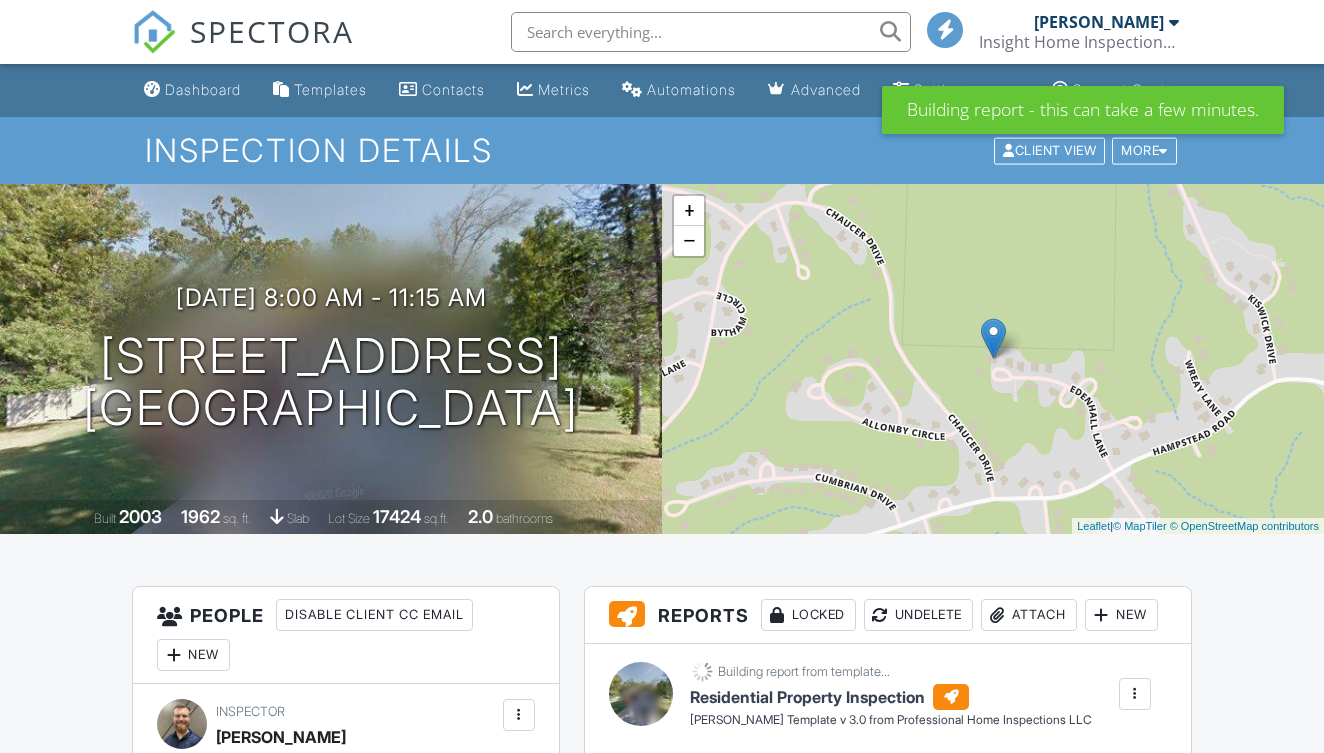 scroll, scrollTop: 0, scrollLeft: 0, axis: both 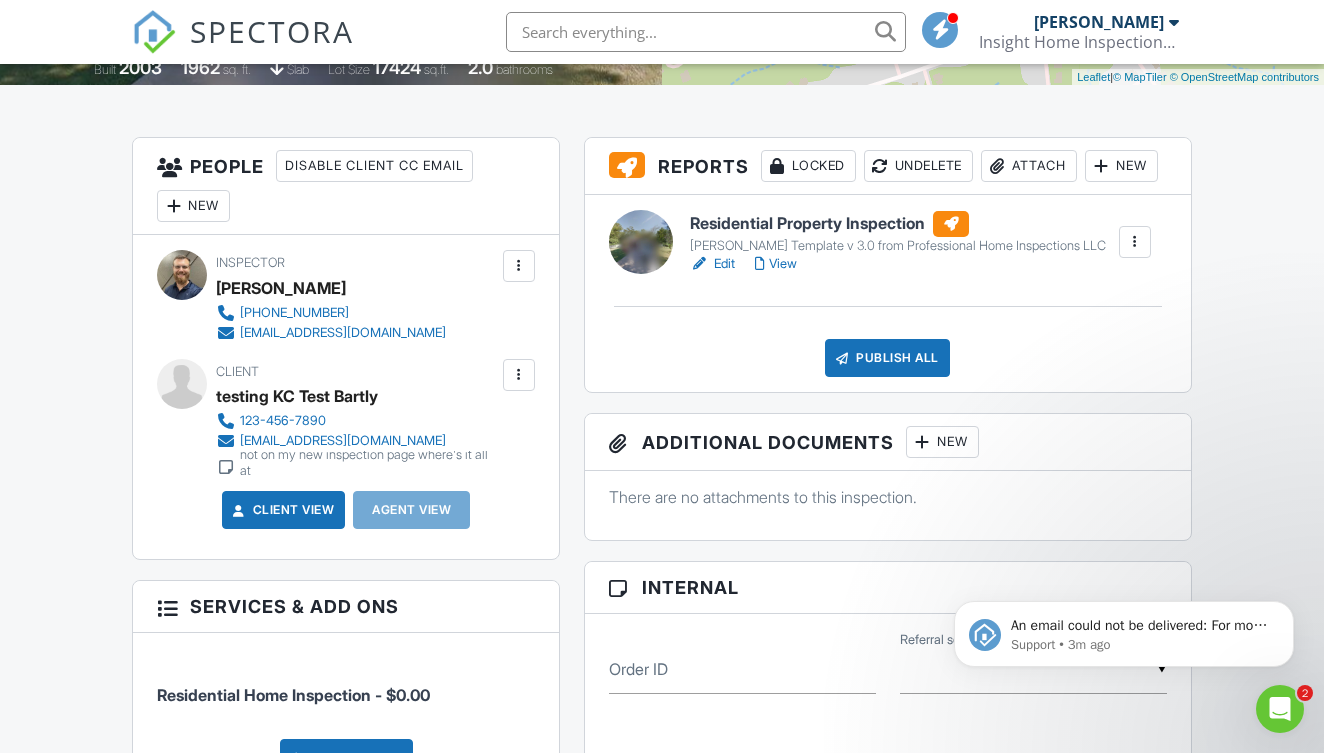 click on "View" at bounding box center [776, 264] 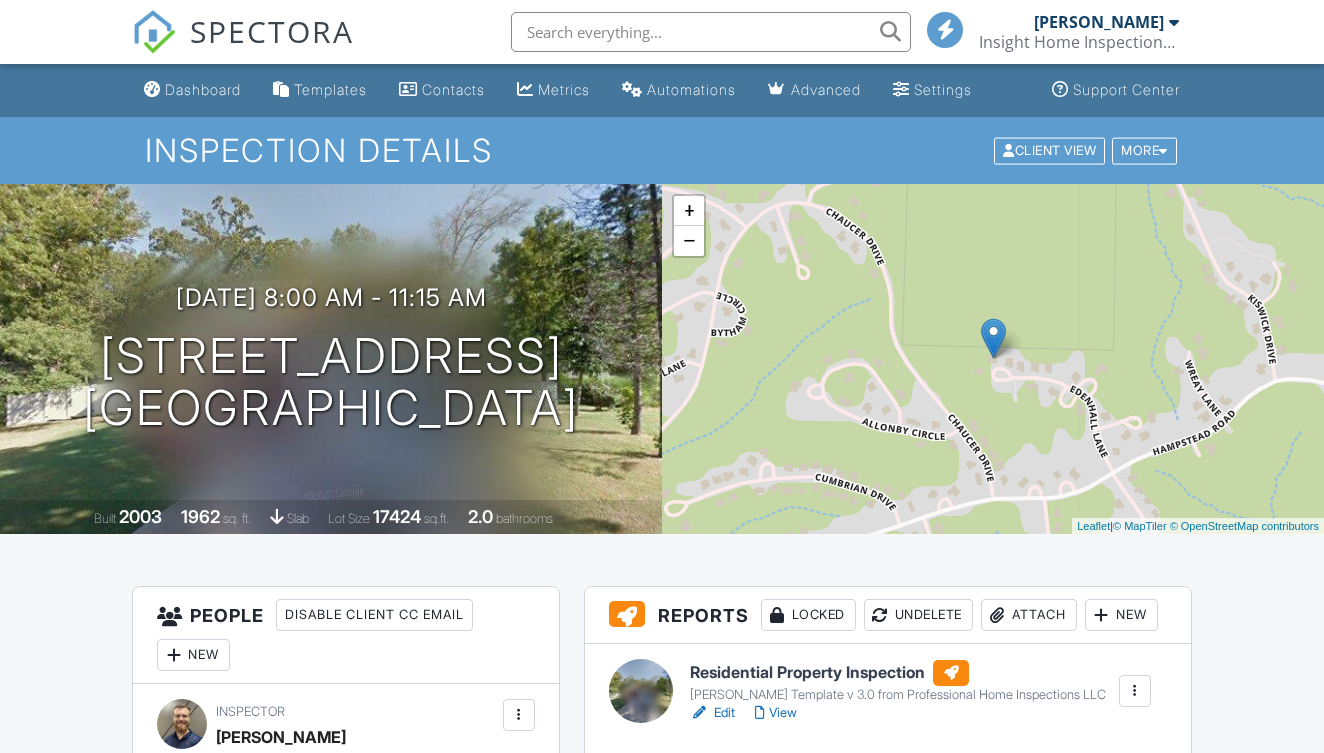 scroll, scrollTop: 0, scrollLeft: 0, axis: both 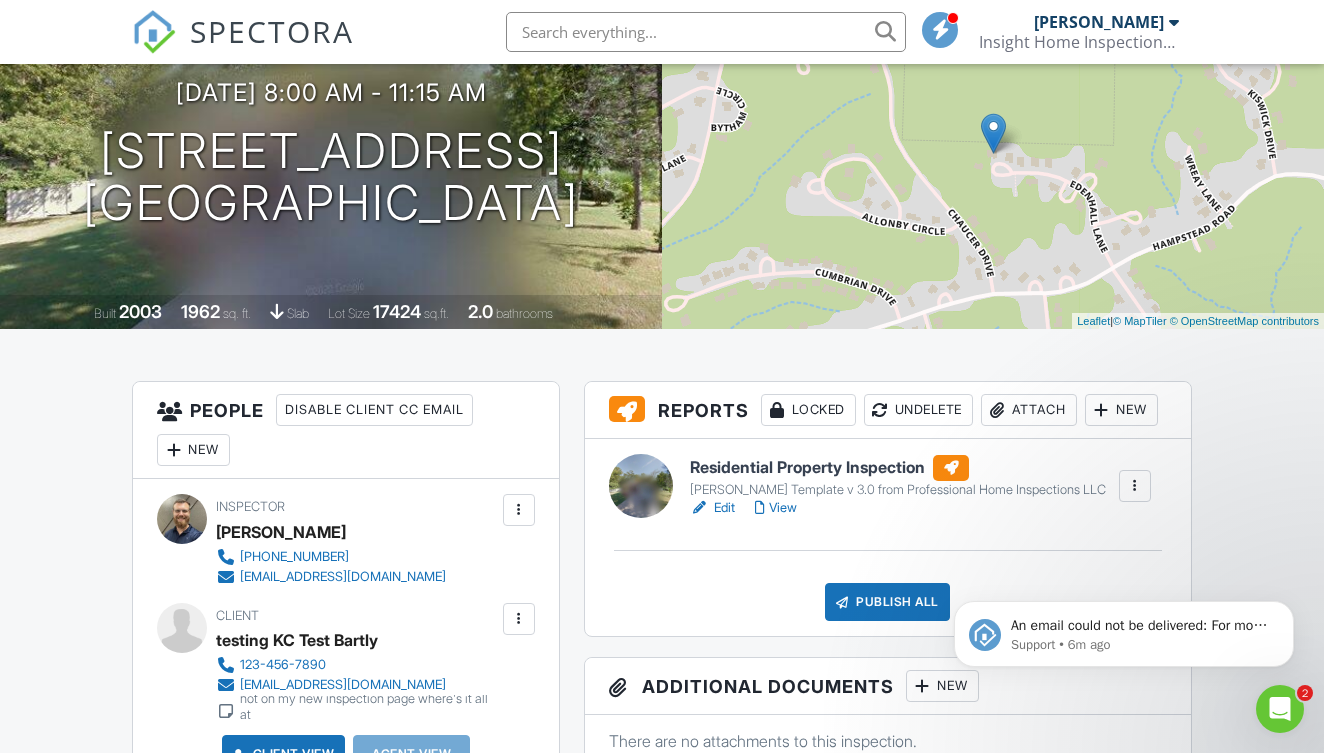 click on "KC Bartley Template v 3.0 from Professional Home Inspections LLC" at bounding box center (898, 490) 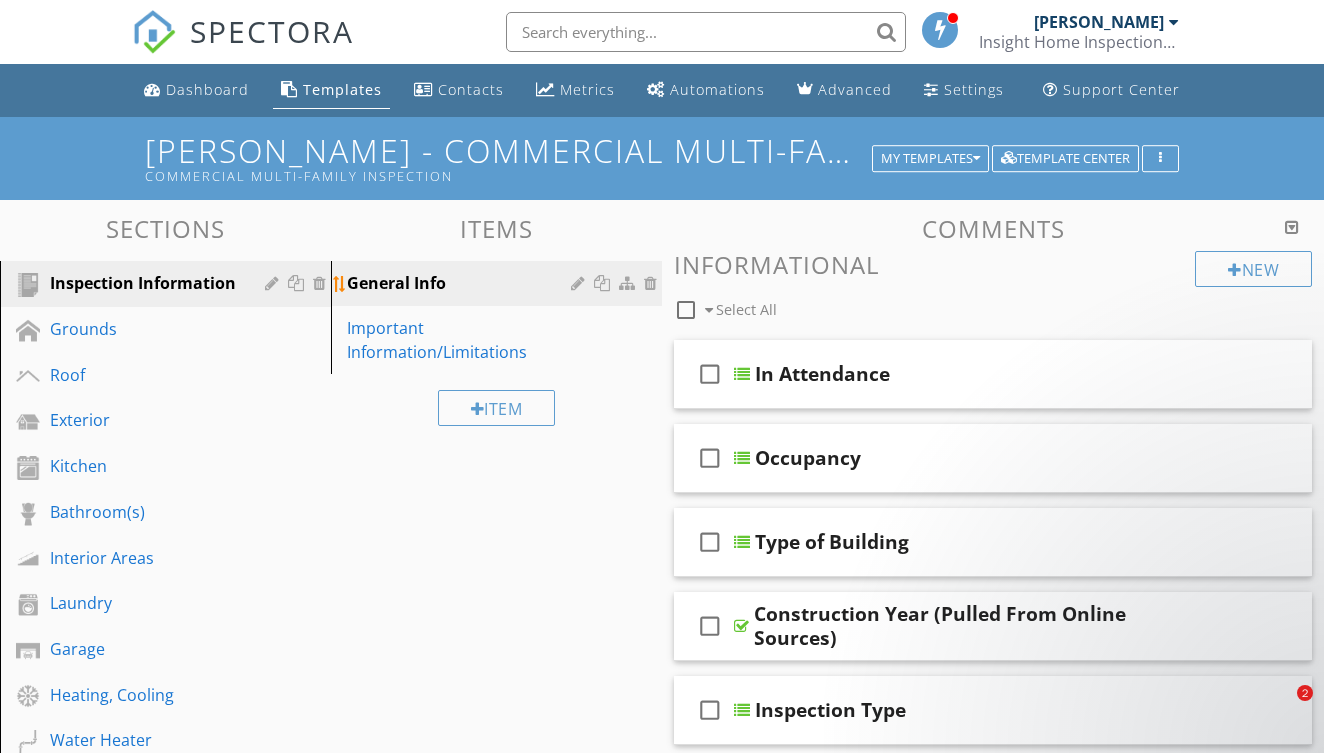 scroll, scrollTop: 0, scrollLeft: 0, axis: both 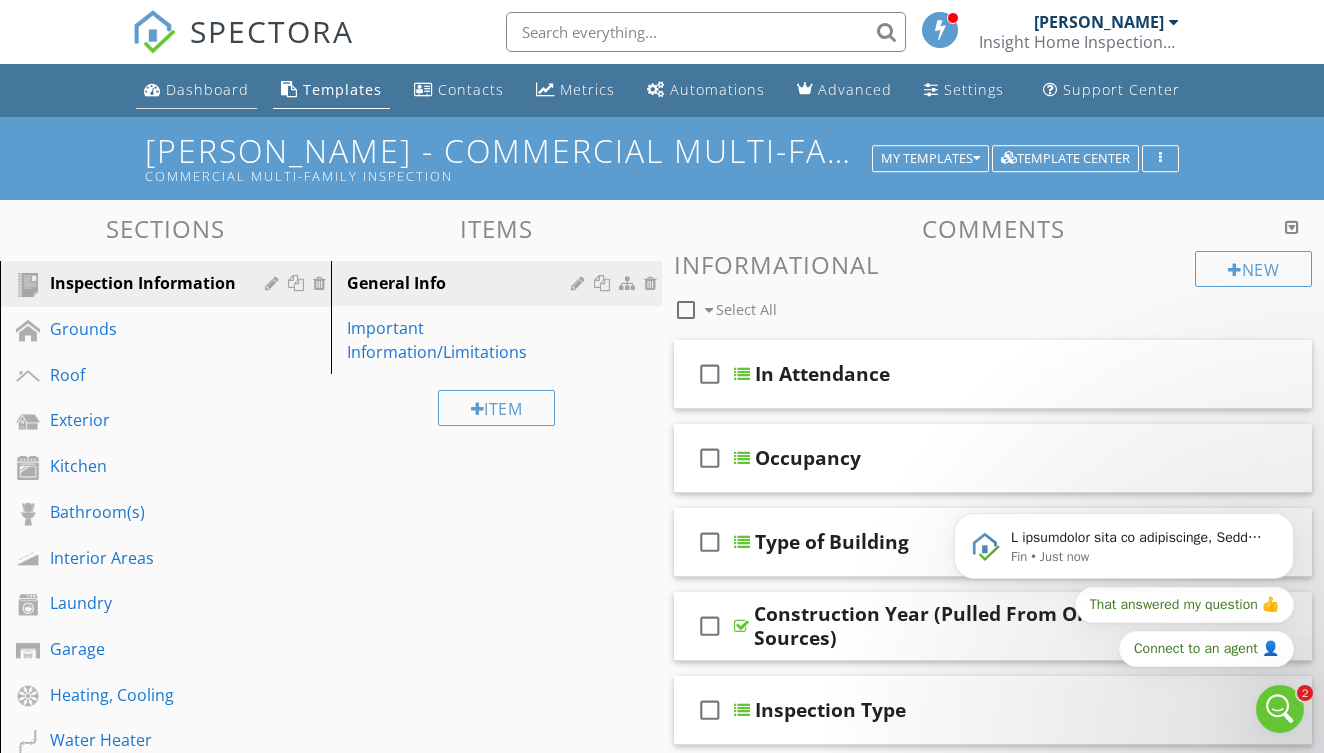 click on "Dashboard" at bounding box center (207, 89) 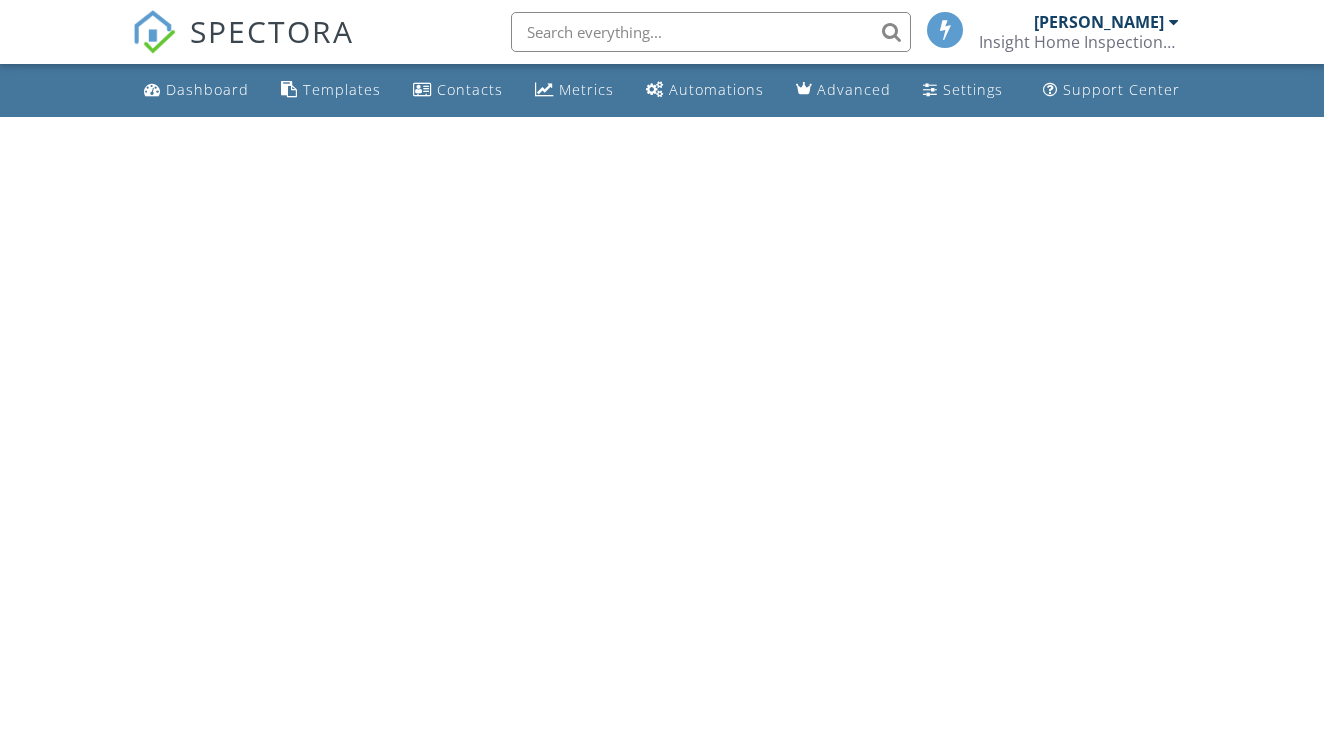 scroll, scrollTop: 0, scrollLeft: 0, axis: both 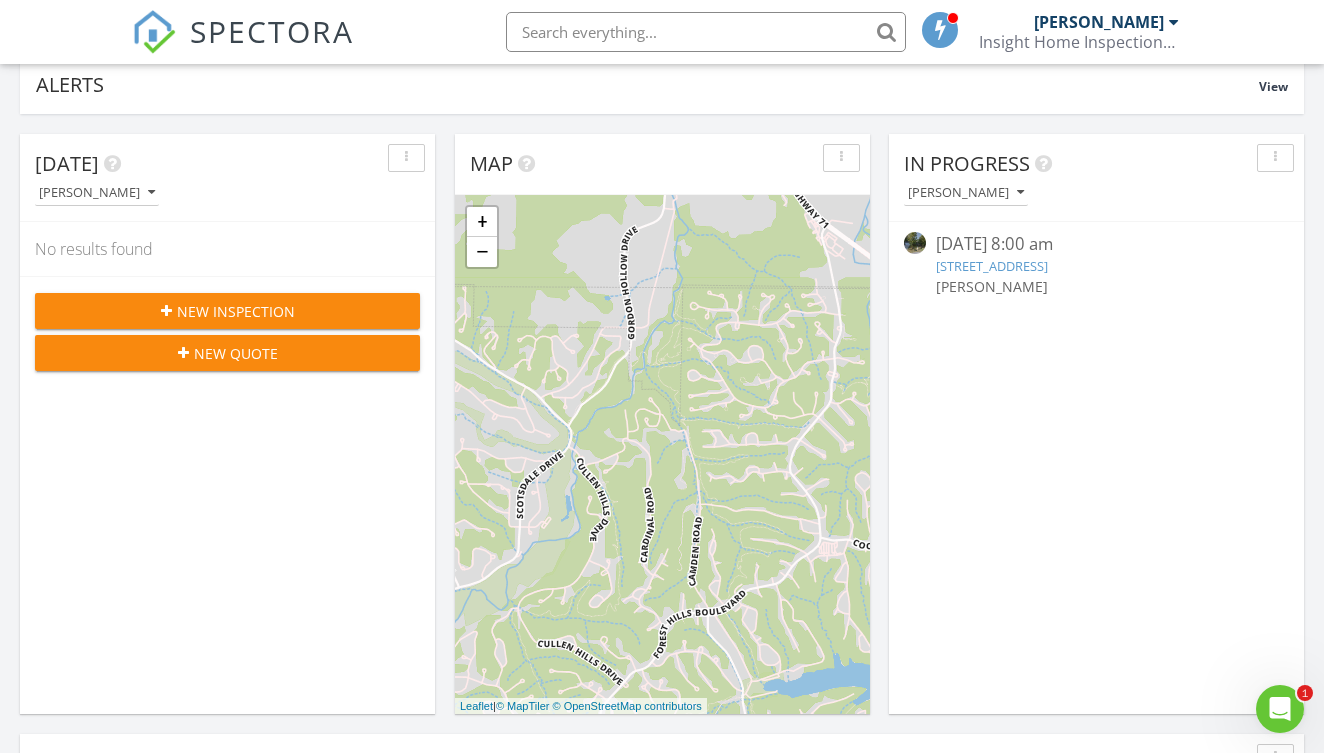 click on "[STREET_ADDRESS]" at bounding box center (992, 266) 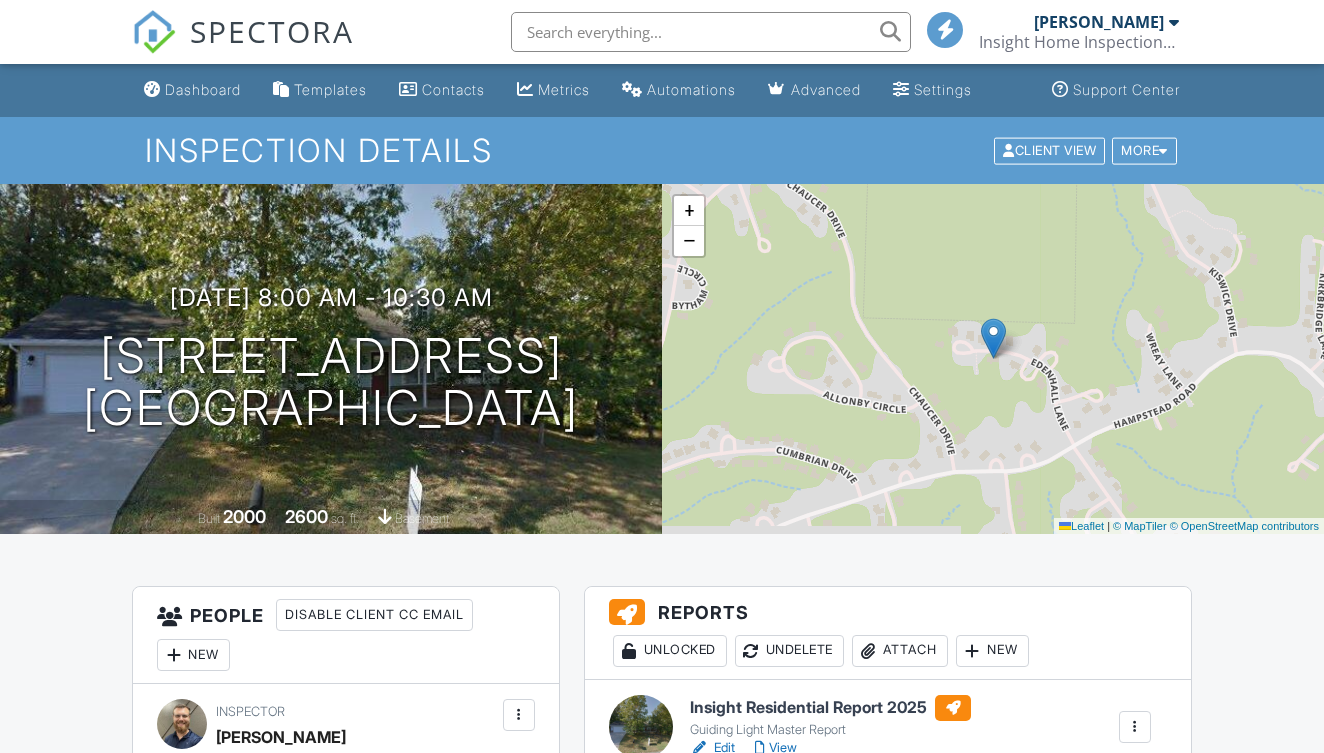 scroll, scrollTop: 7, scrollLeft: 0, axis: vertical 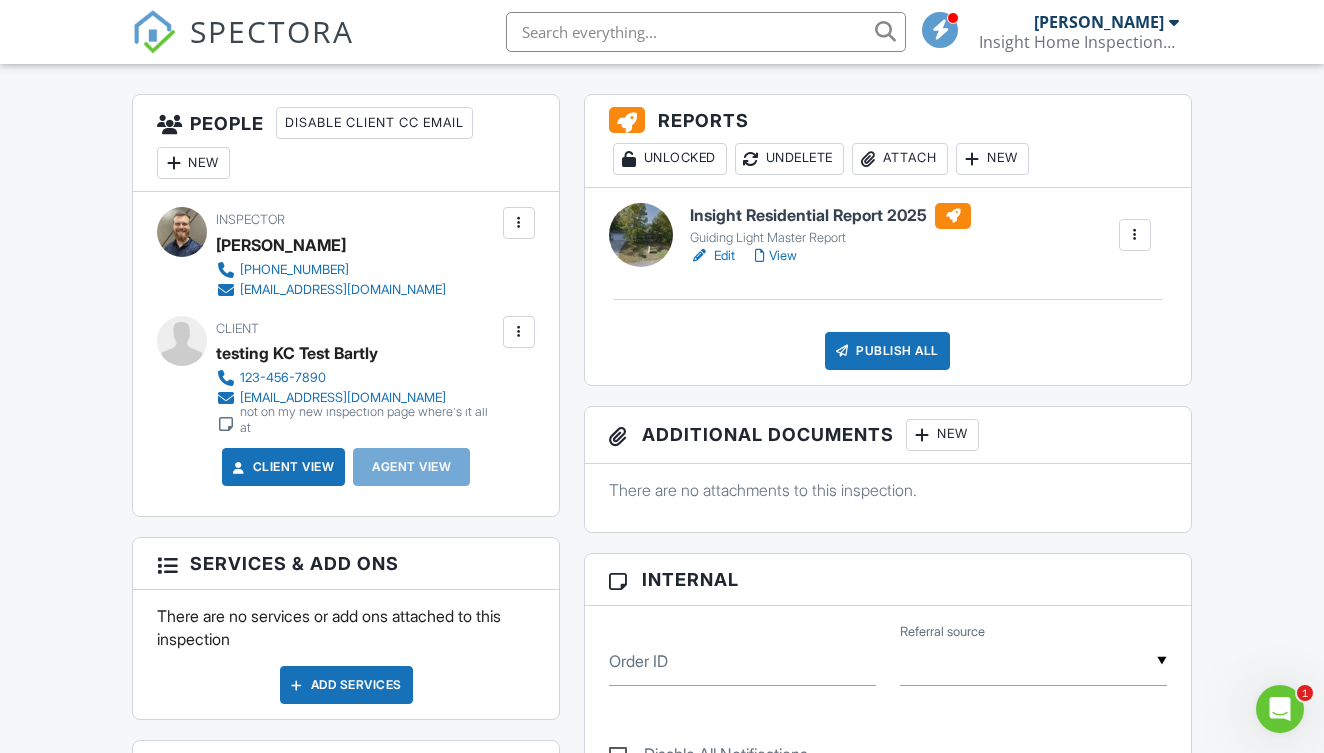click on "Client
testing KC Test Bartly
123-456-7890
insightinspectionsnwa@gamil.com
not on my new inspection page where's it all at" at bounding box center (404, 374) 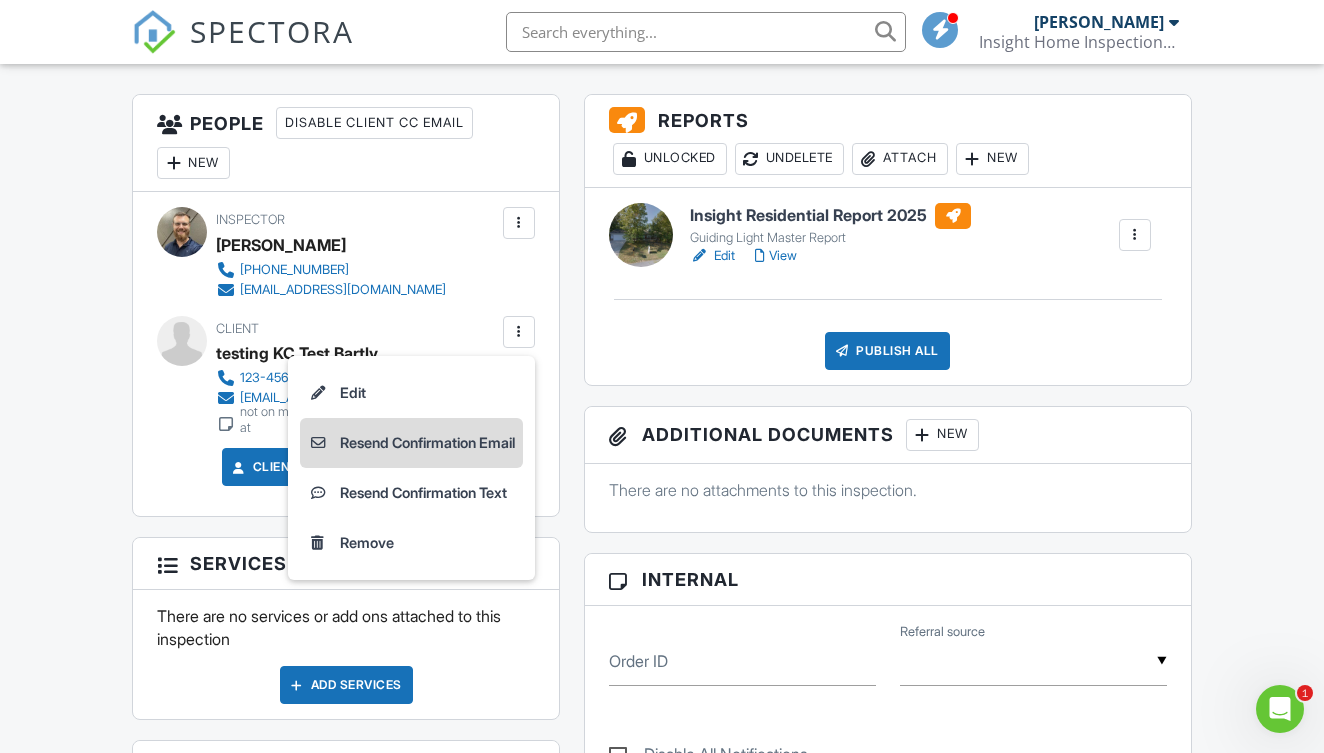 click on "Resend Confirmation Email" at bounding box center [411, 443] 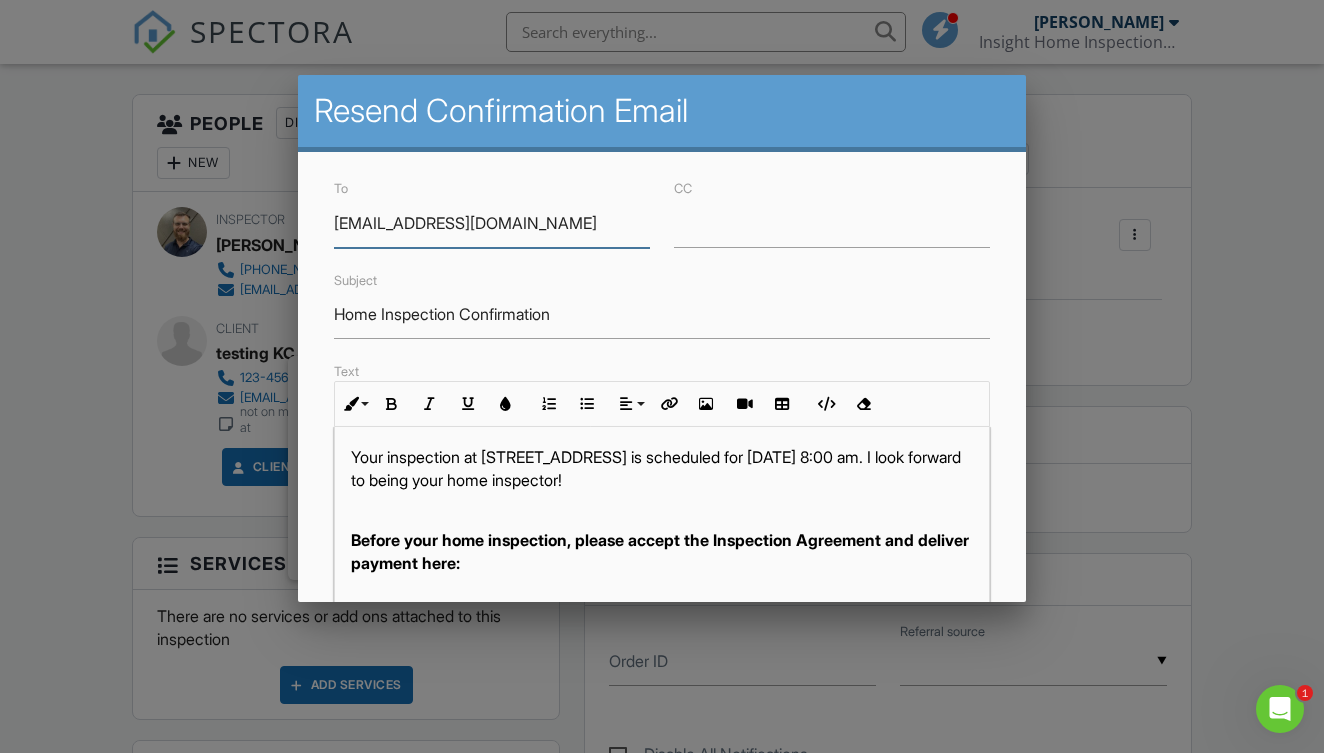 scroll, scrollTop: 68, scrollLeft: 0, axis: vertical 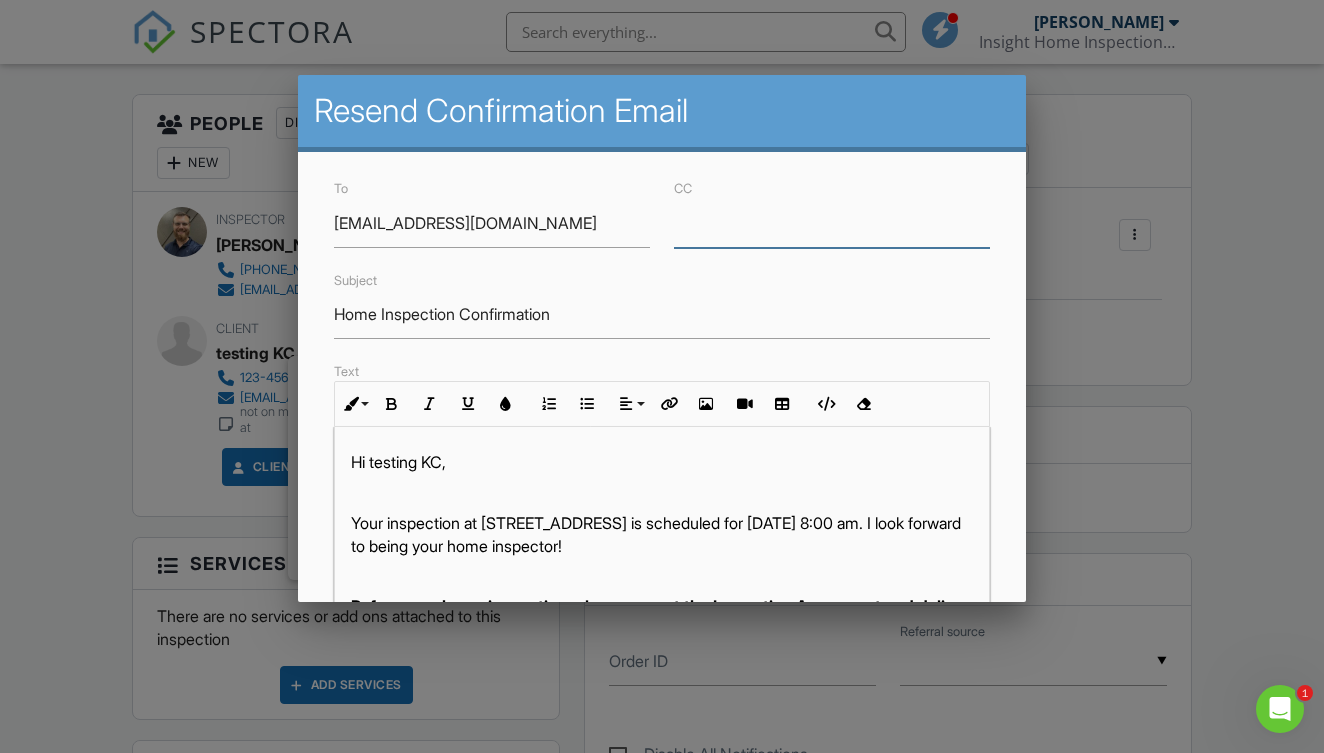 type on "[EMAIL_ADDRESS][DOMAIN_NAME]" 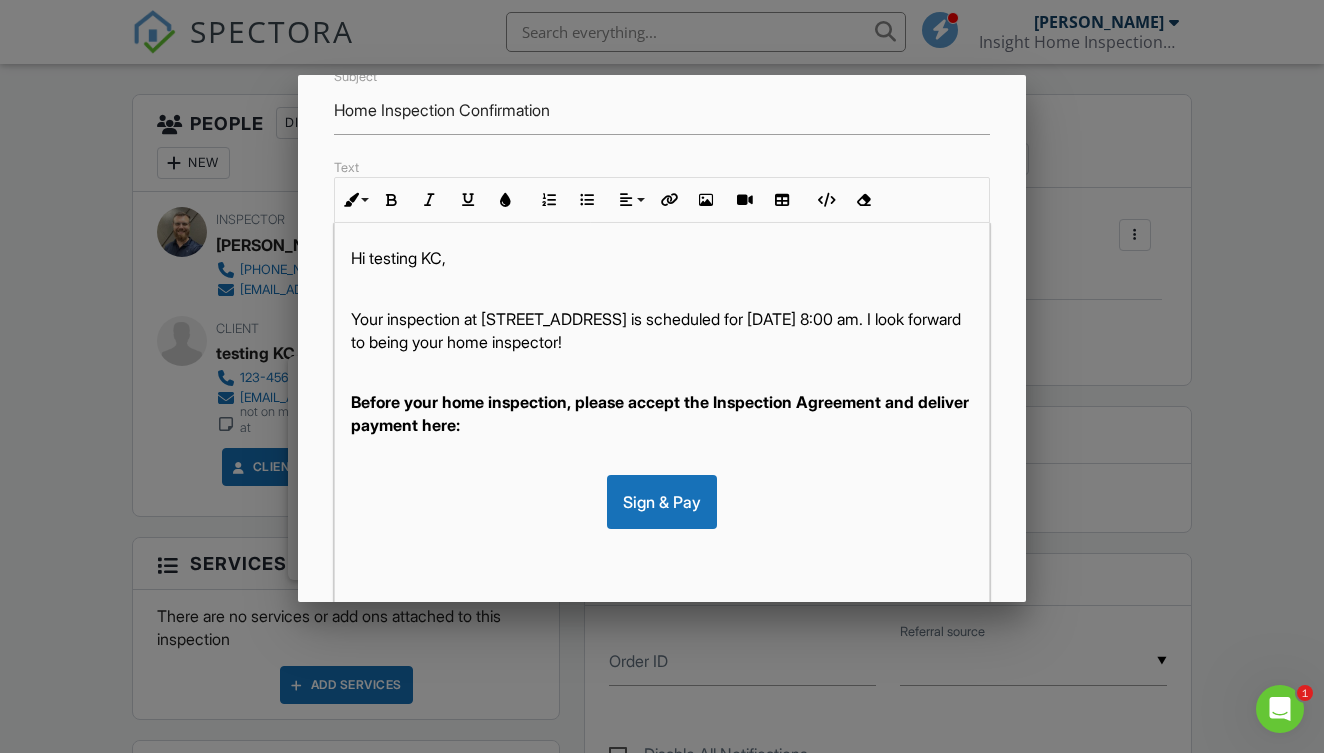 scroll, scrollTop: 222, scrollLeft: 0, axis: vertical 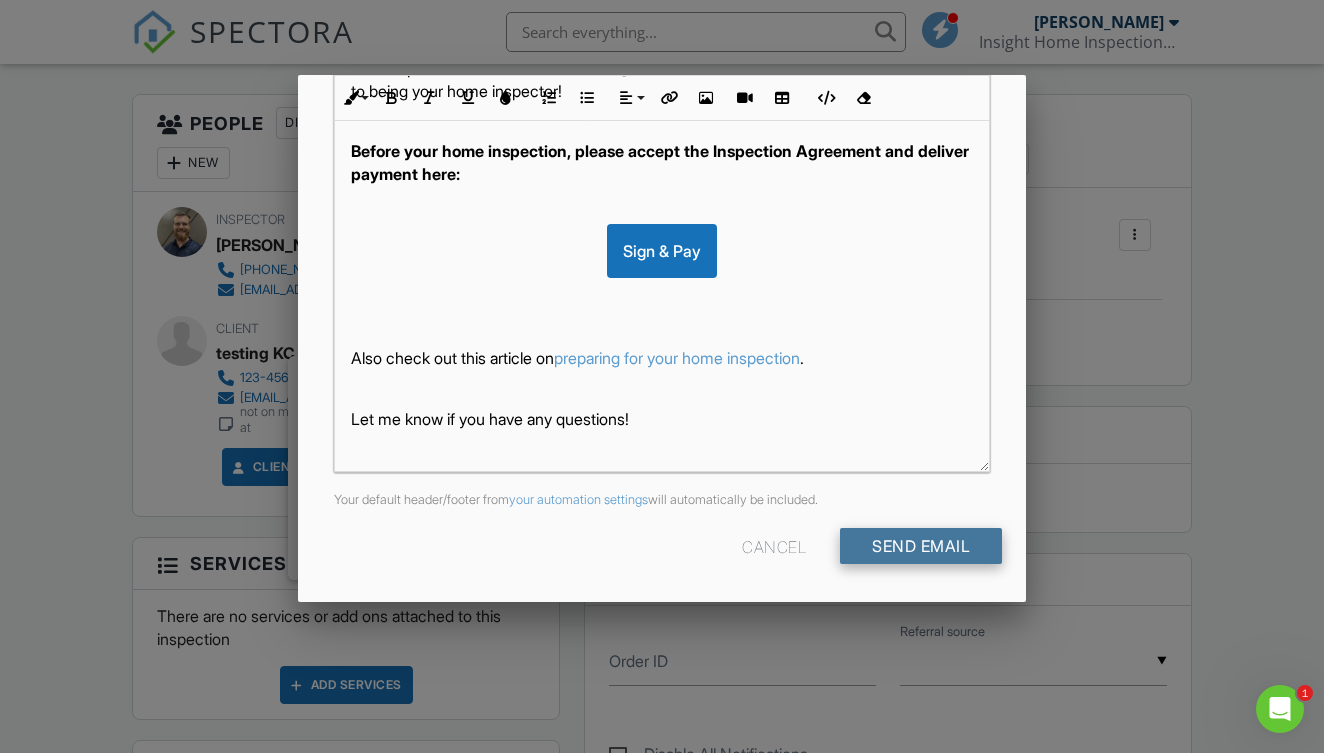 click on "Send Email" at bounding box center (921, 546) 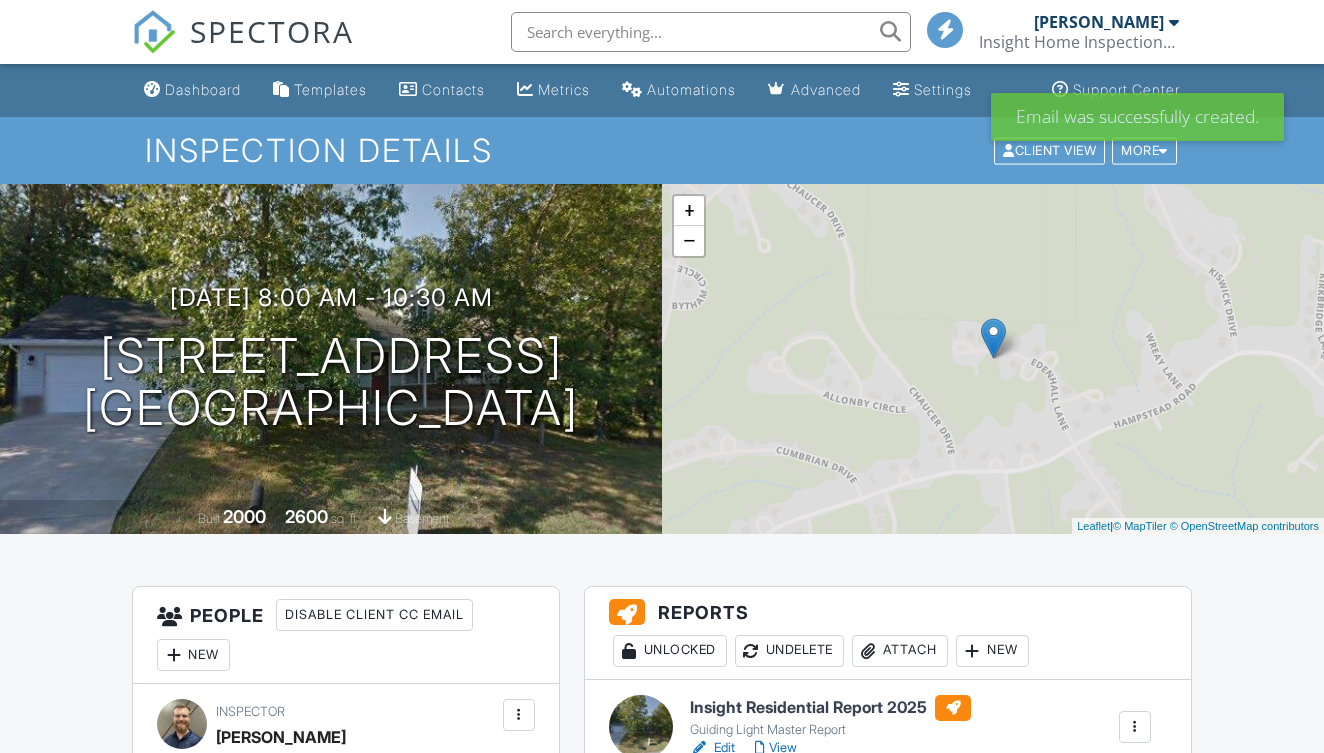 scroll, scrollTop: 0, scrollLeft: 0, axis: both 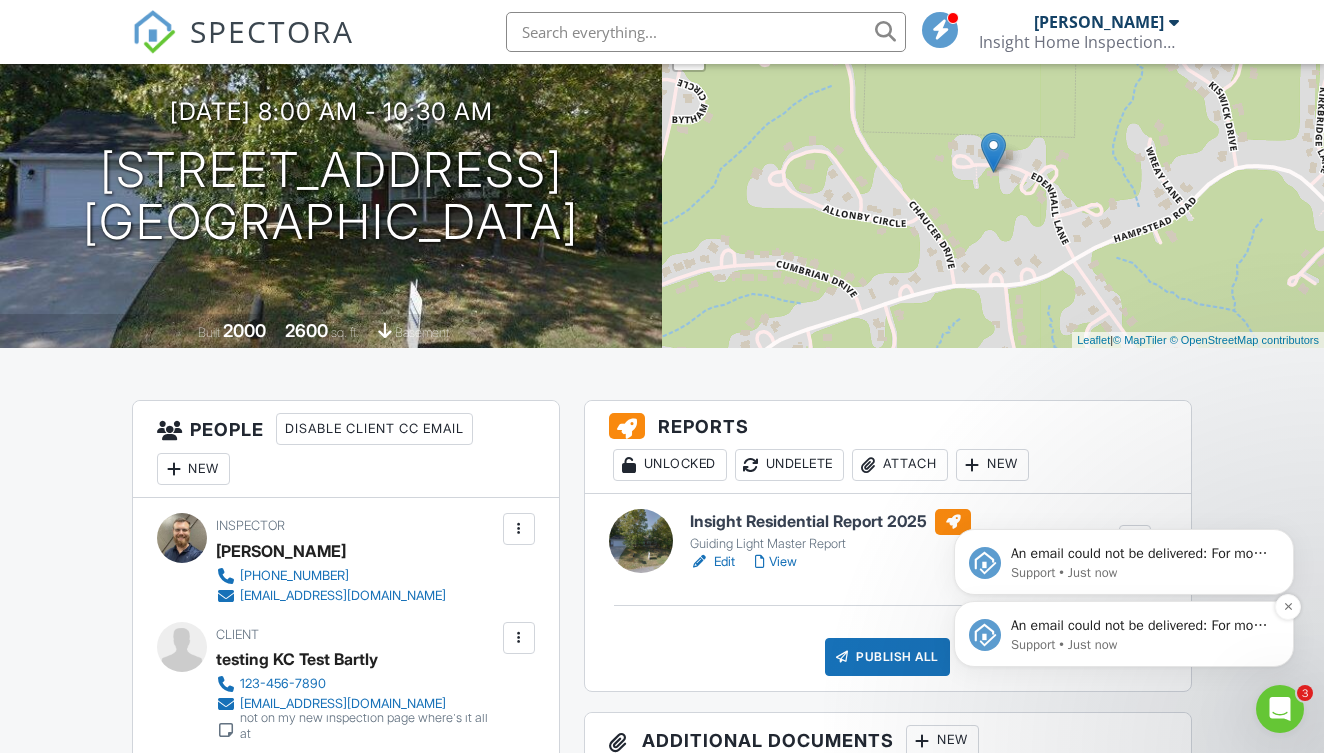 click on "Support • Just now" at bounding box center (1140, 645) 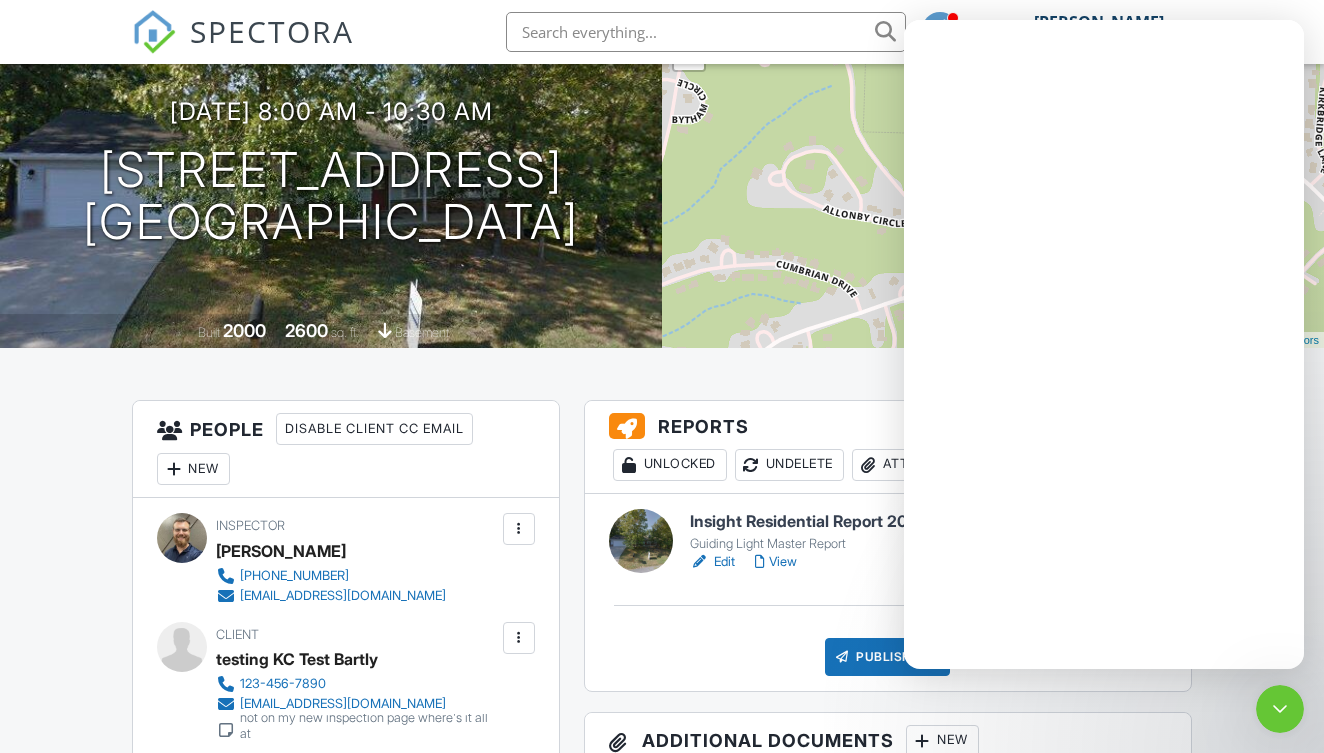 scroll, scrollTop: 0, scrollLeft: 0, axis: both 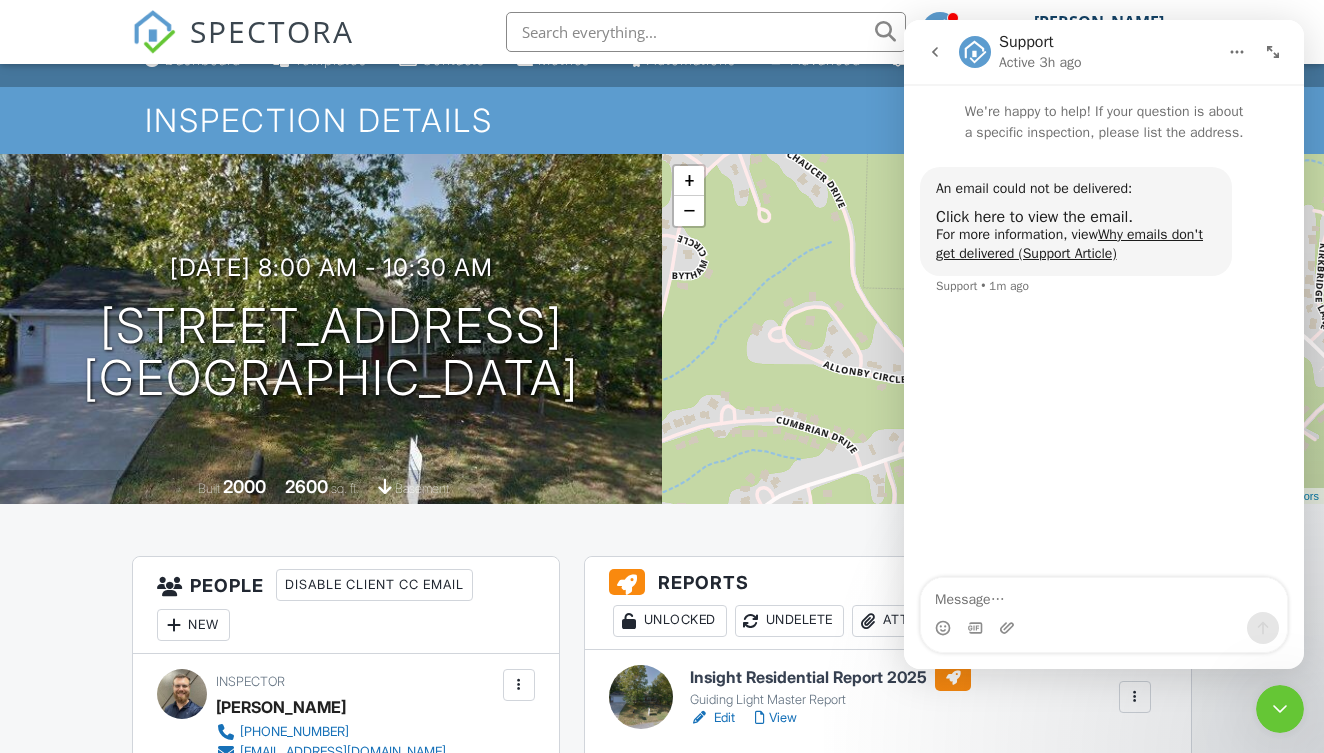 click at bounding box center (1104, 595) 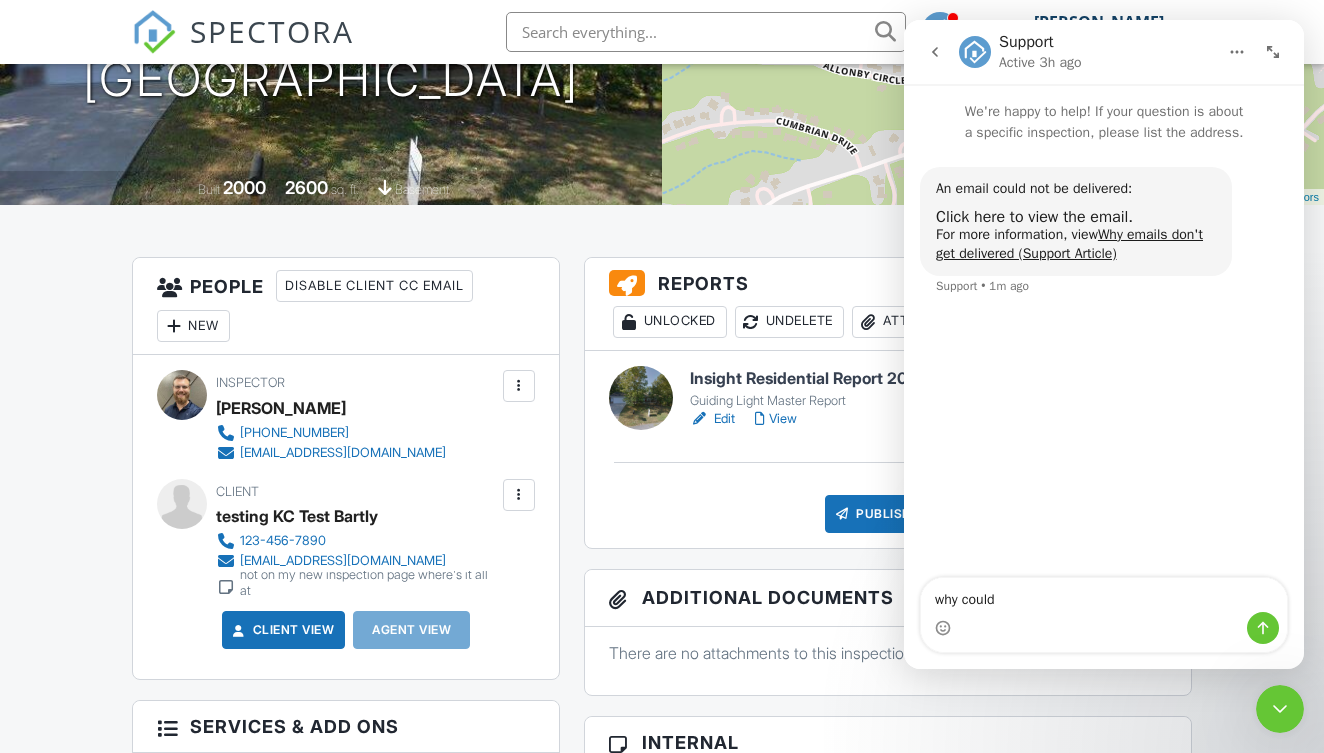 scroll, scrollTop: 369, scrollLeft: 0, axis: vertical 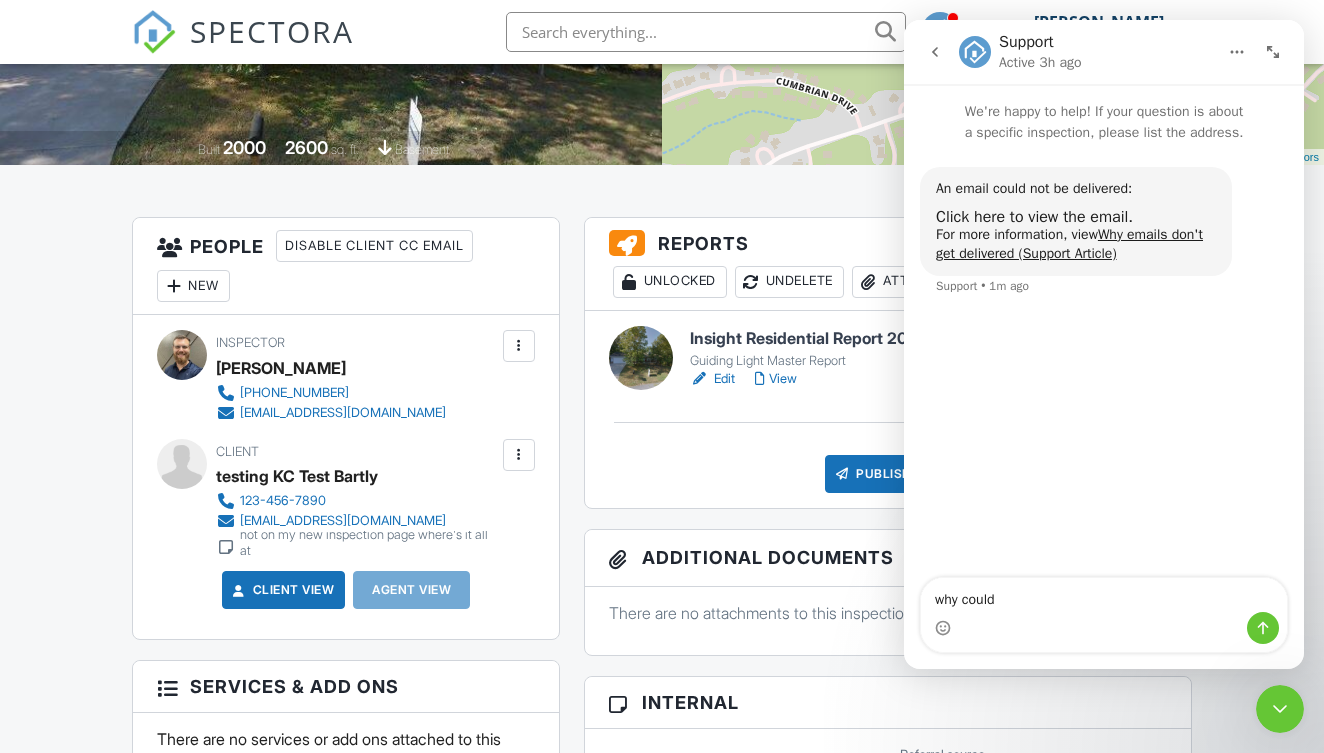 type on "why could" 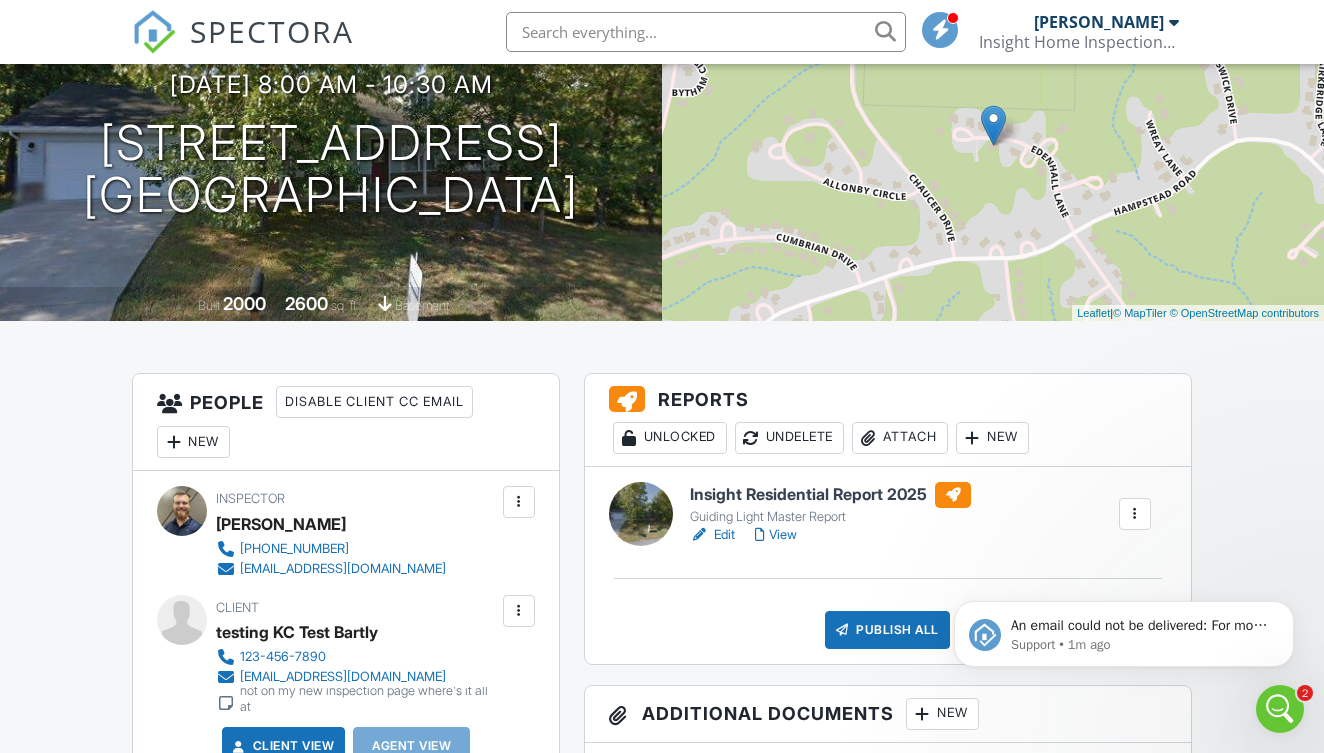 scroll, scrollTop: 0, scrollLeft: 0, axis: both 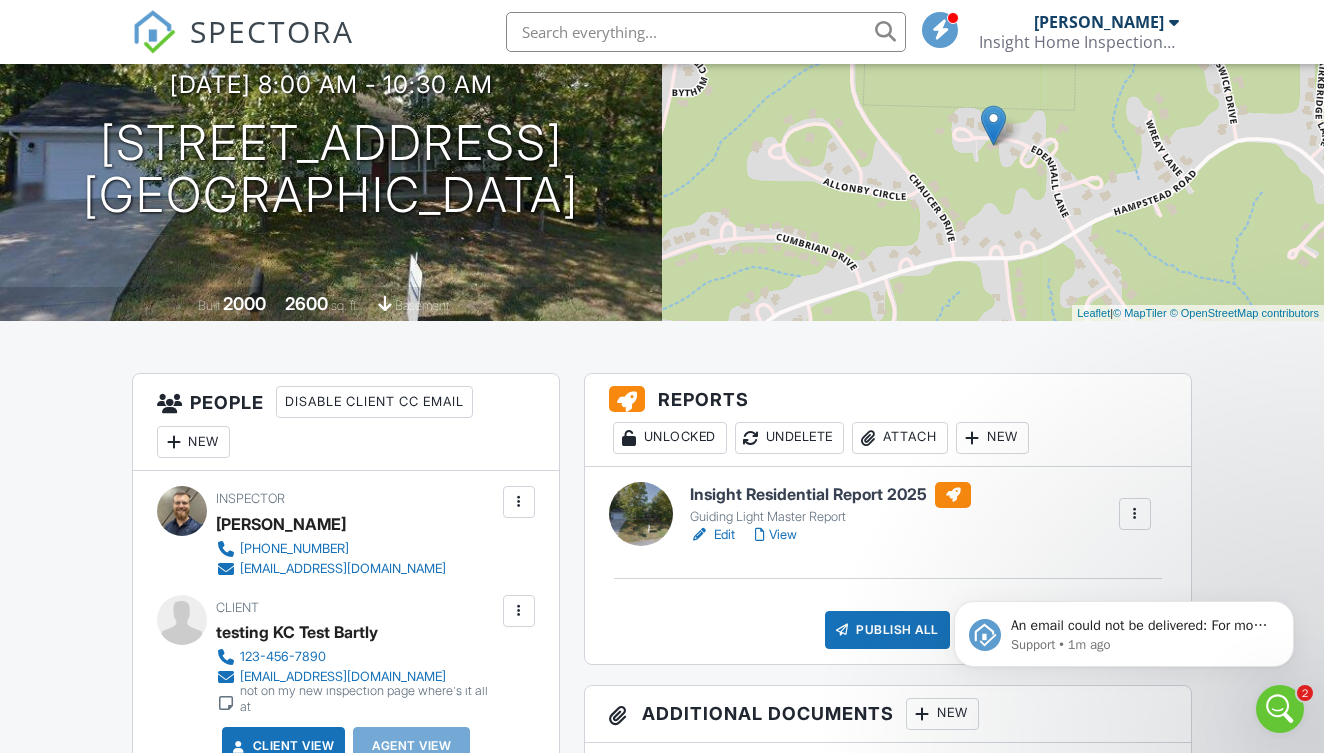 click at bounding box center [519, 611] 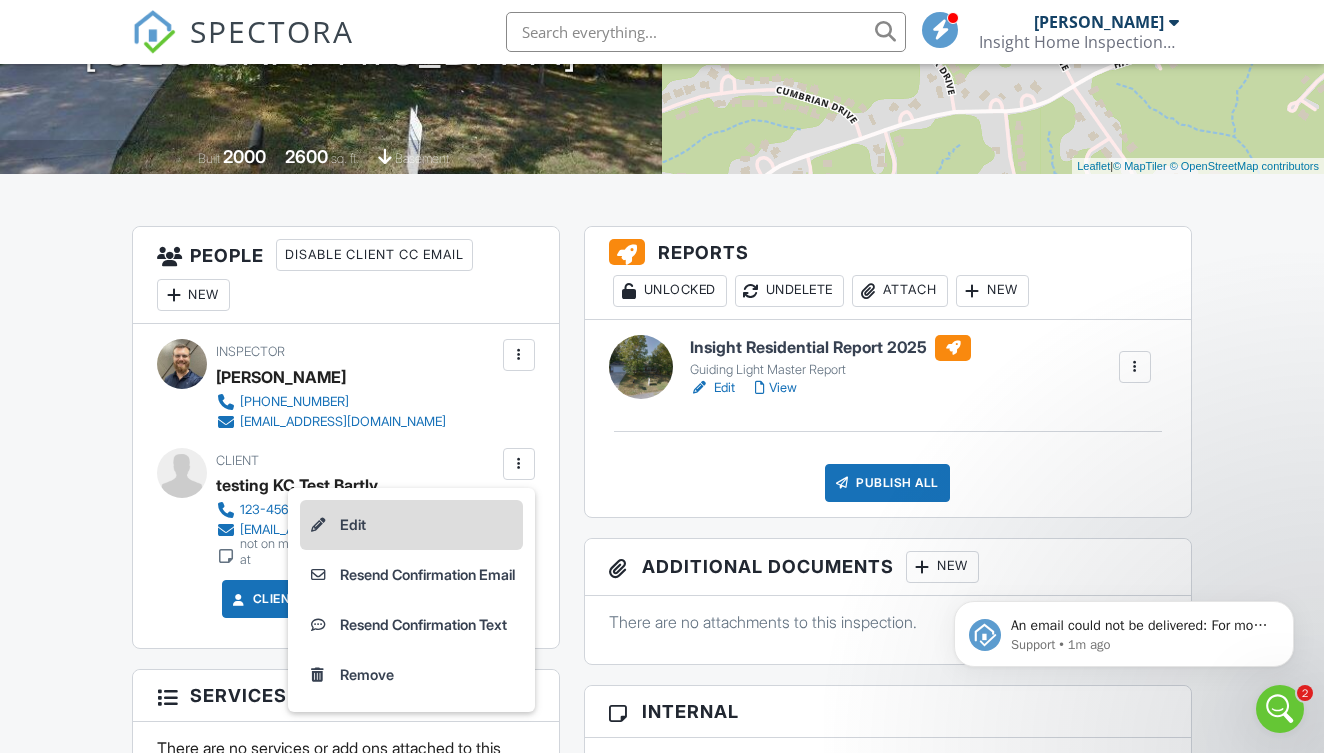 scroll, scrollTop: 373, scrollLeft: 0, axis: vertical 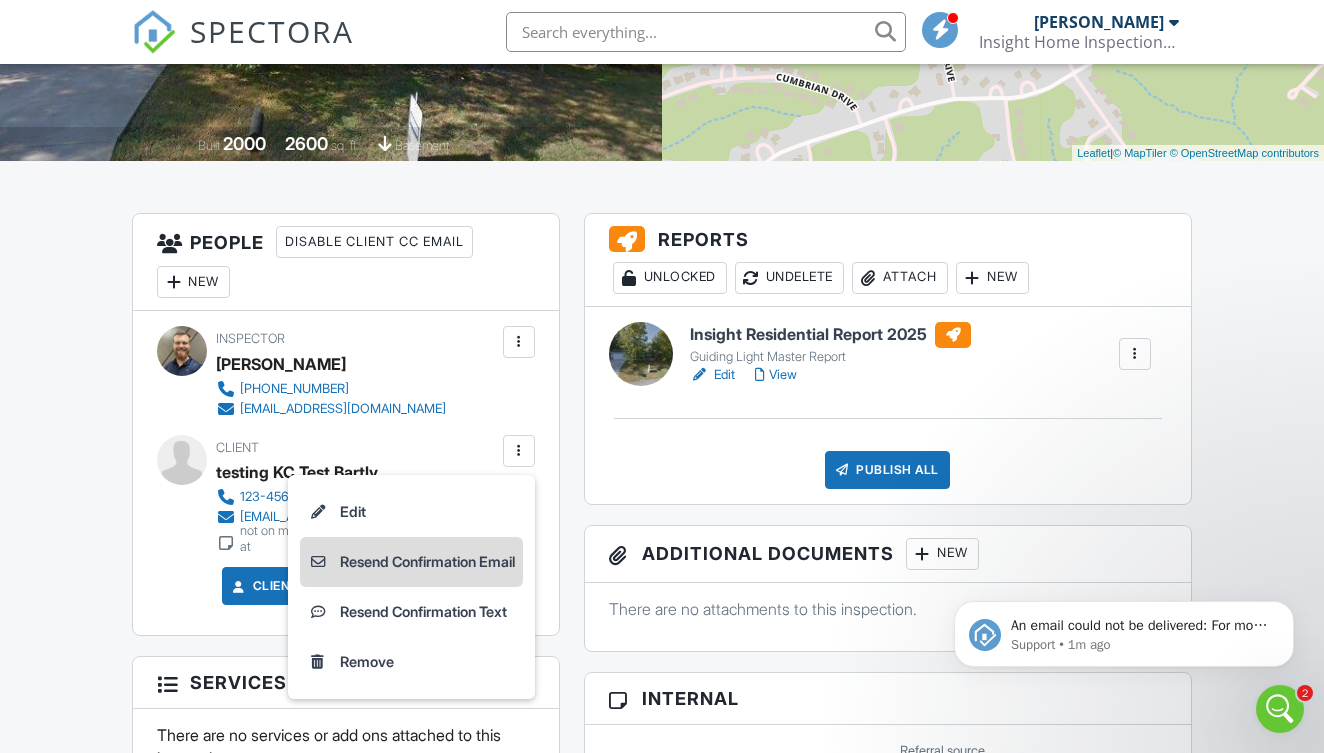 click on "Resend Confirmation Email" at bounding box center (411, 562) 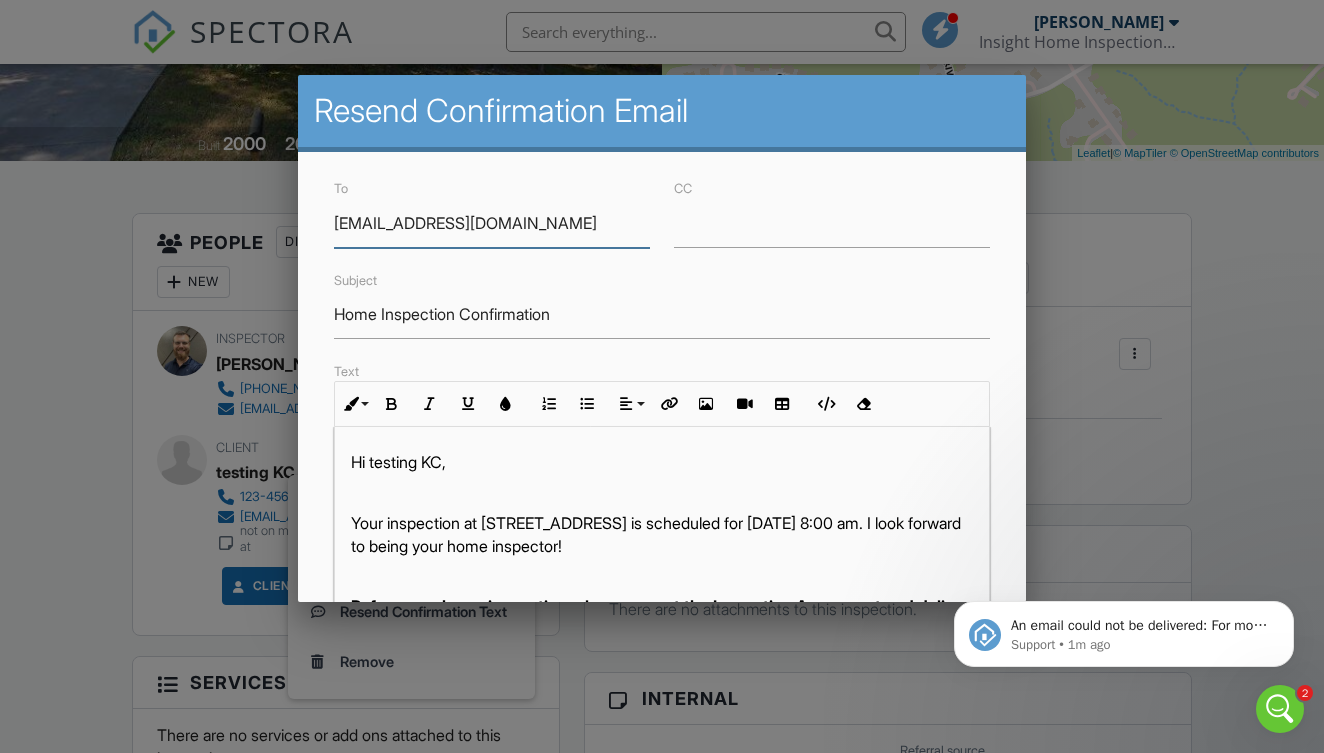 click on "insightinspectionsnwa@gamil.com" at bounding box center (492, 223) 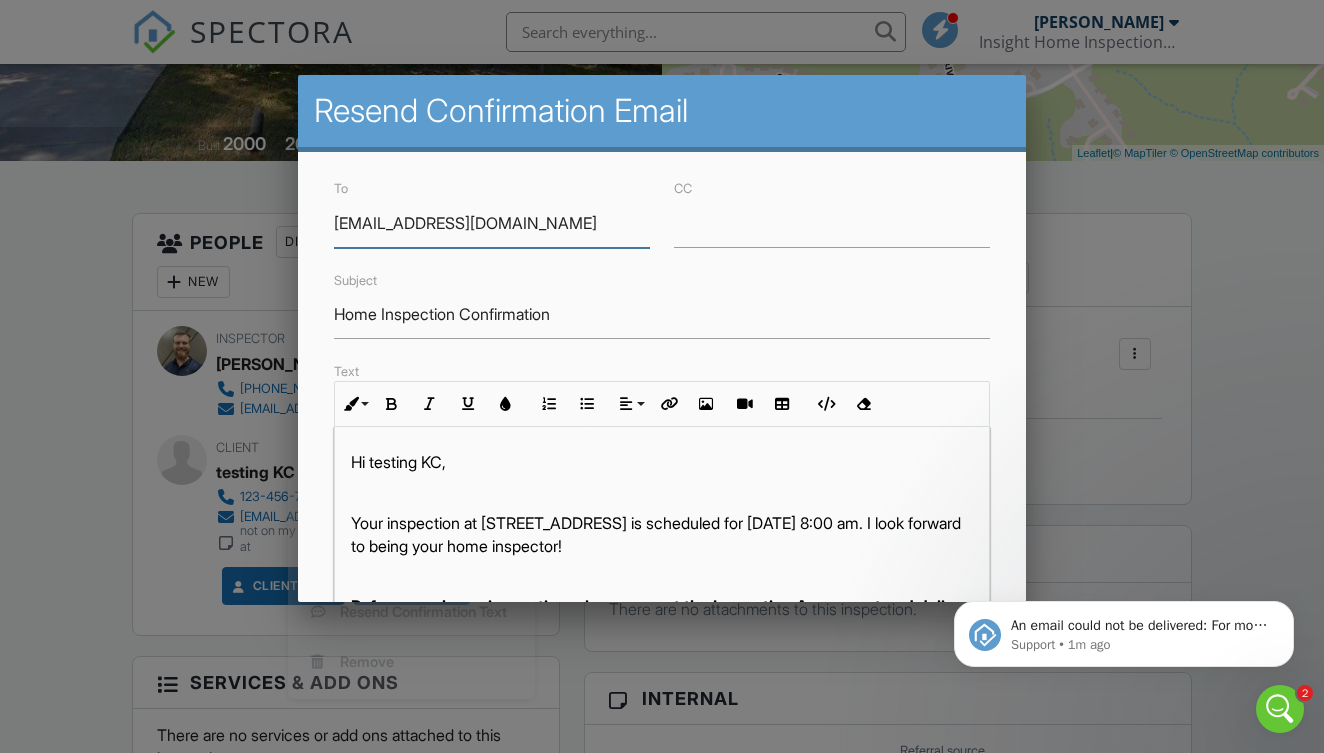 click on "insightinspectionsnwa@gamil.com" at bounding box center [492, 223] 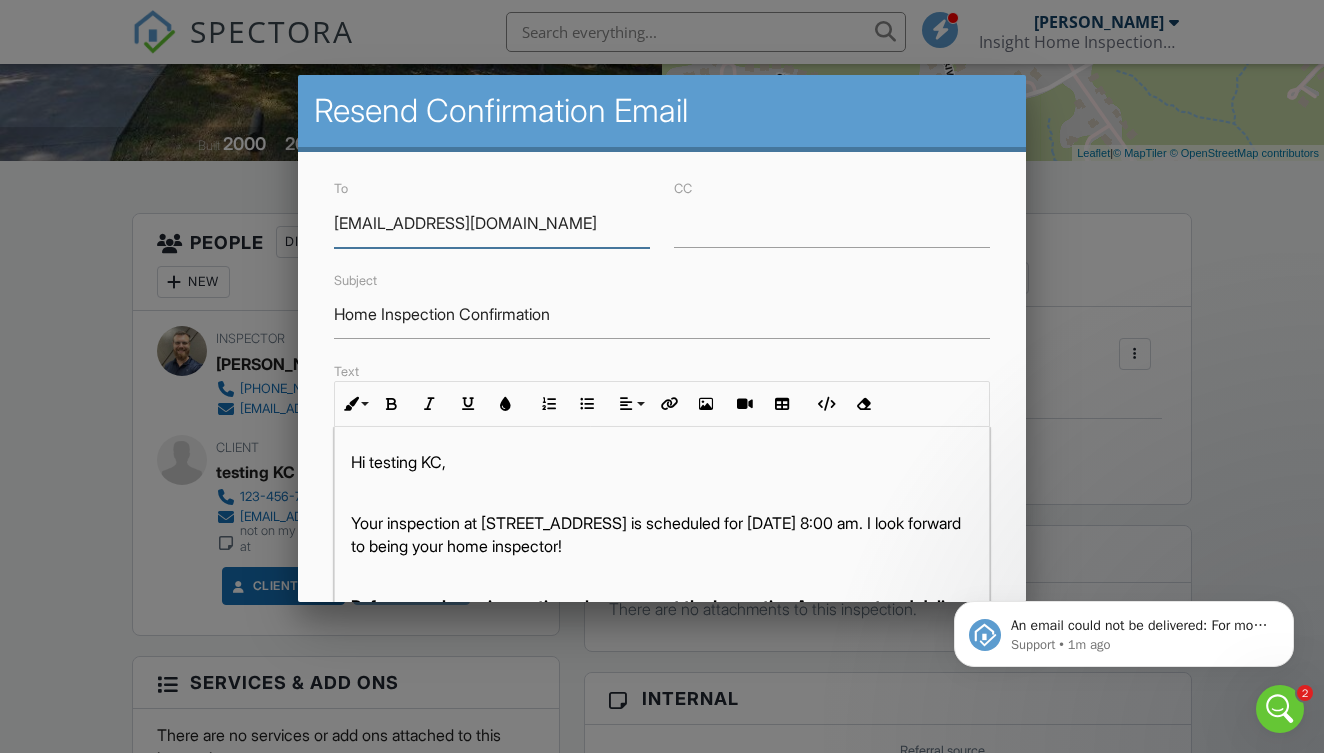 click on "insightinspectionsnwa@gamil.com" at bounding box center [492, 223] 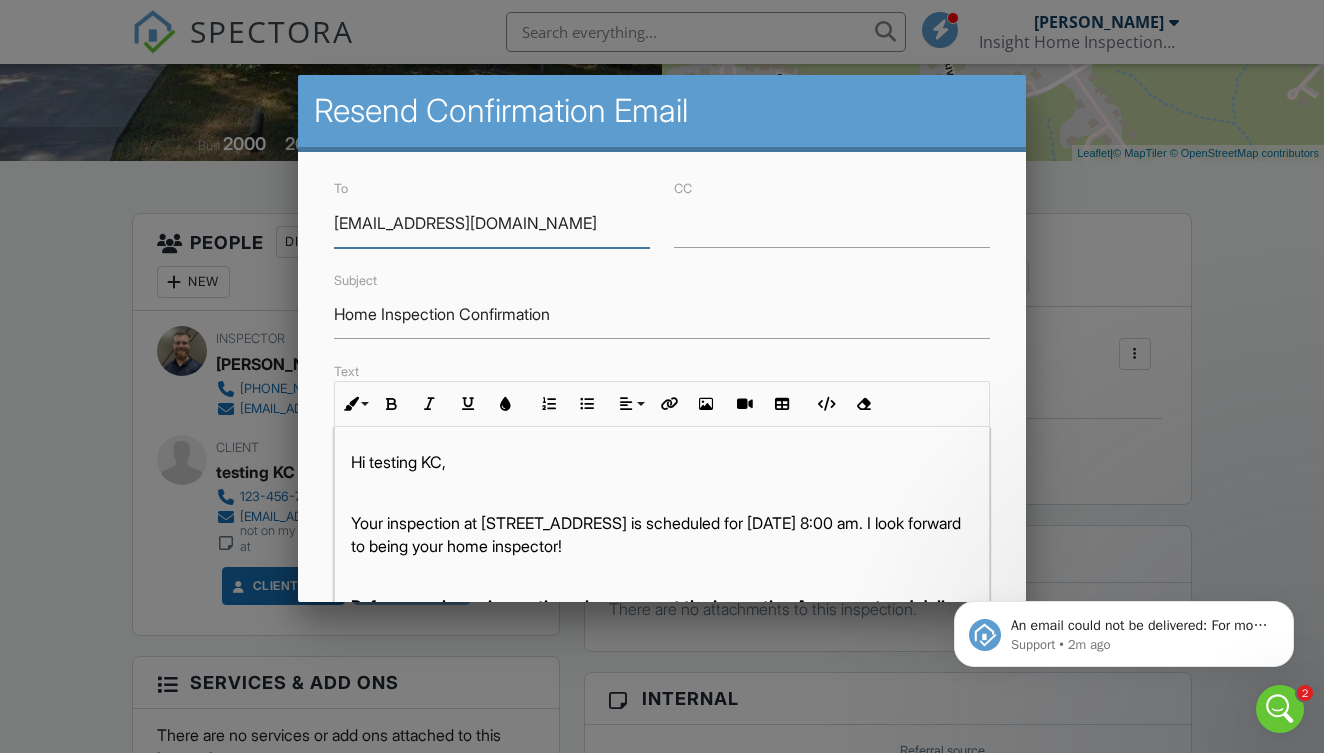type on "electrifydrew@yahoo.com" 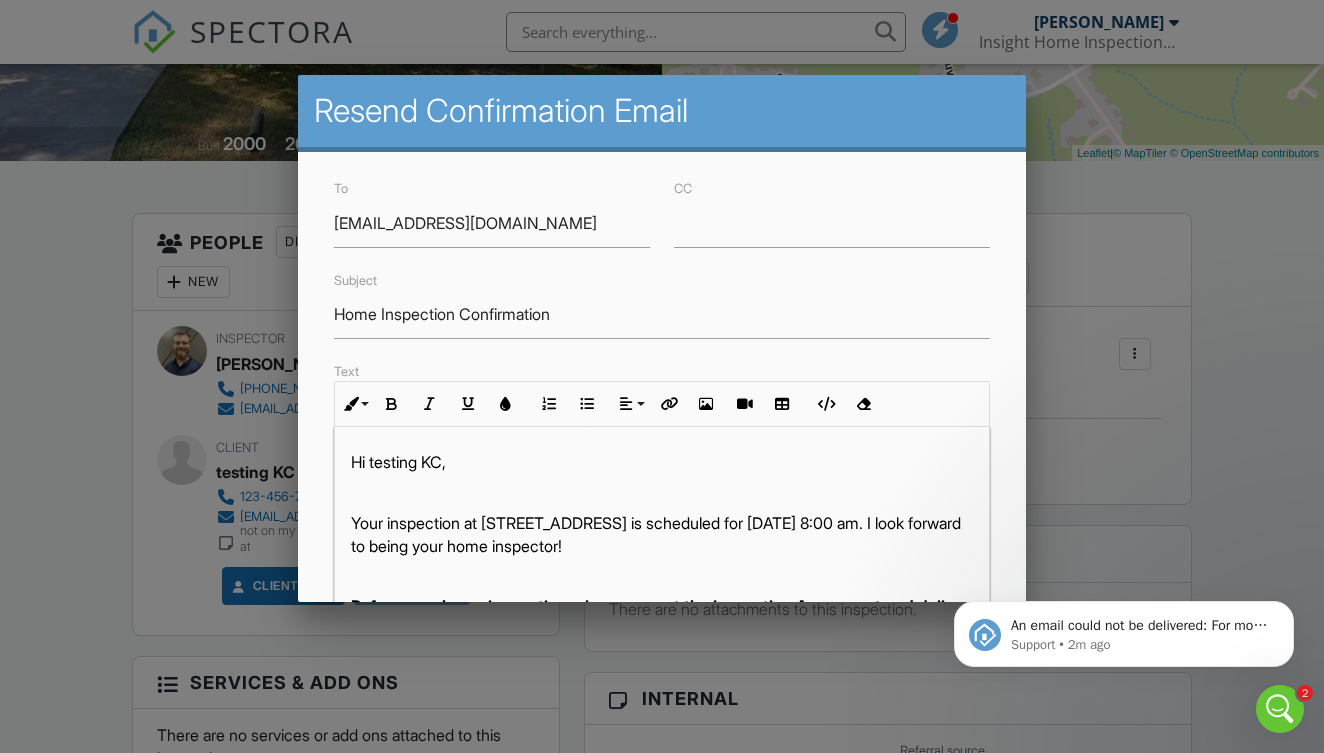 click on "To
electrifydrew@yahoo.com
CC
Subject
Home Inspection Confirmation
Text
Inline Style XLarge Large Normal Small Light Small/Light Bold Italic Underline Colors Ordered List Unordered List Align Align Left Align Center Align Right Align Justify Insert Link Insert Image Insert Video Insert Table Code View Clear Formatting Hi testing KC, Your inspection at 7 Edenhall Ln, Bella Vista, AR 72714 is scheduled for 07/03/2025 at 8:00 am. I look forward to being your home inspector! Before your home inspection, please accept the Inspection Agreement and deliver payment here: Sign & Pay Also check out this article on  preparing for your home inspection . Let me know if you have any questions! Thank you!
Your default header/footer from  your automation settings  will automatically be included.
Cancel
Send Email" at bounding box center [662, 605] 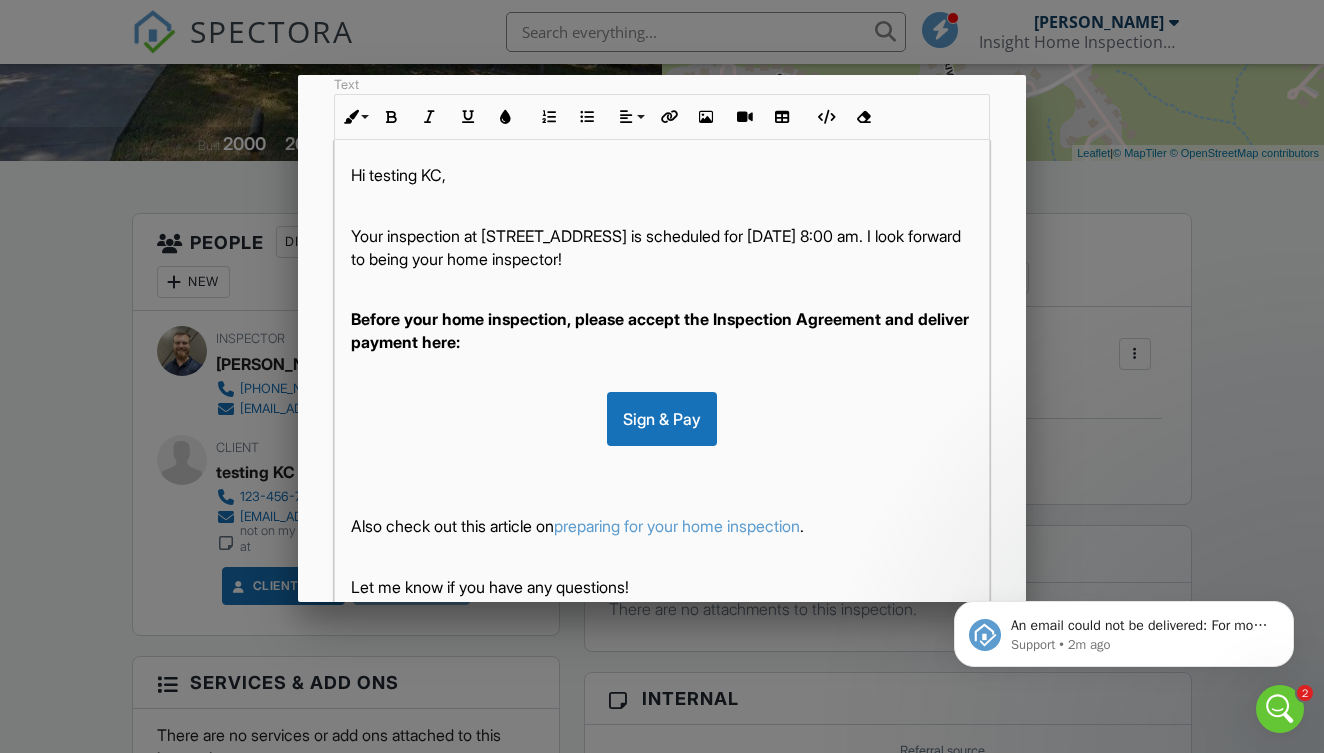 scroll, scrollTop: 289, scrollLeft: 0, axis: vertical 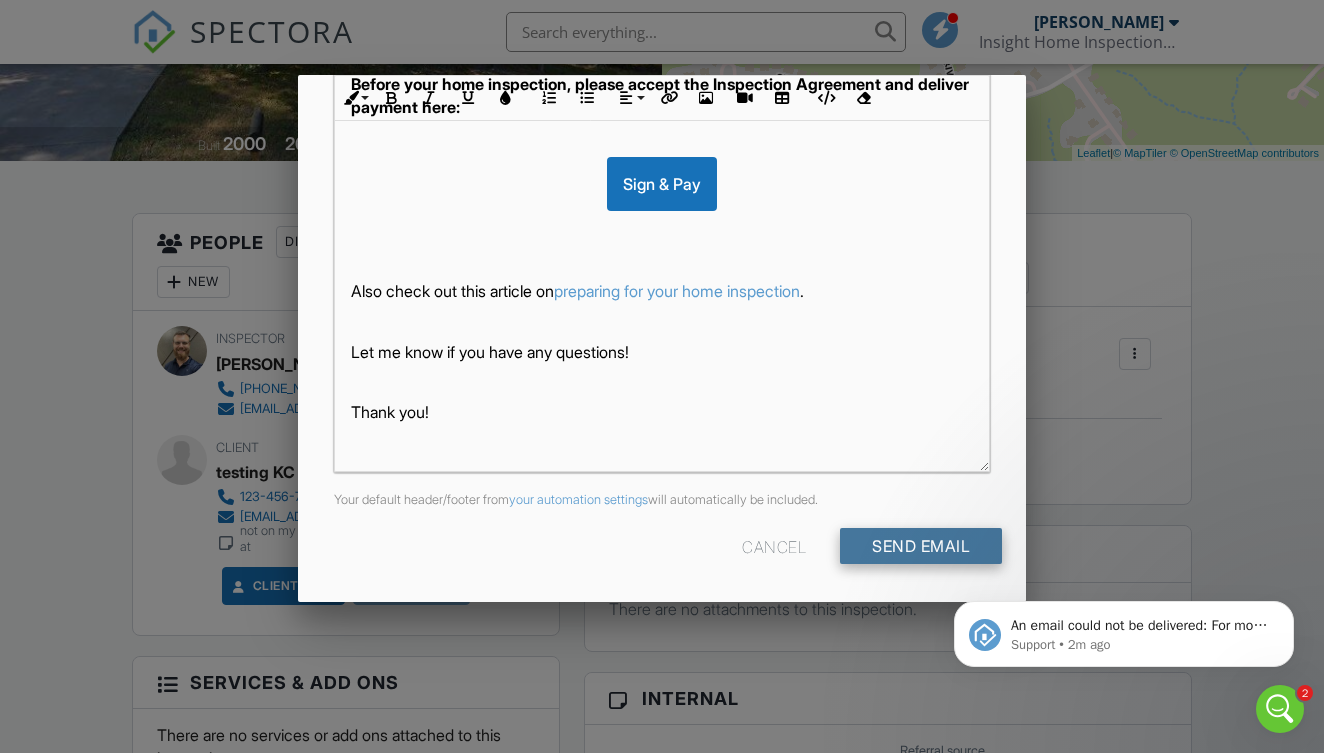 click on "Send Email" at bounding box center (921, 546) 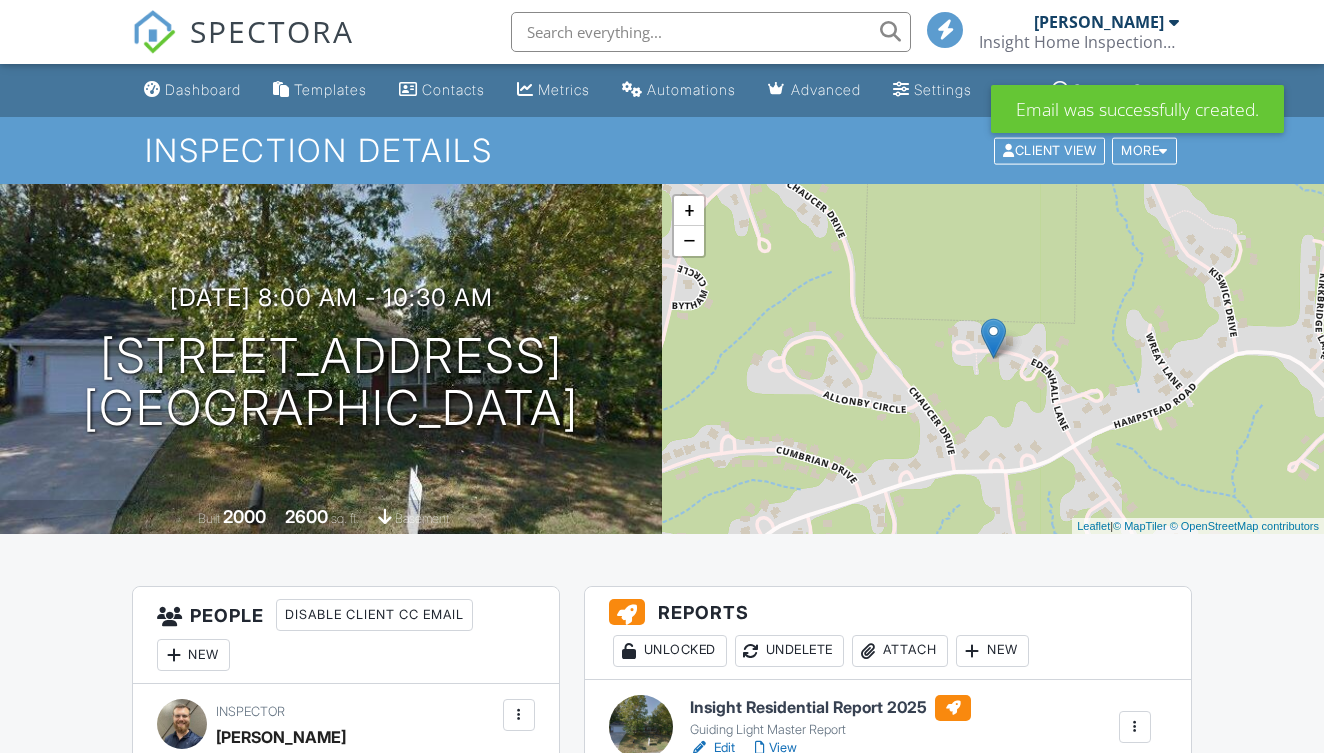 scroll, scrollTop: 0, scrollLeft: 0, axis: both 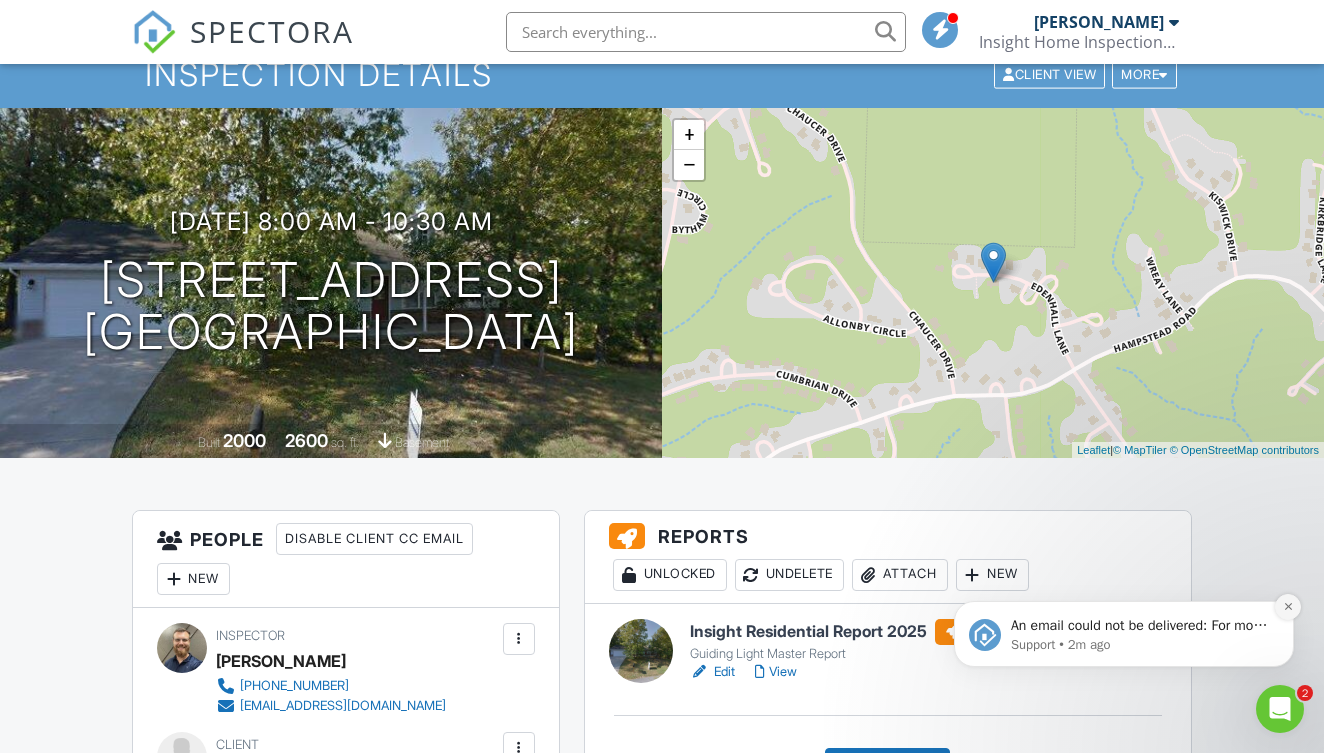 click at bounding box center (1288, 607) 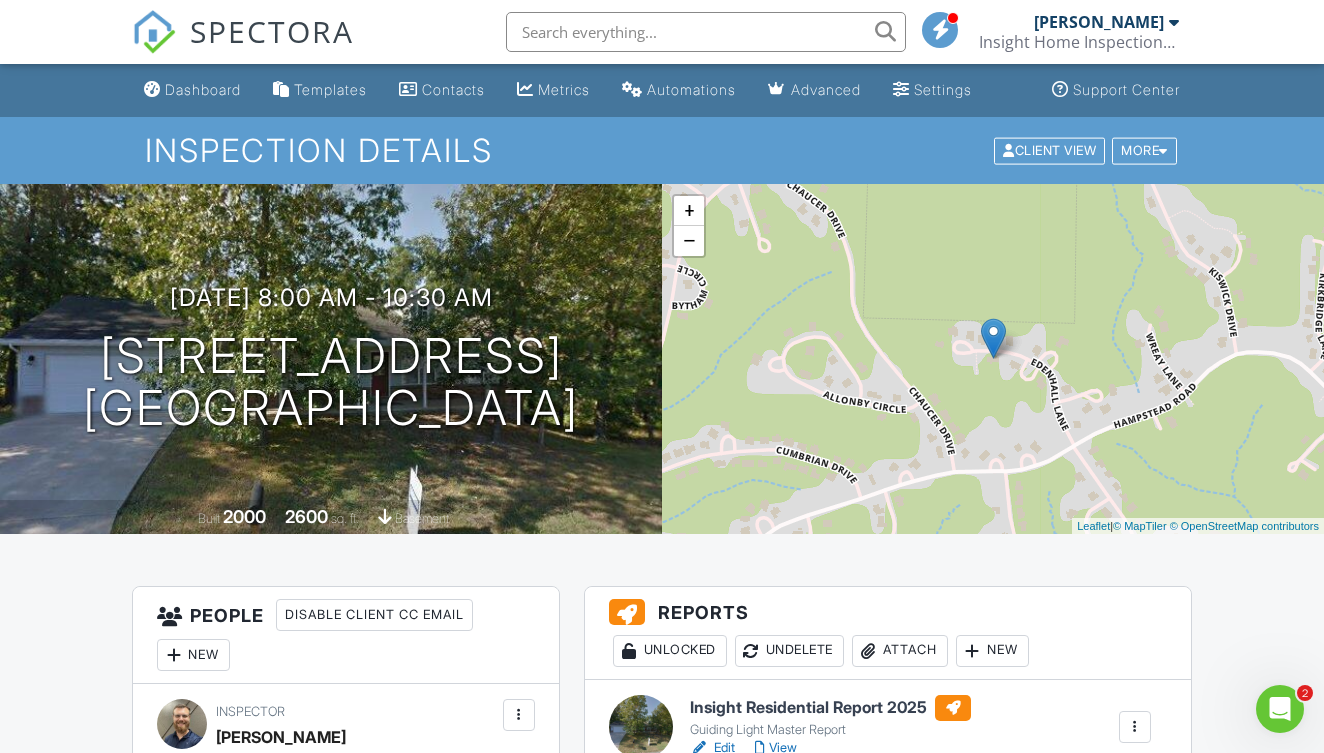 scroll, scrollTop: 0, scrollLeft: 0, axis: both 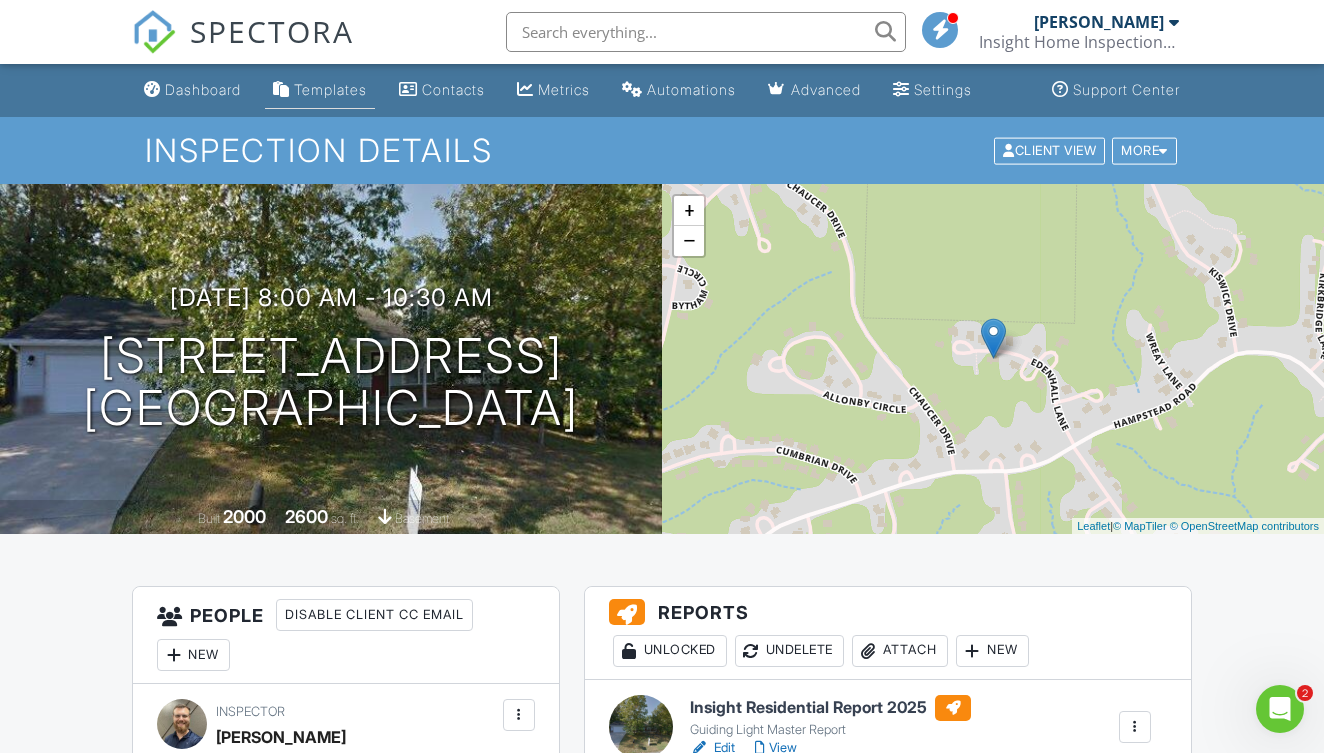 click on "Templates" at bounding box center (330, 89) 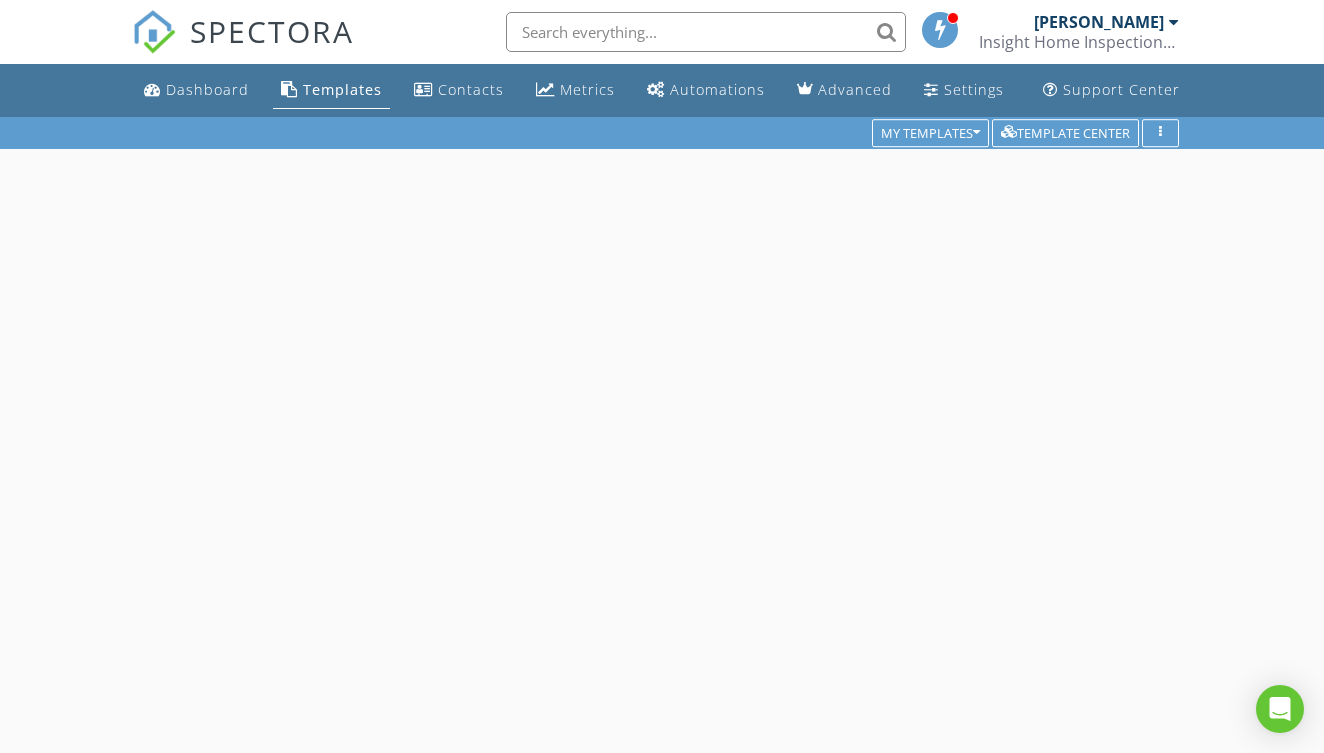 scroll, scrollTop: 0, scrollLeft: 0, axis: both 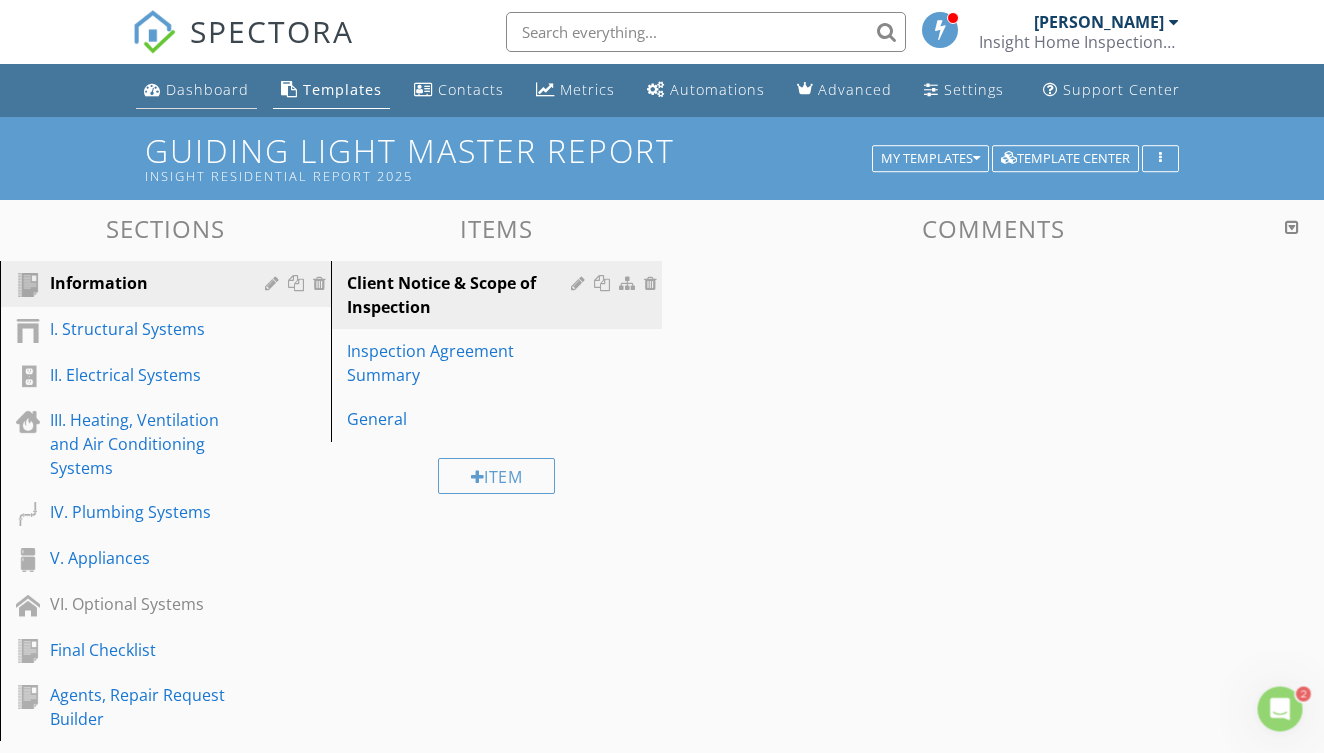 click on "Dashboard" at bounding box center [207, 89] 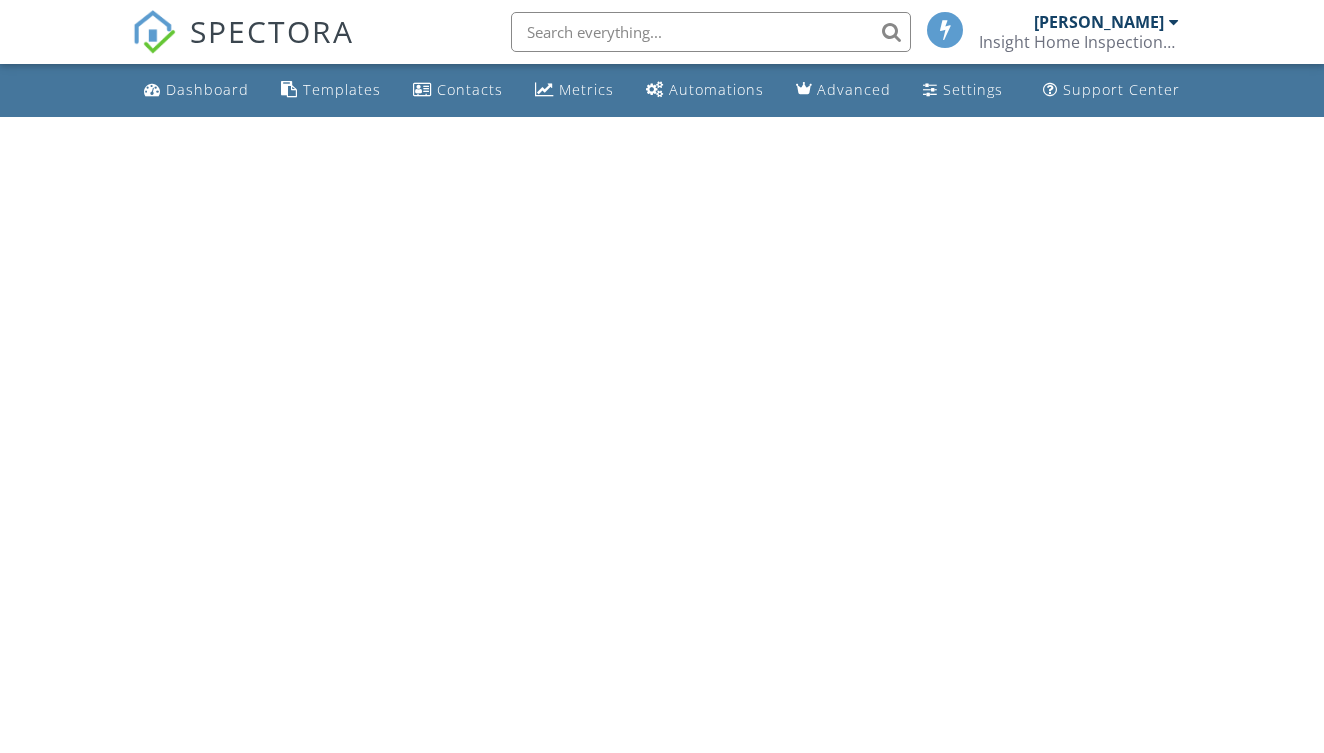 scroll, scrollTop: 0, scrollLeft: 0, axis: both 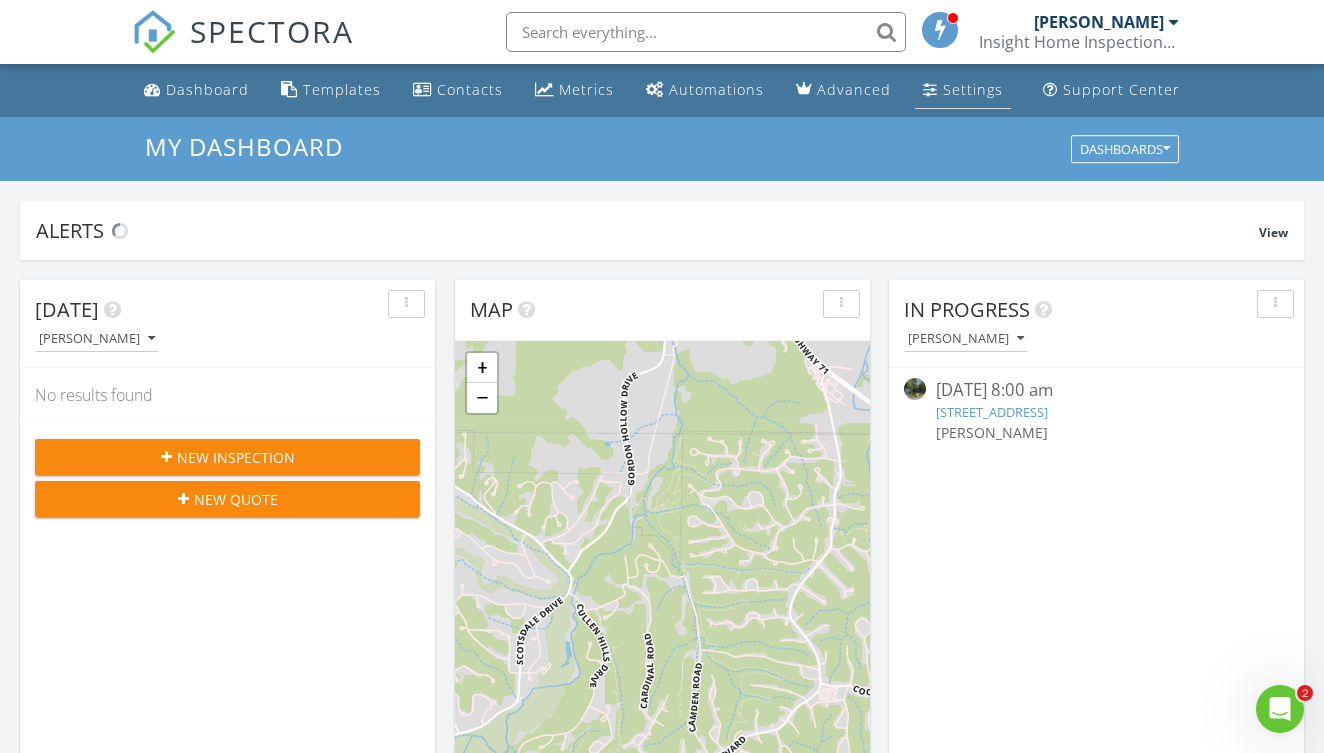 click on "Settings" at bounding box center (973, 89) 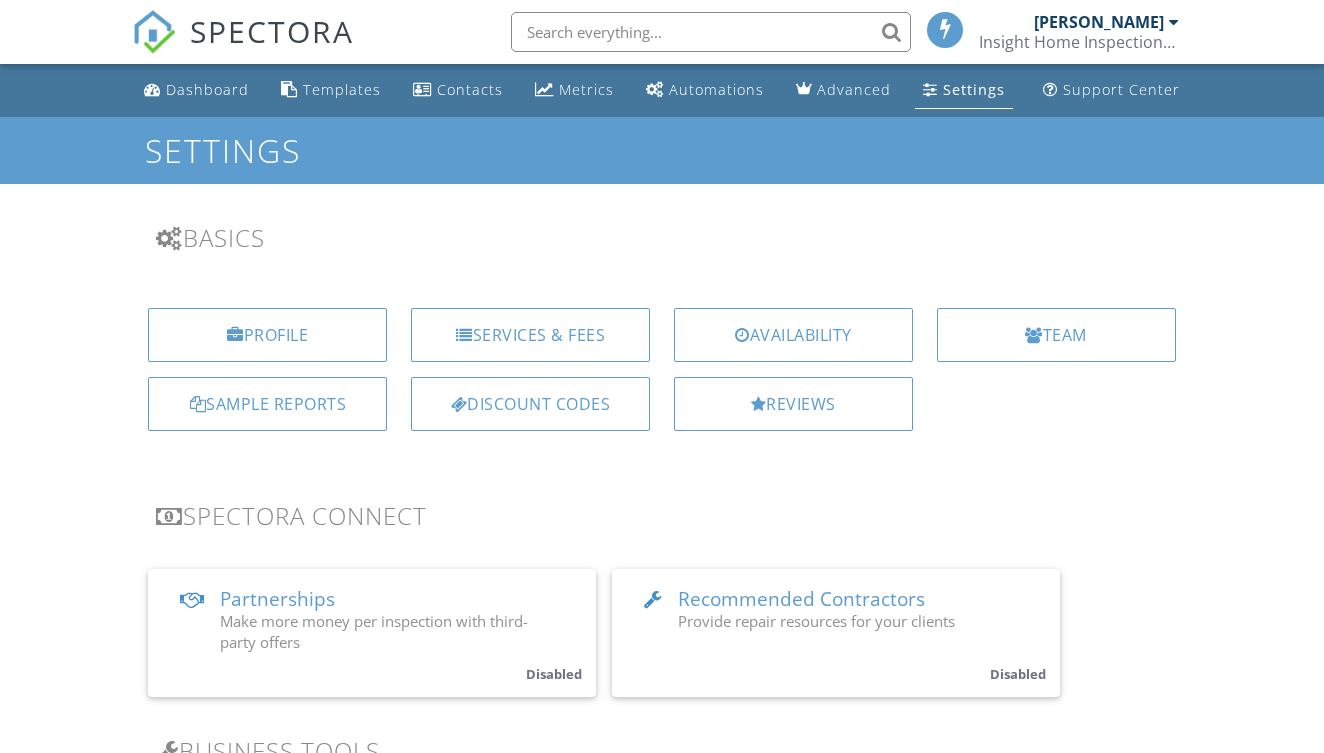 scroll, scrollTop: 0, scrollLeft: 0, axis: both 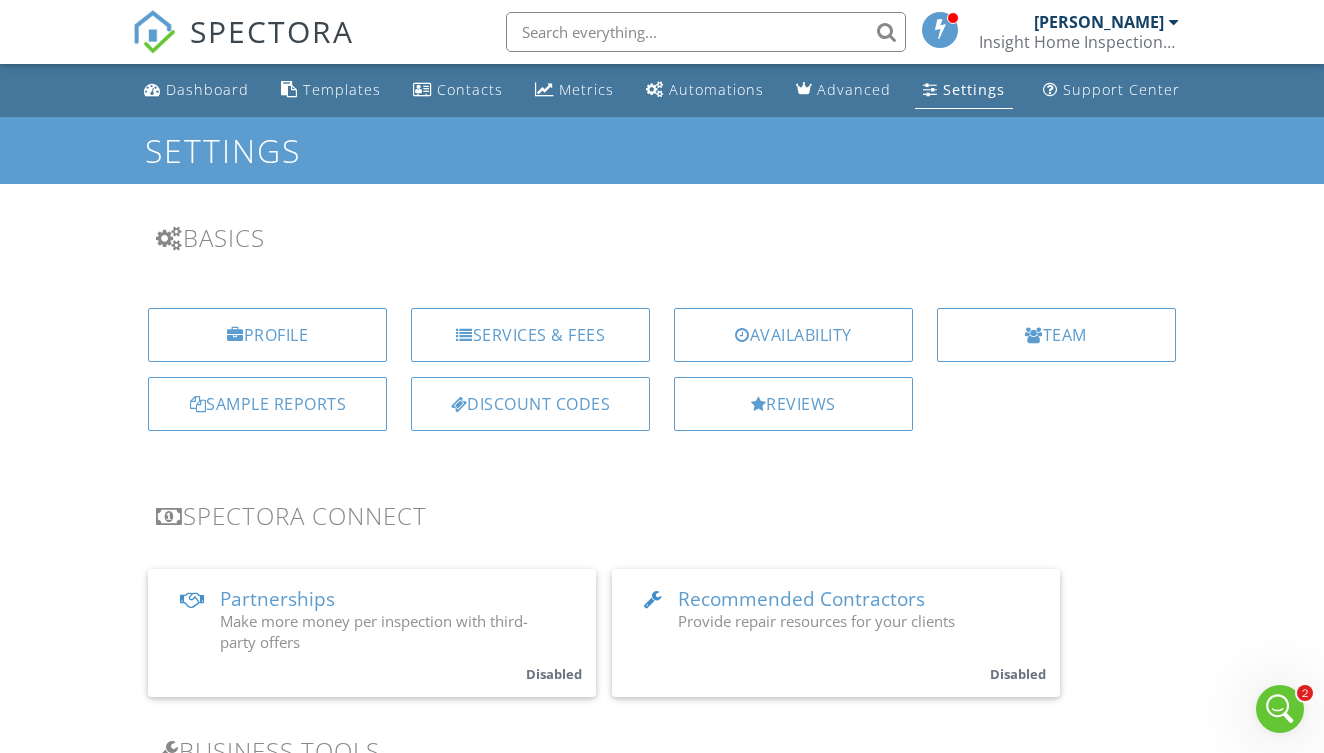 click 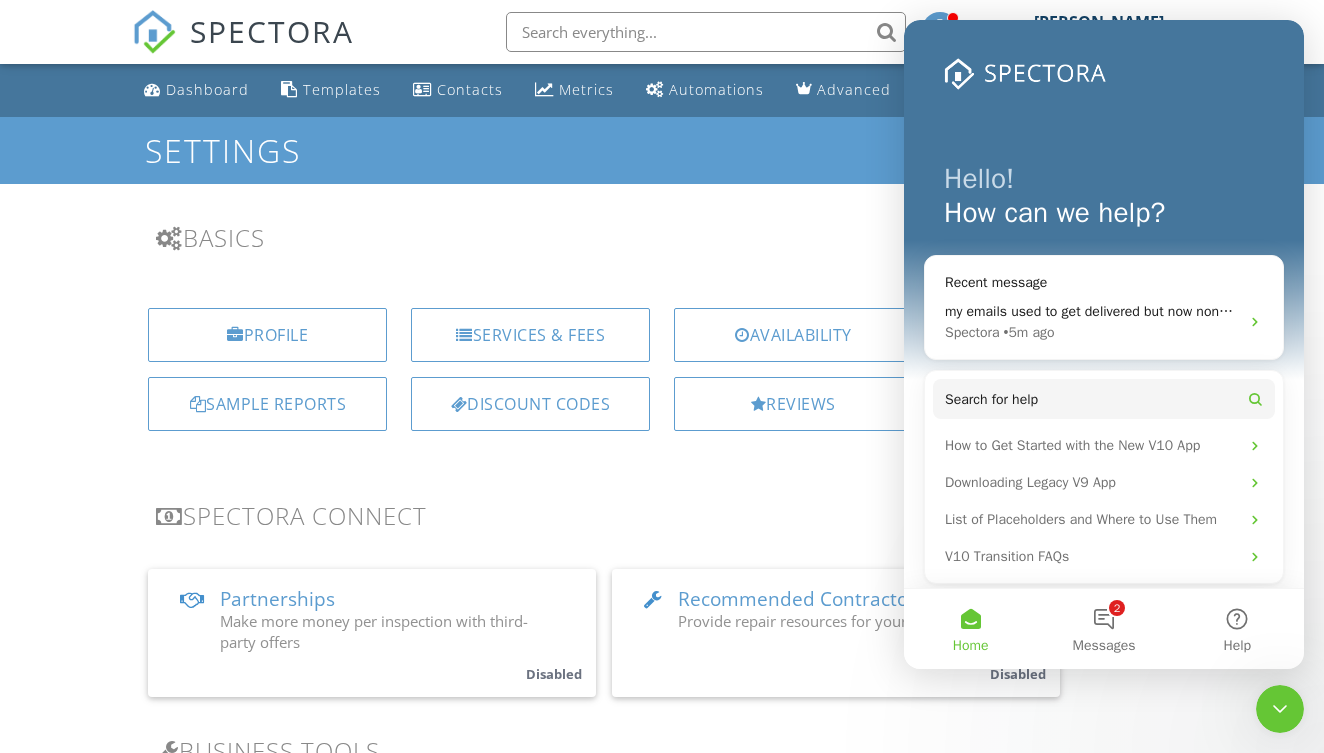 scroll, scrollTop: 0, scrollLeft: 0, axis: both 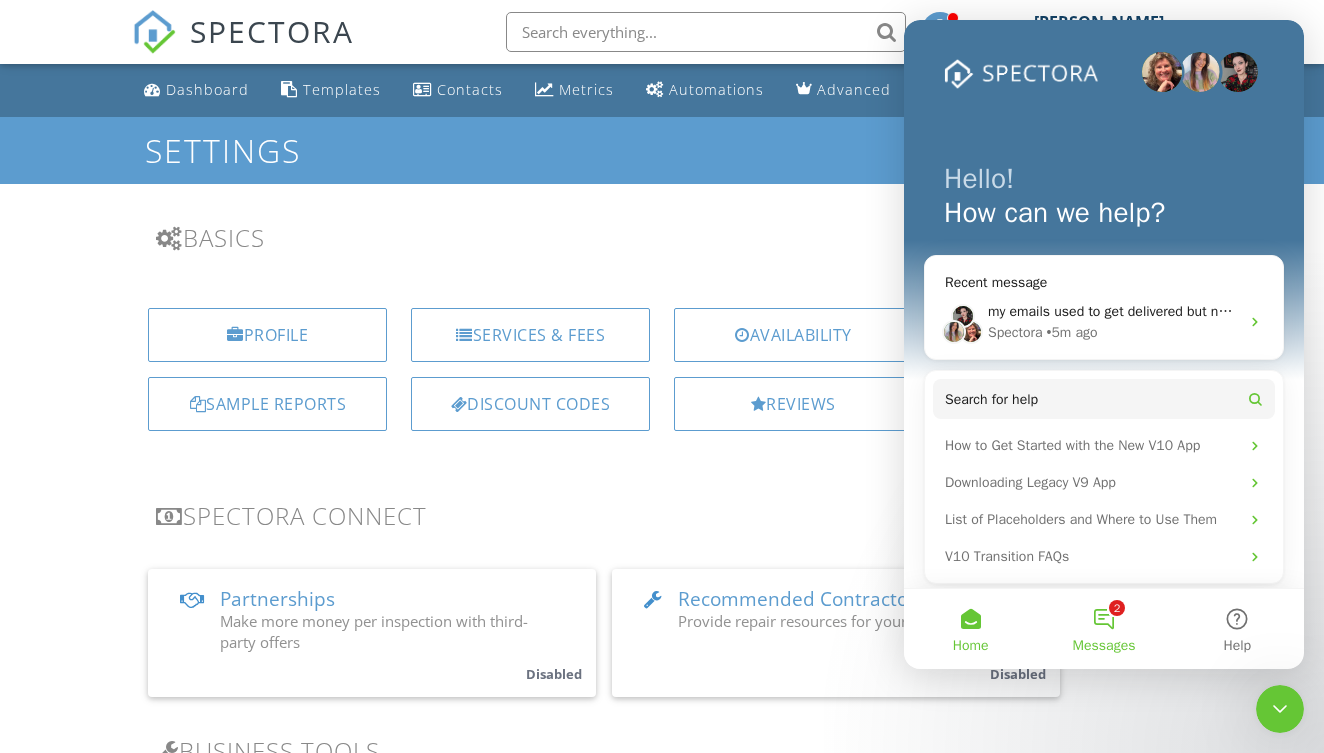 click on "2 Messages" at bounding box center [1103, 629] 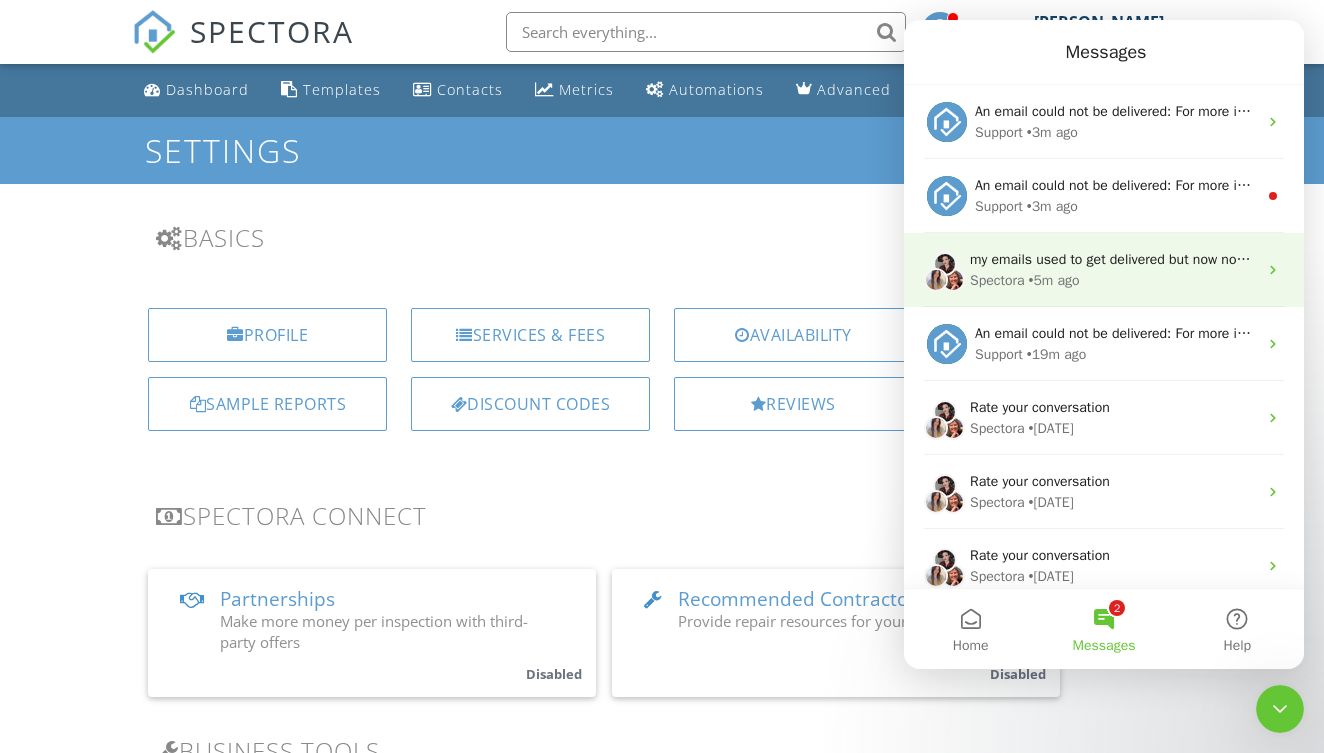 click on "Spectora" at bounding box center (997, 280) 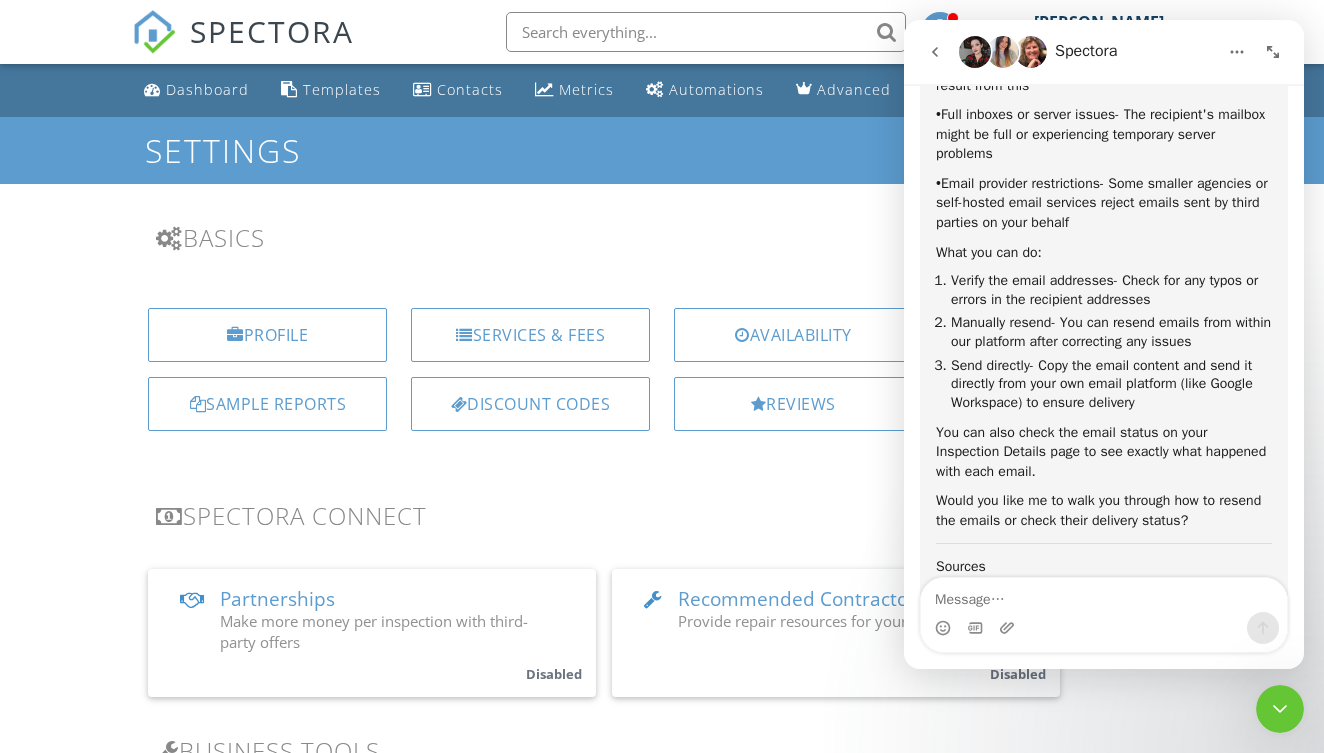 scroll, scrollTop: 2161, scrollLeft: 0, axis: vertical 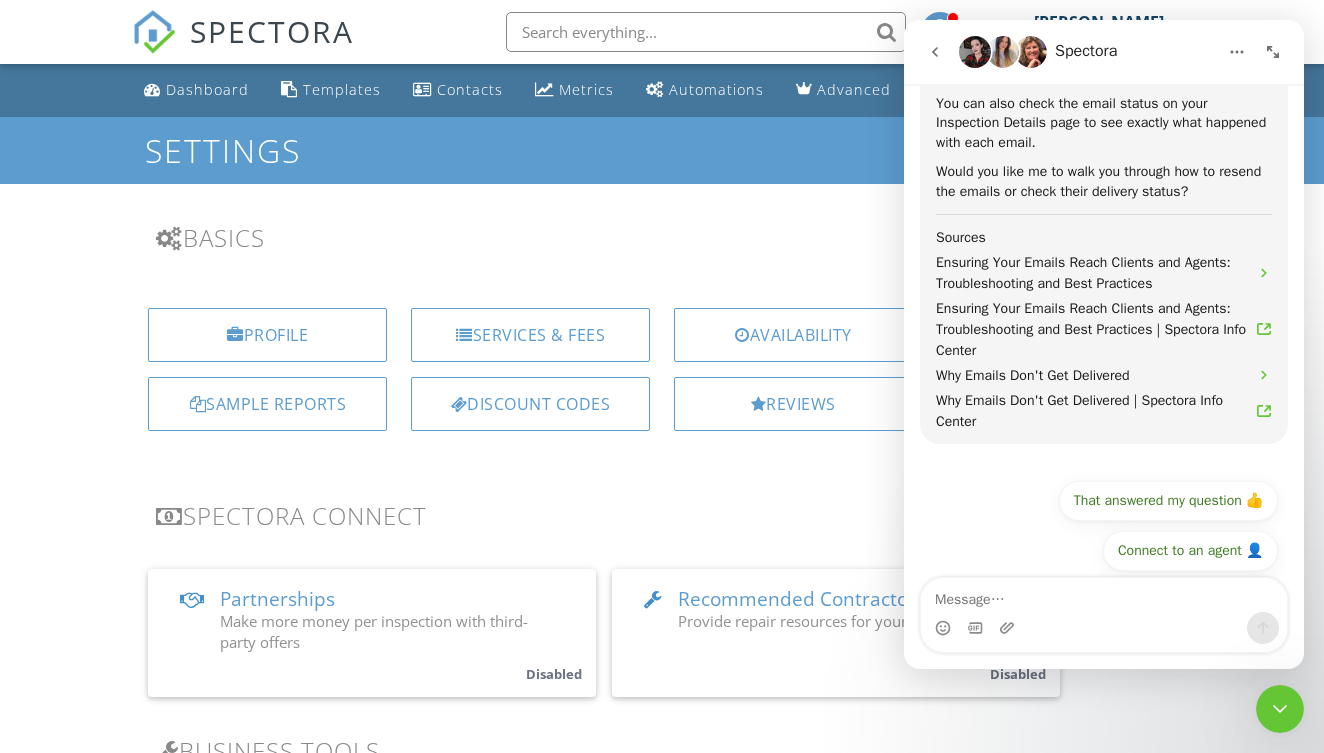click at bounding box center (1104, 595) 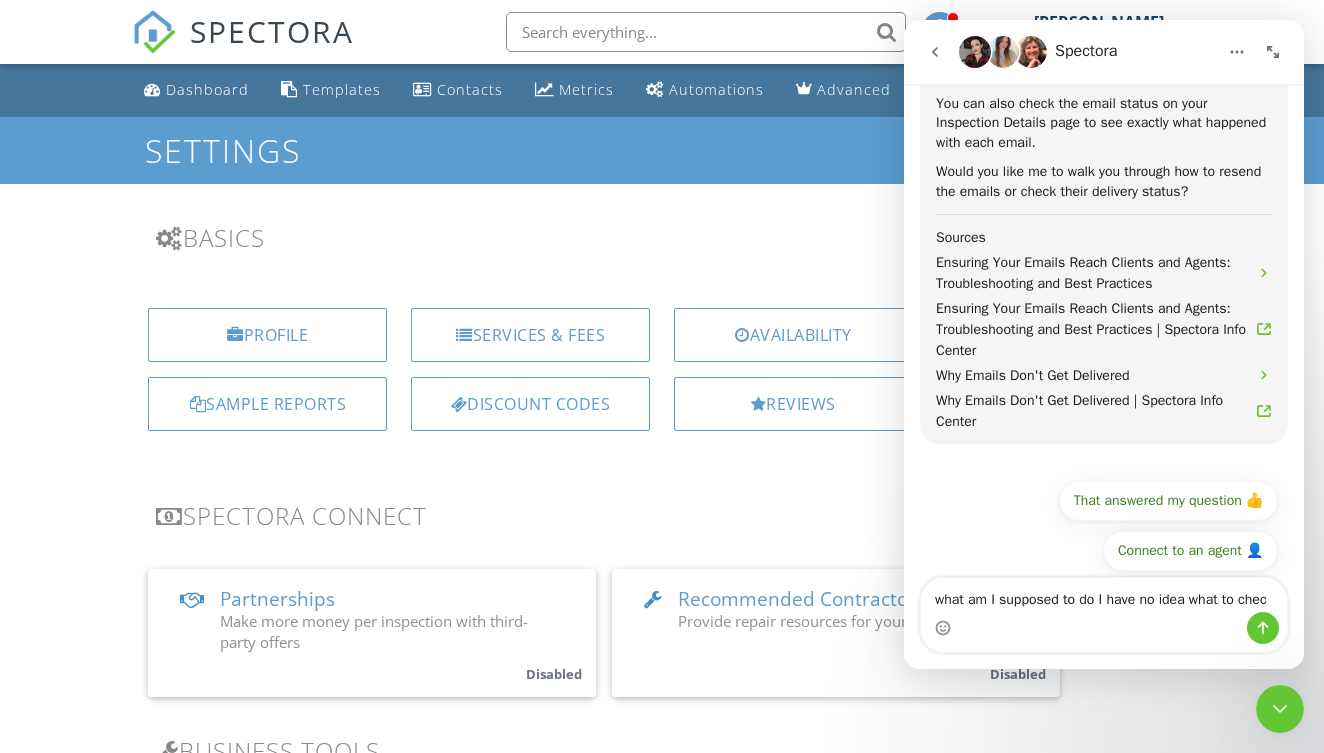 scroll, scrollTop: 2181, scrollLeft: 0, axis: vertical 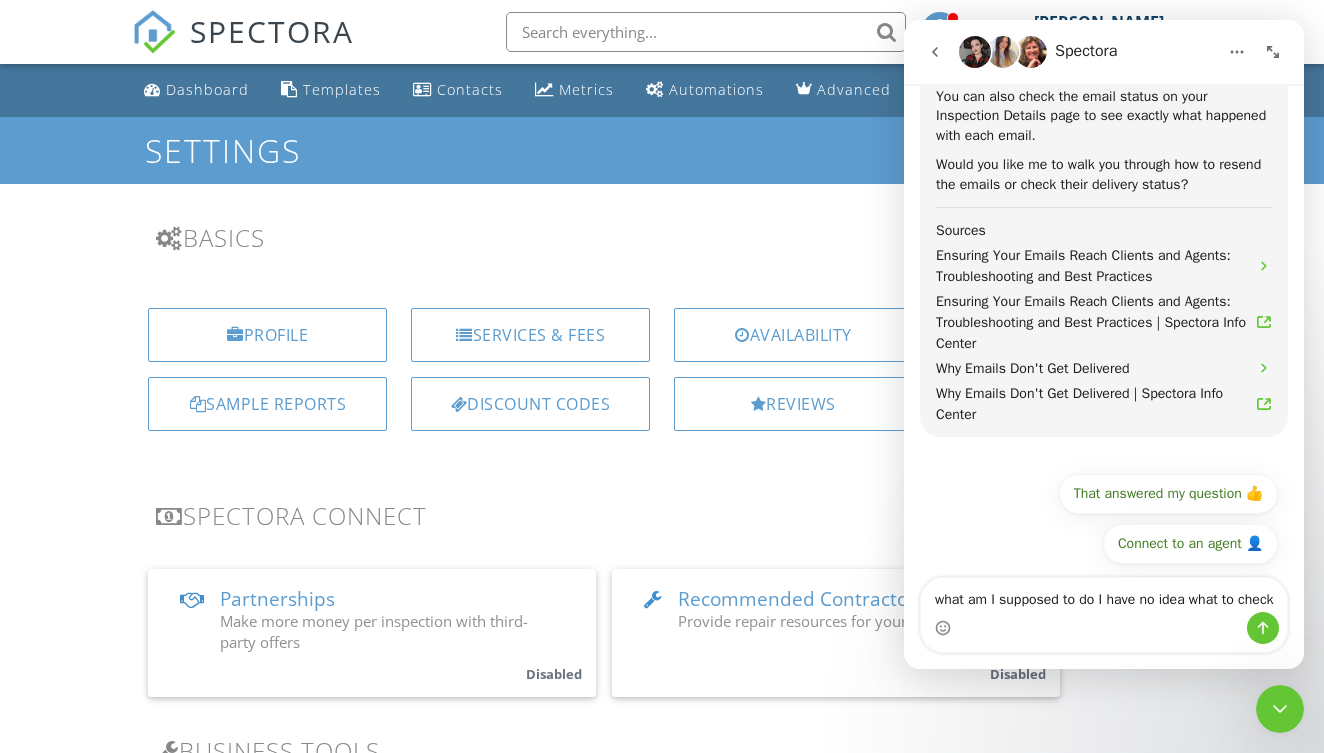 type on "what am I supposed to do I have no idea what to check" 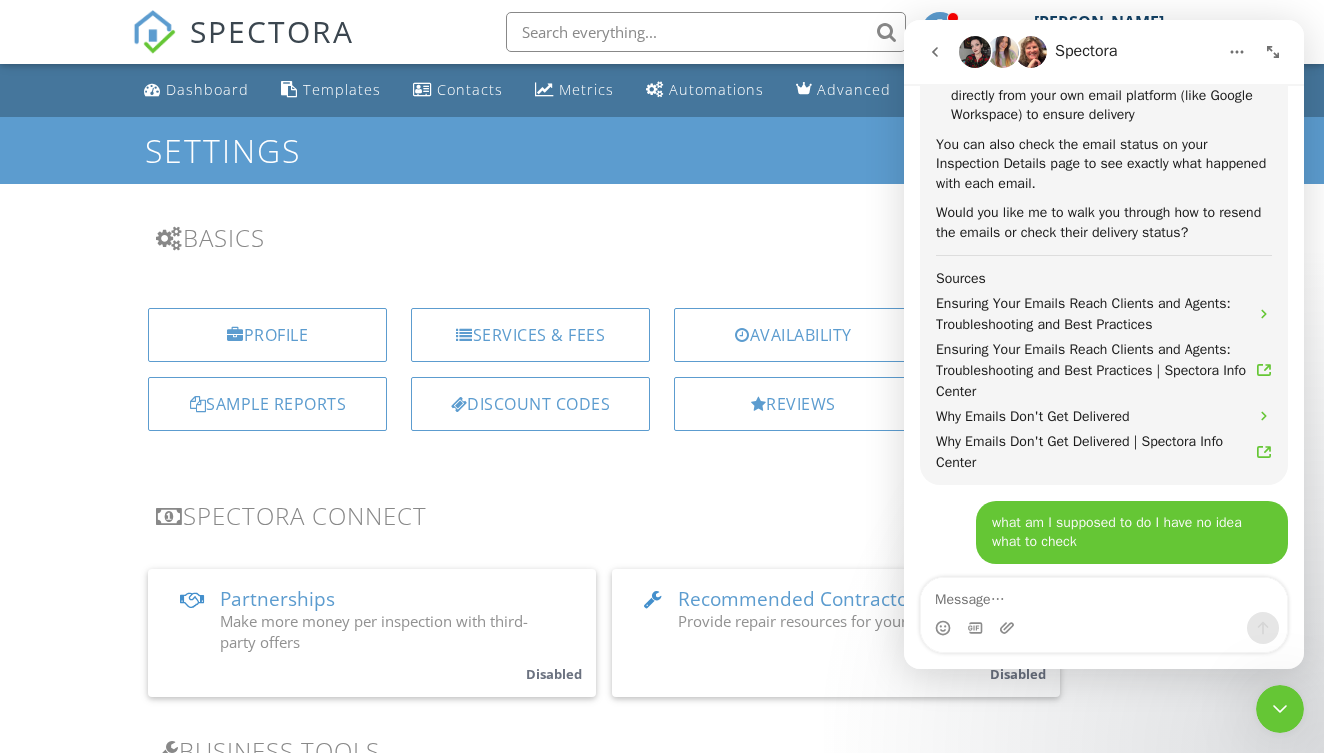 scroll, scrollTop: 2185, scrollLeft: 0, axis: vertical 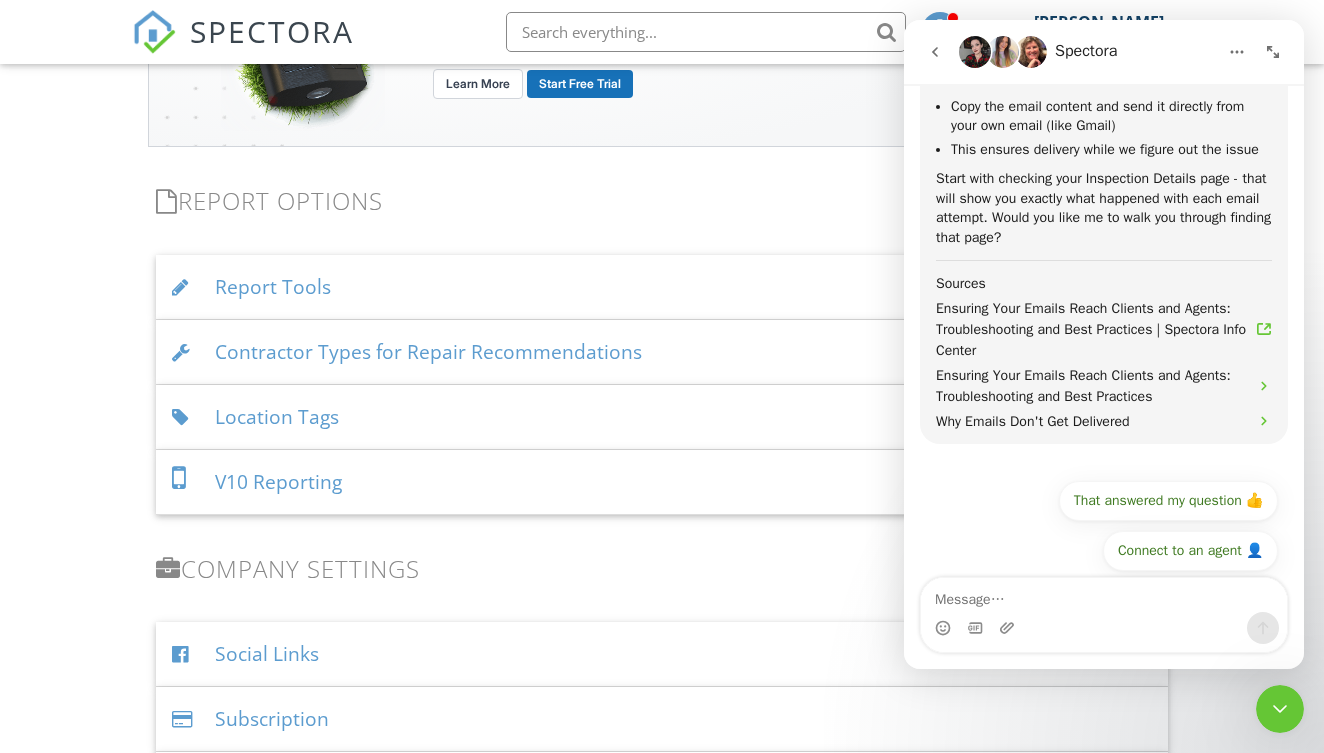 click at bounding box center [1104, 595] 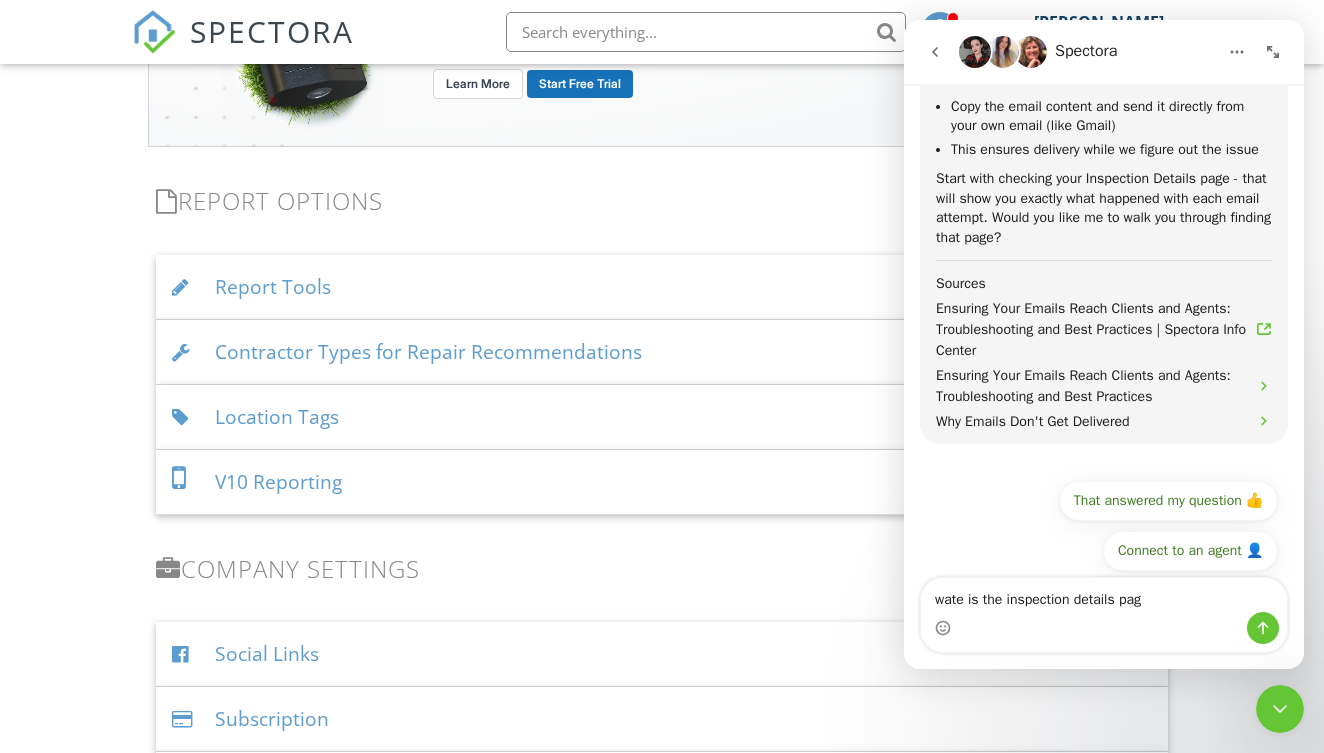 type on "wate is the inspection details page" 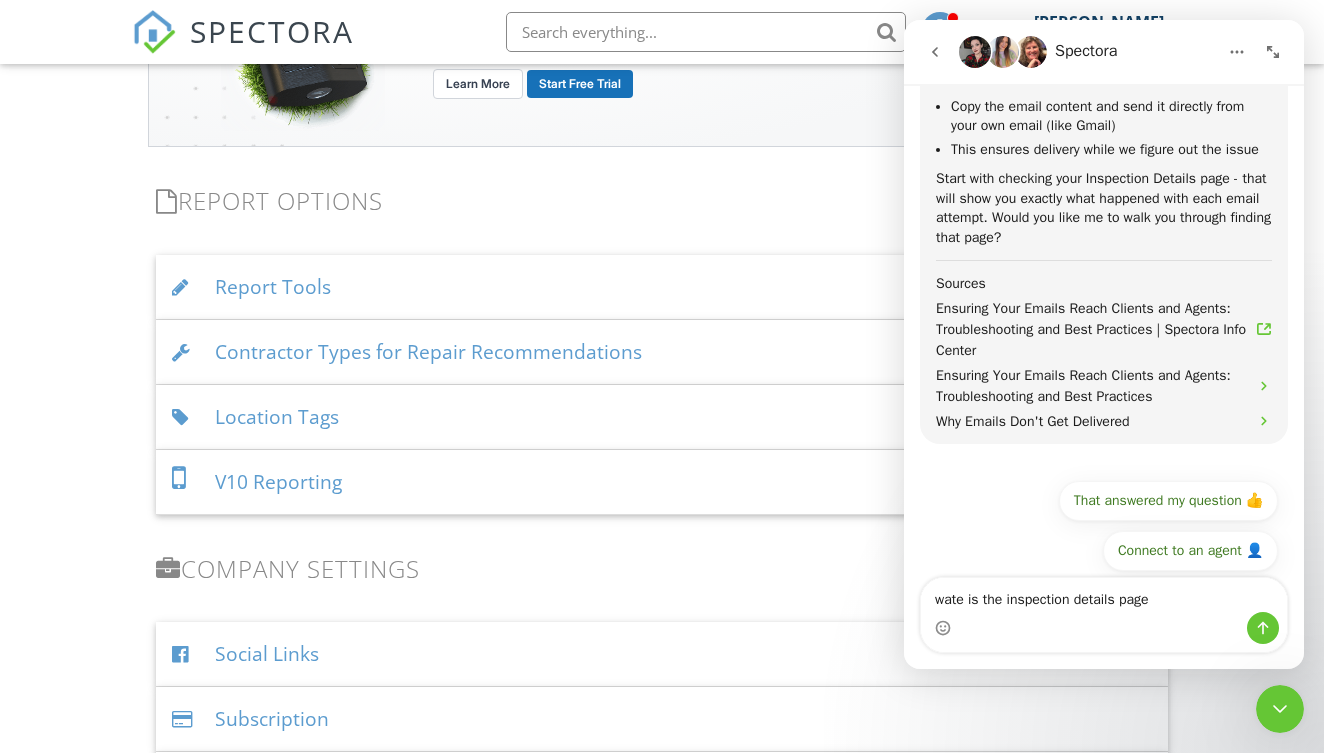 type 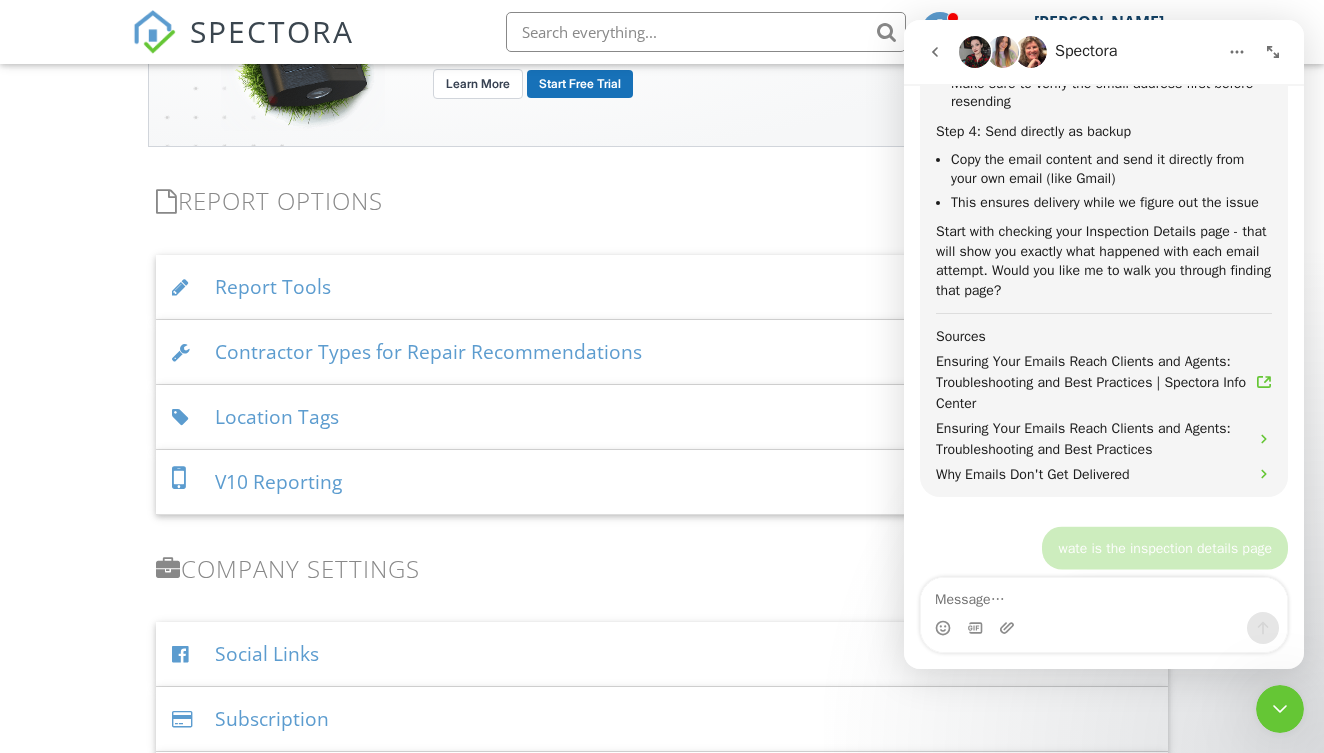 scroll, scrollTop: 1785, scrollLeft: 0, axis: vertical 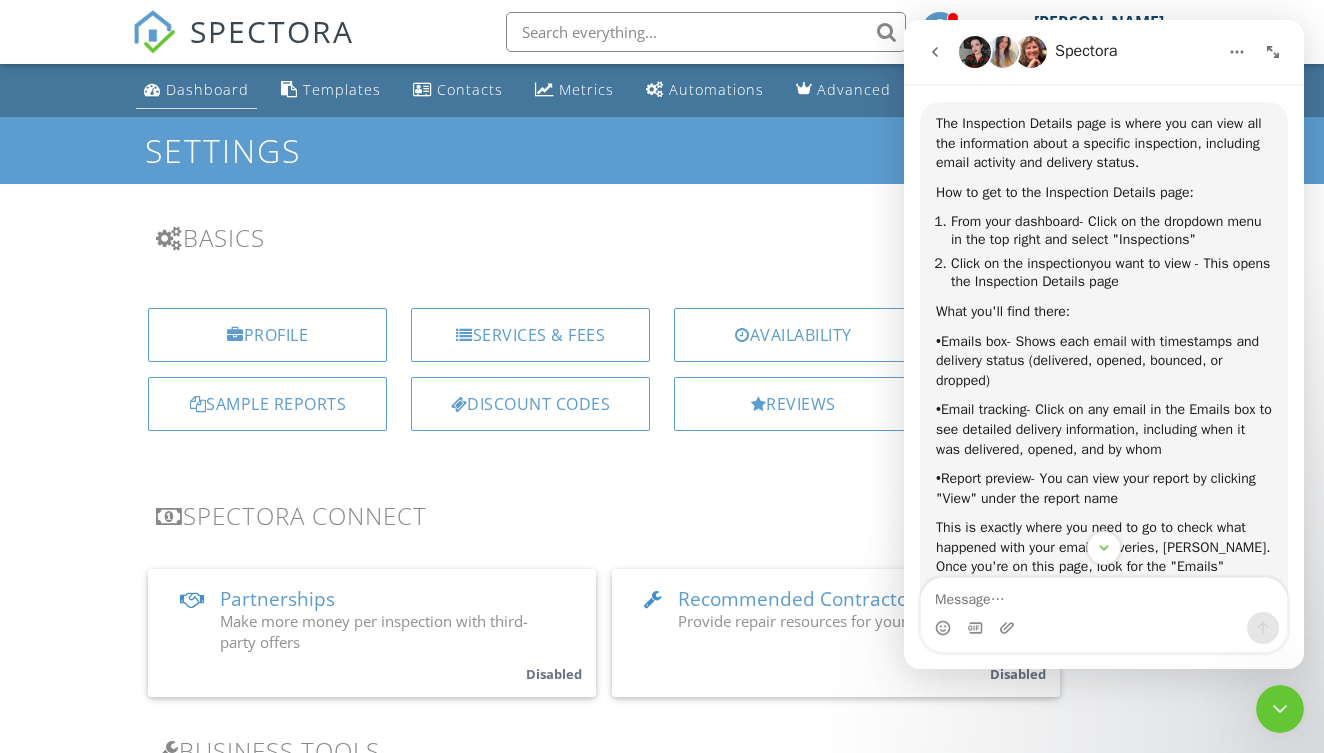 click on "Dashboard" at bounding box center [207, 89] 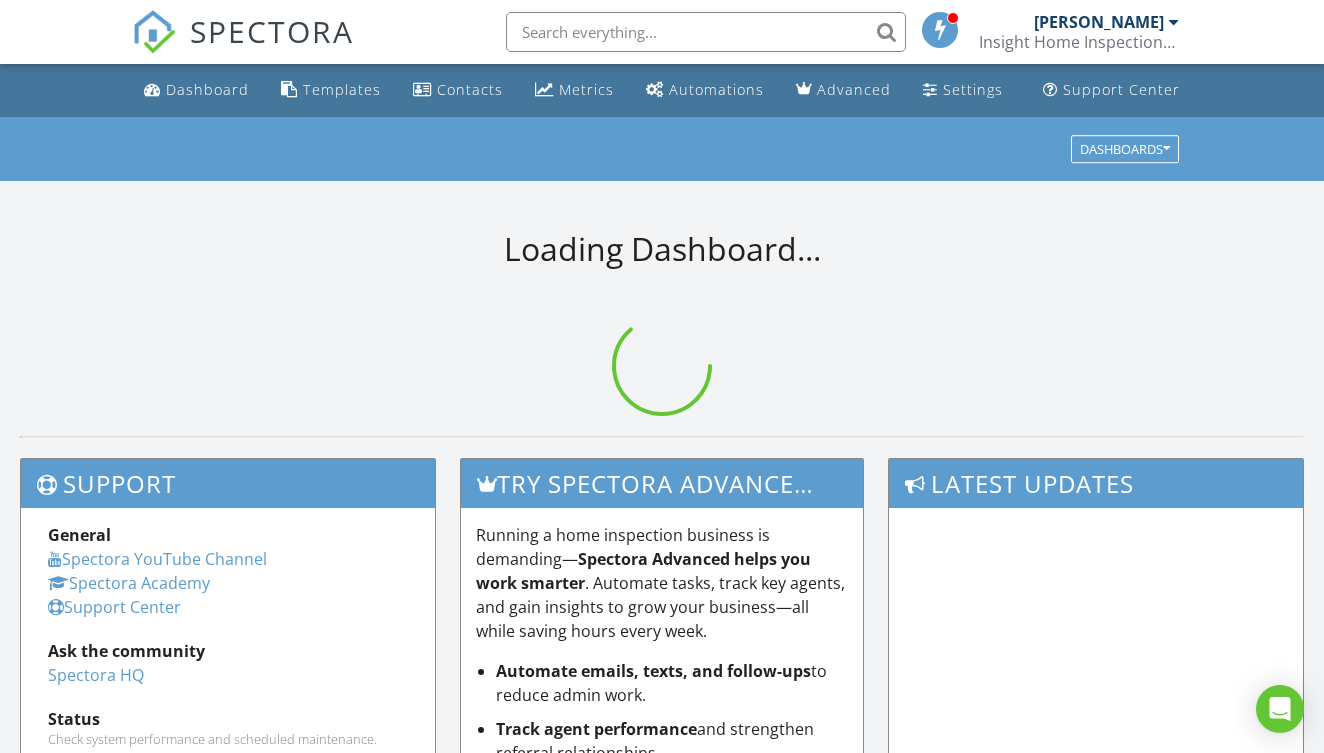 scroll, scrollTop: 0, scrollLeft: 0, axis: both 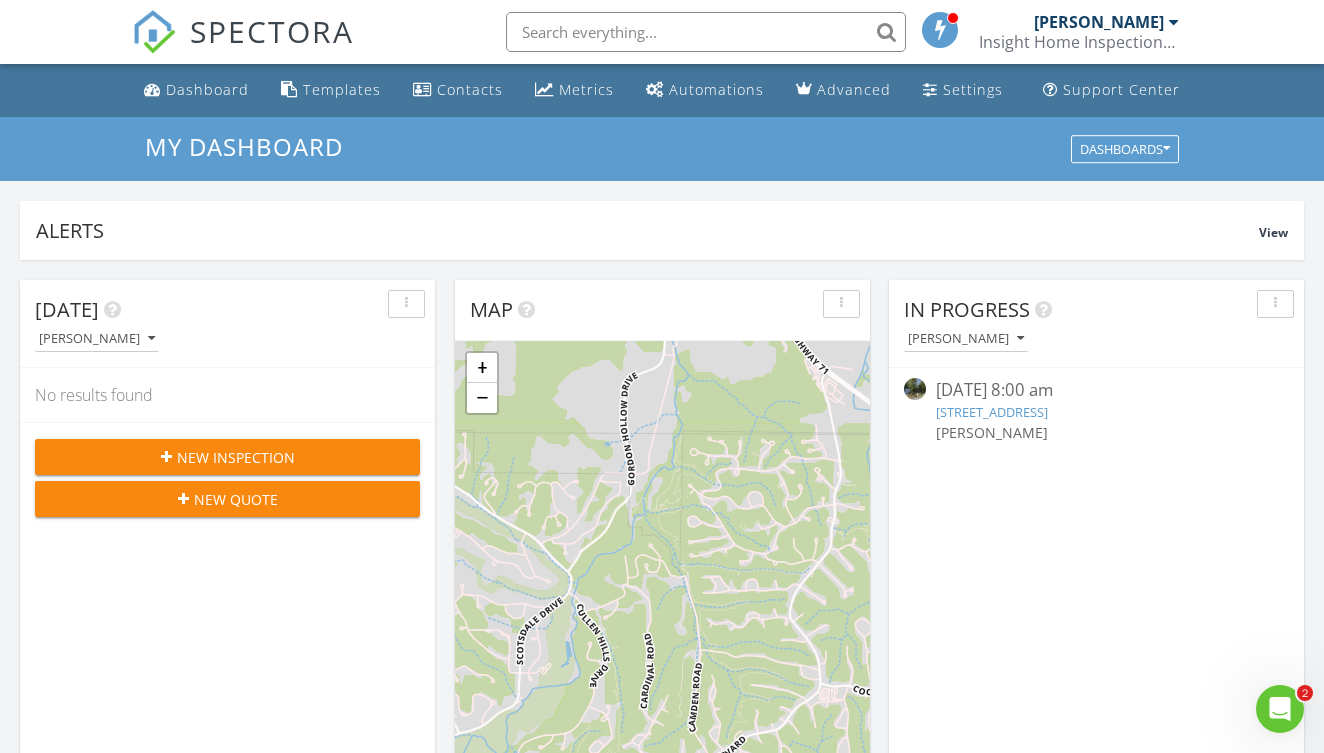 click 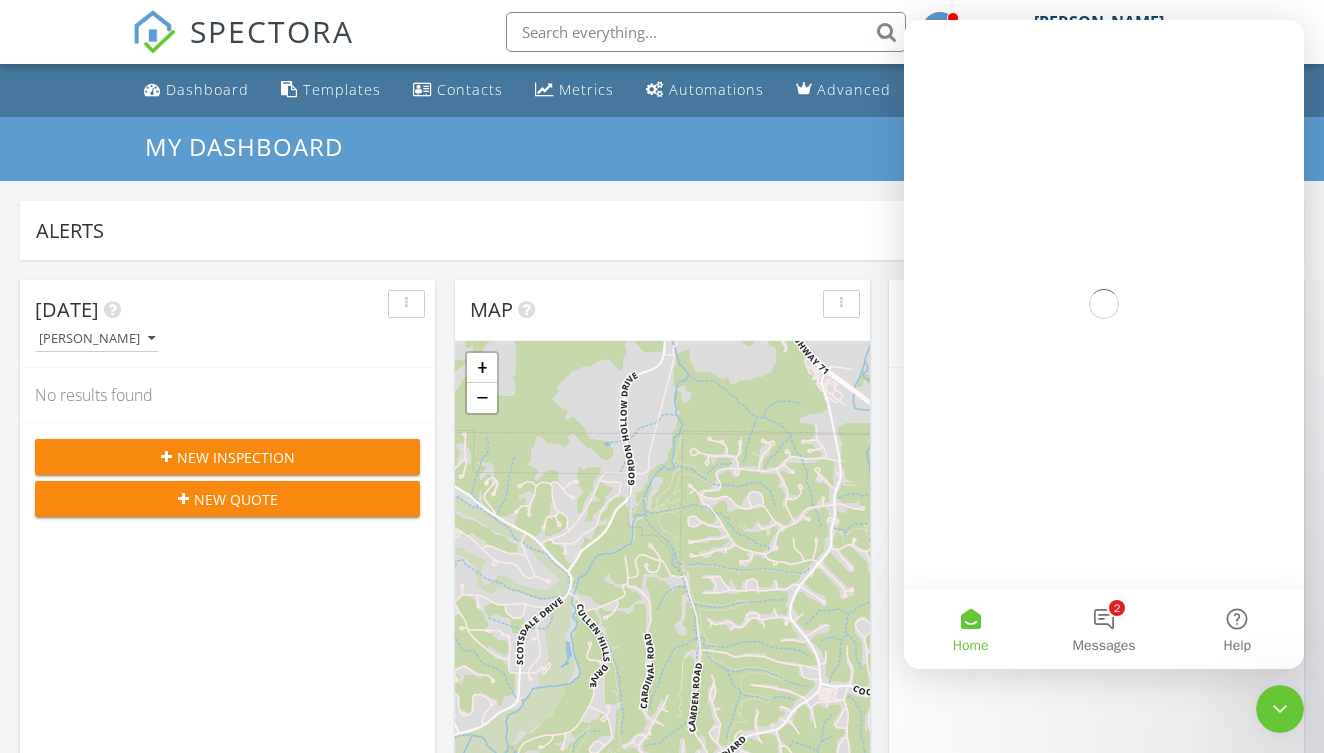 scroll, scrollTop: 0, scrollLeft: 0, axis: both 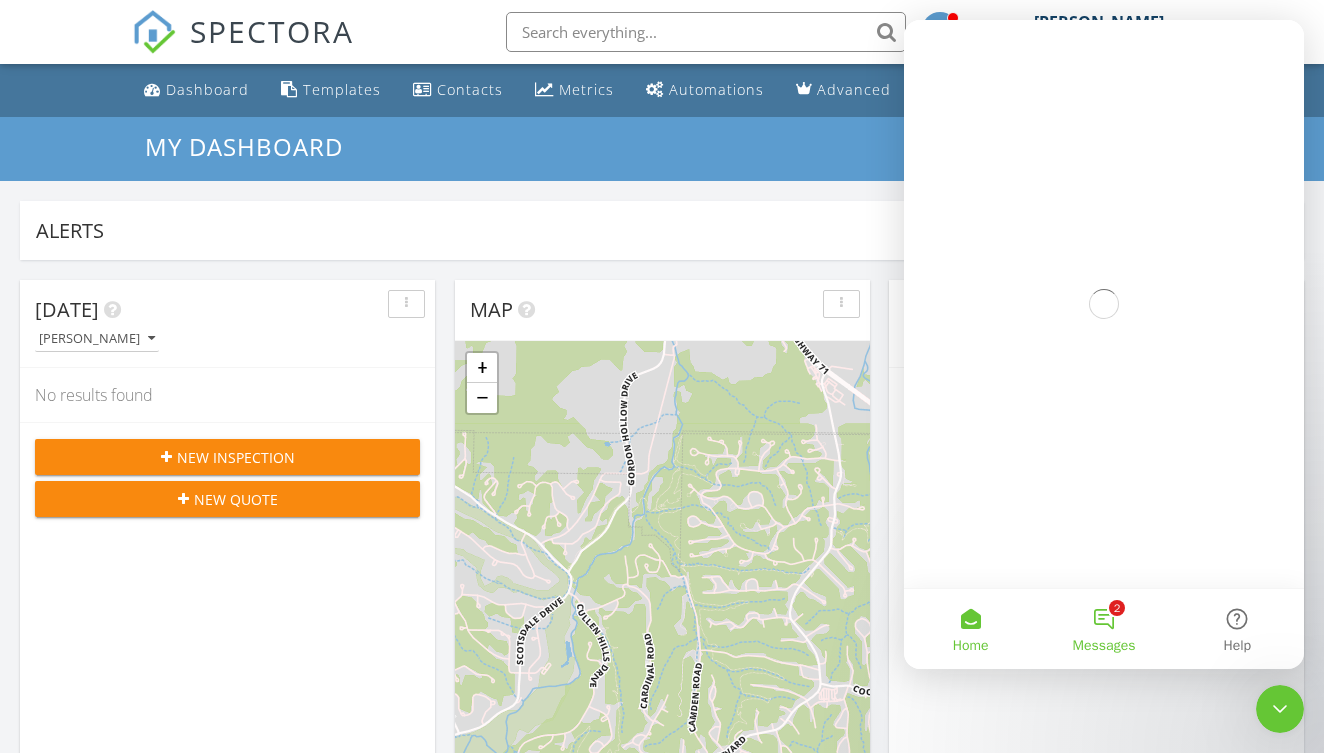 click on "2 Messages" at bounding box center [1103, 629] 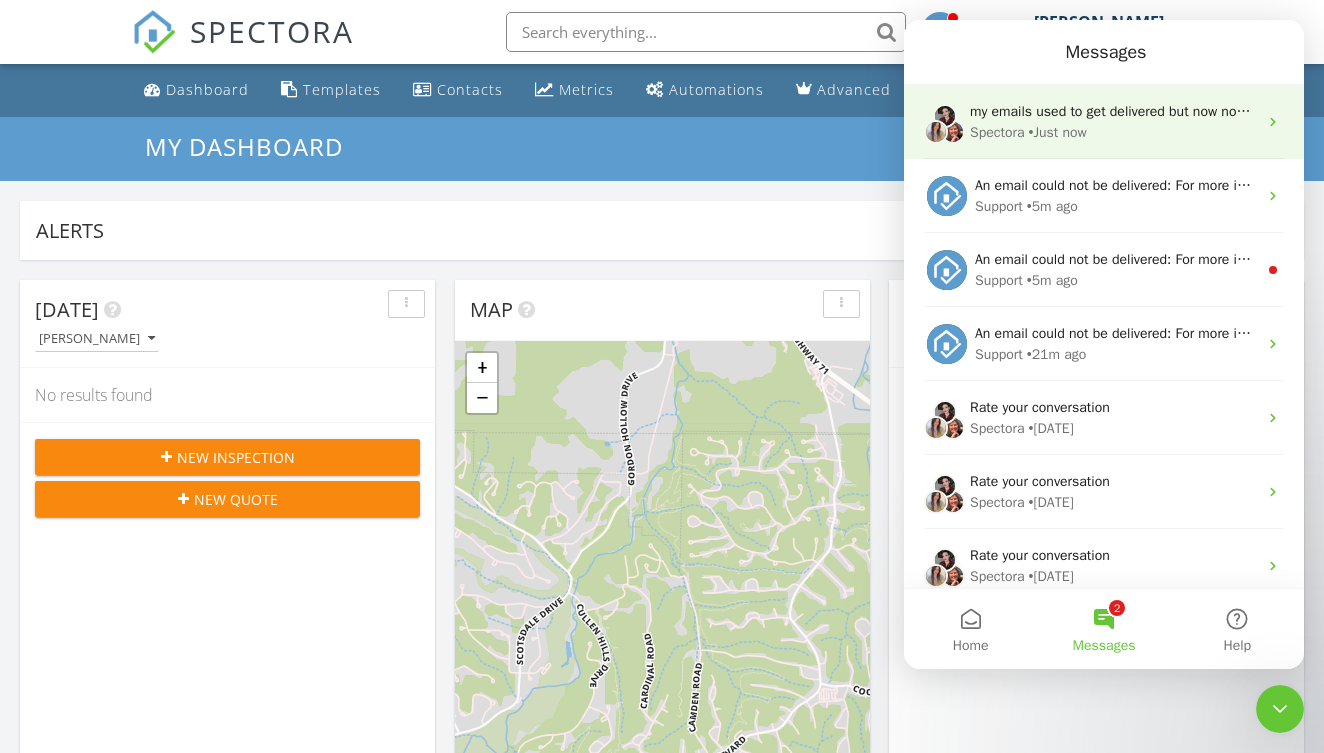 click on "•  Just now" at bounding box center (1058, 132) 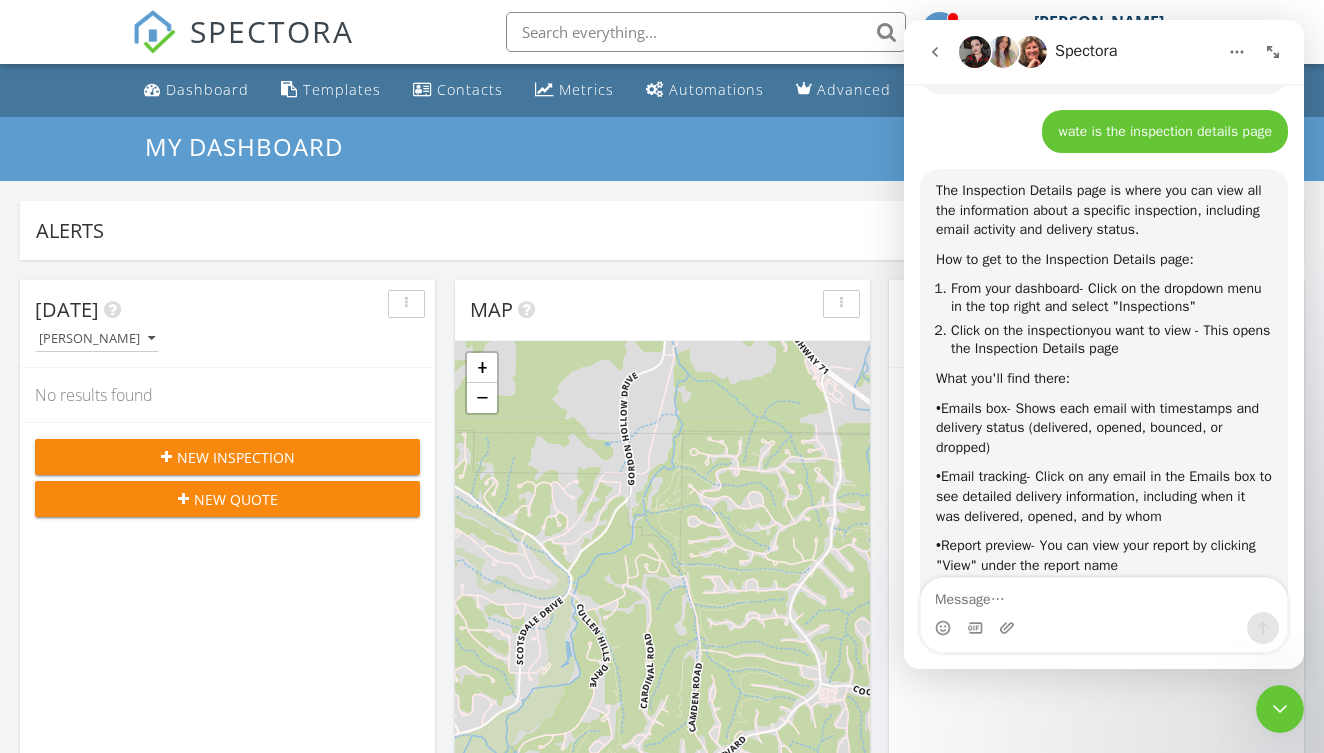 scroll, scrollTop: 4033, scrollLeft: 0, axis: vertical 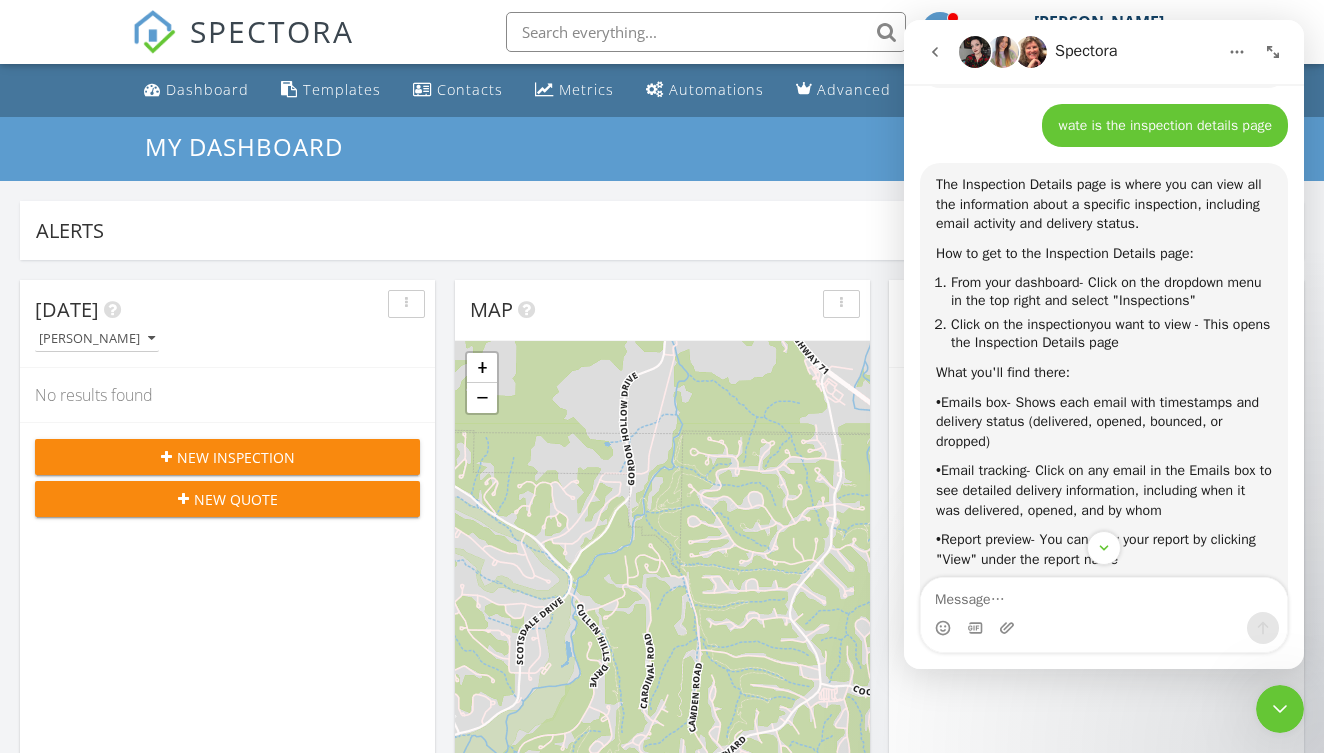 click 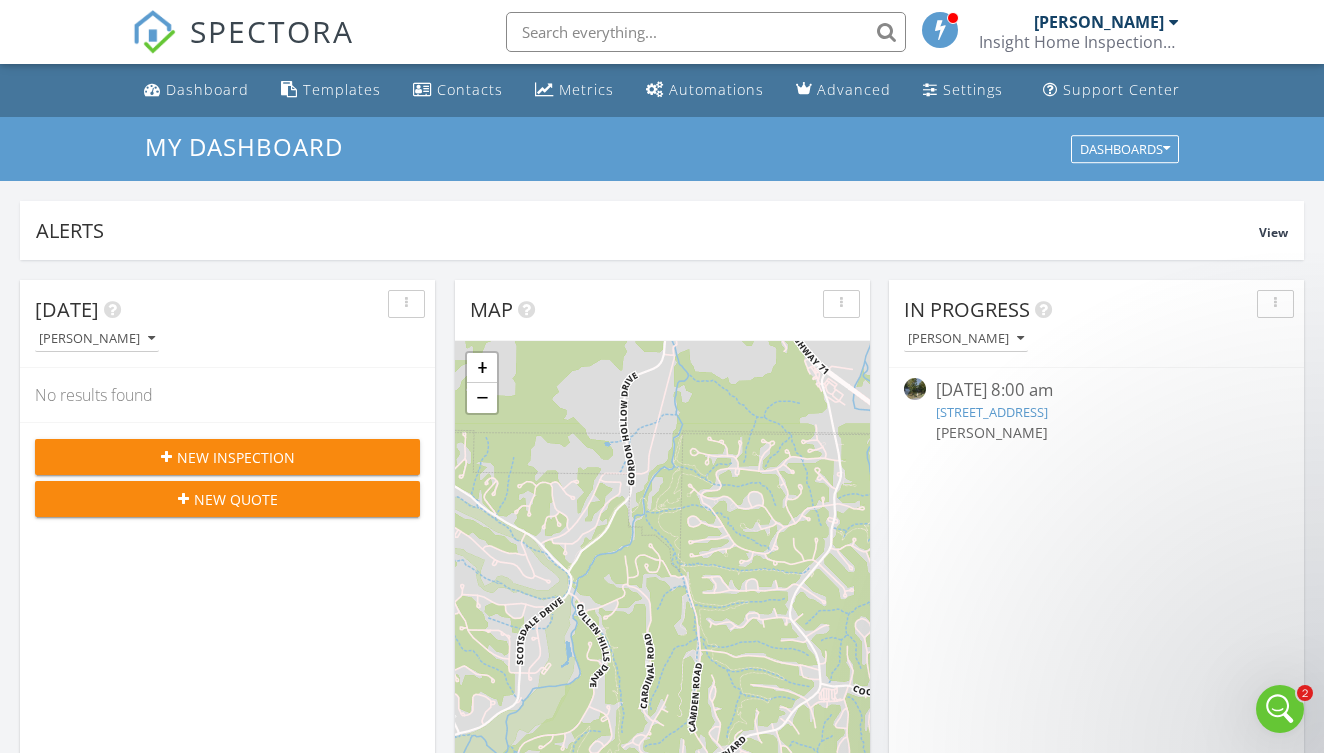 scroll, scrollTop: 0, scrollLeft: 0, axis: both 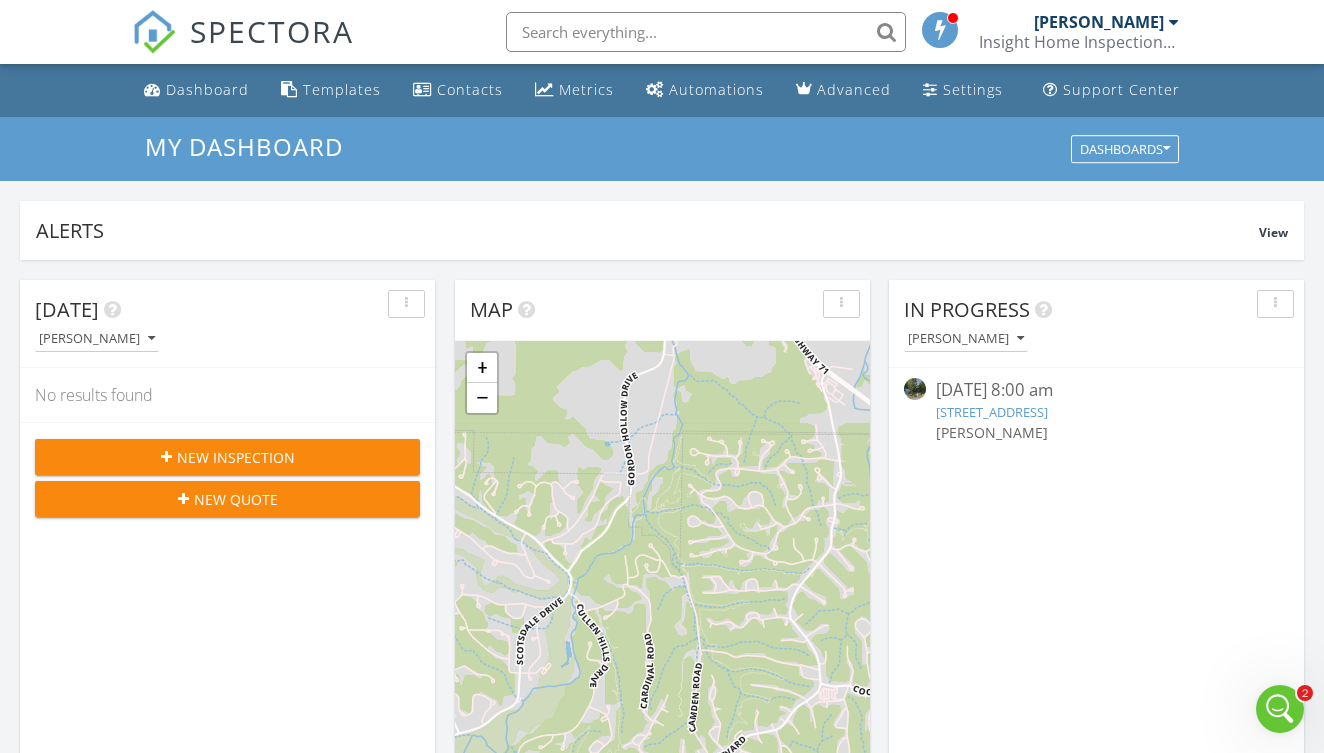 click on "Insight Home Inspections, LLC" at bounding box center [1079, 42] 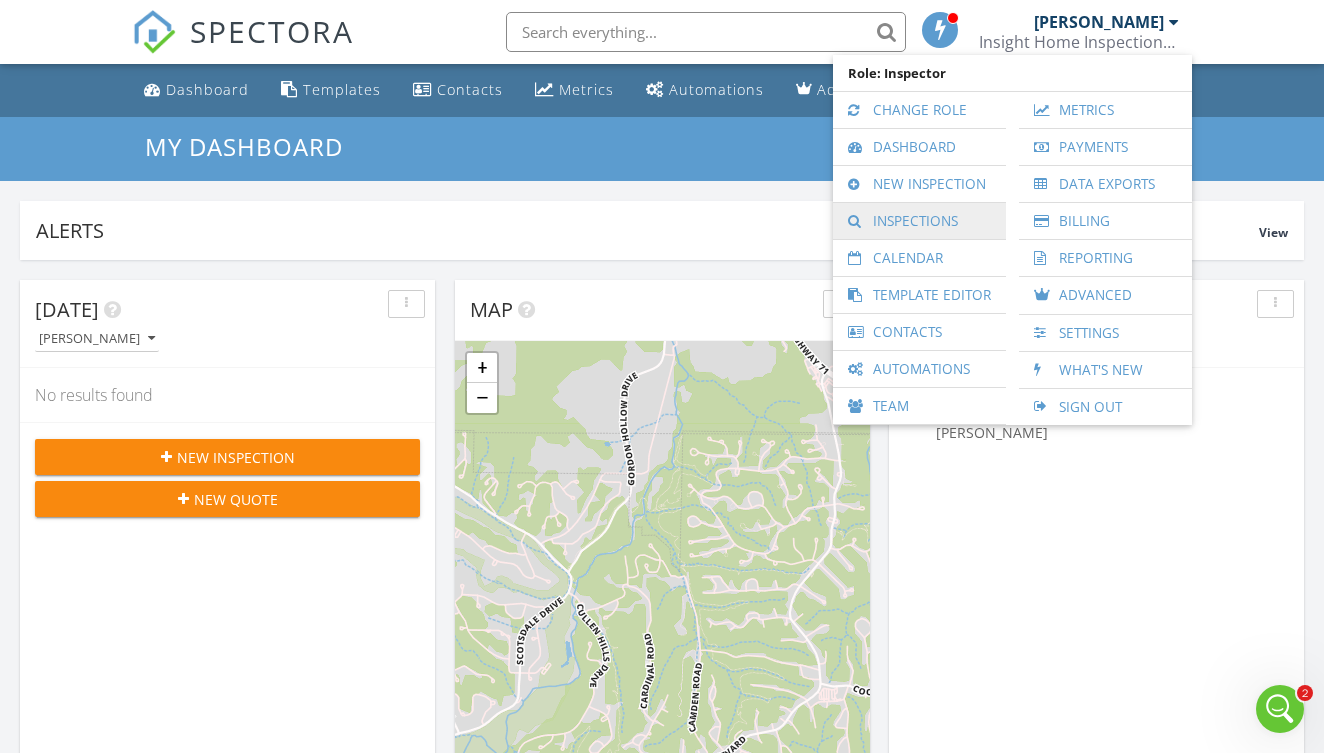 click on "Inspections" at bounding box center (919, 221) 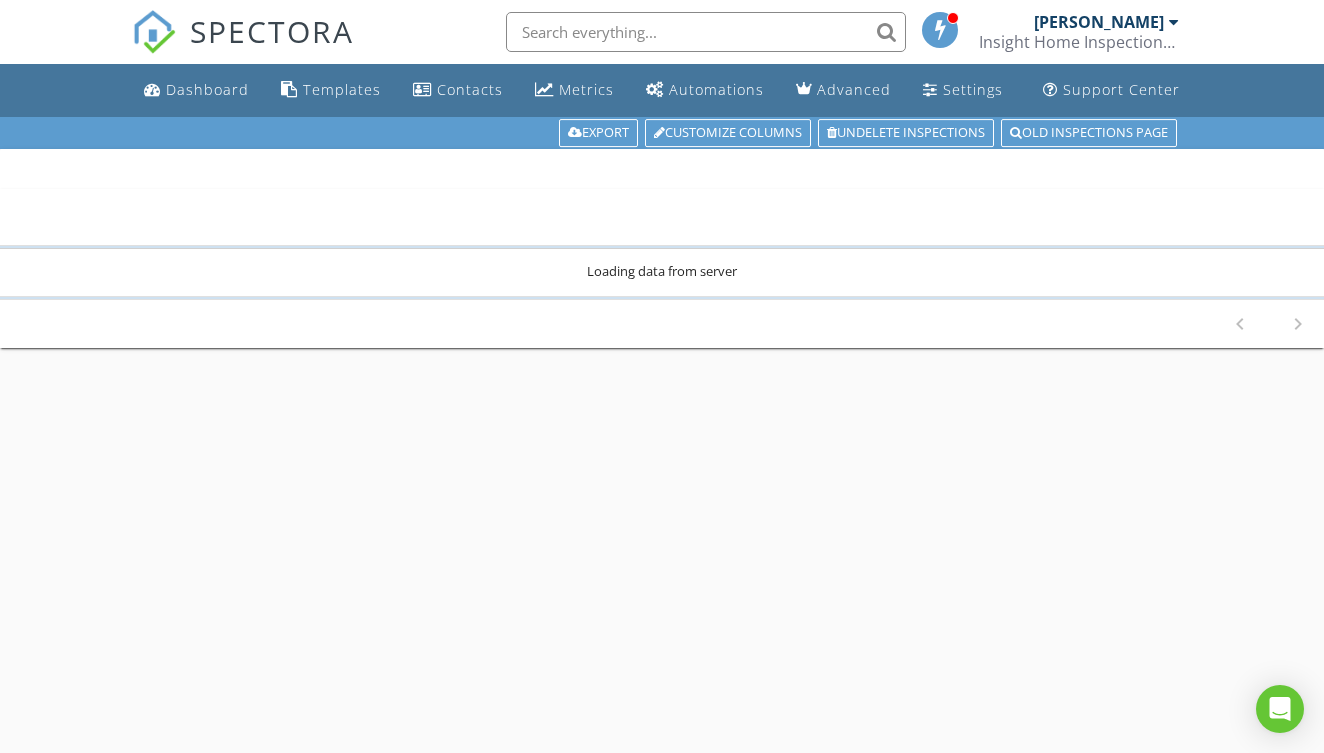 scroll, scrollTop: 0, scrollLeft: 0, axis: both 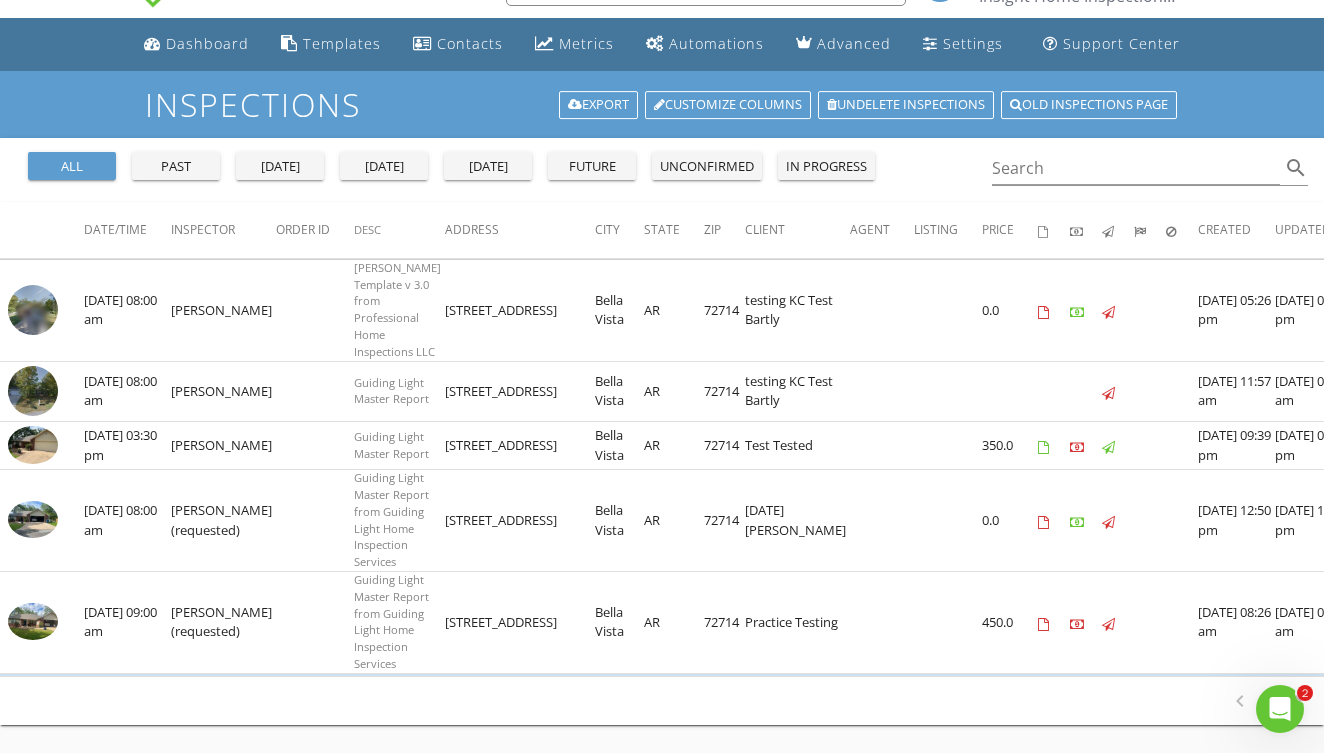 click 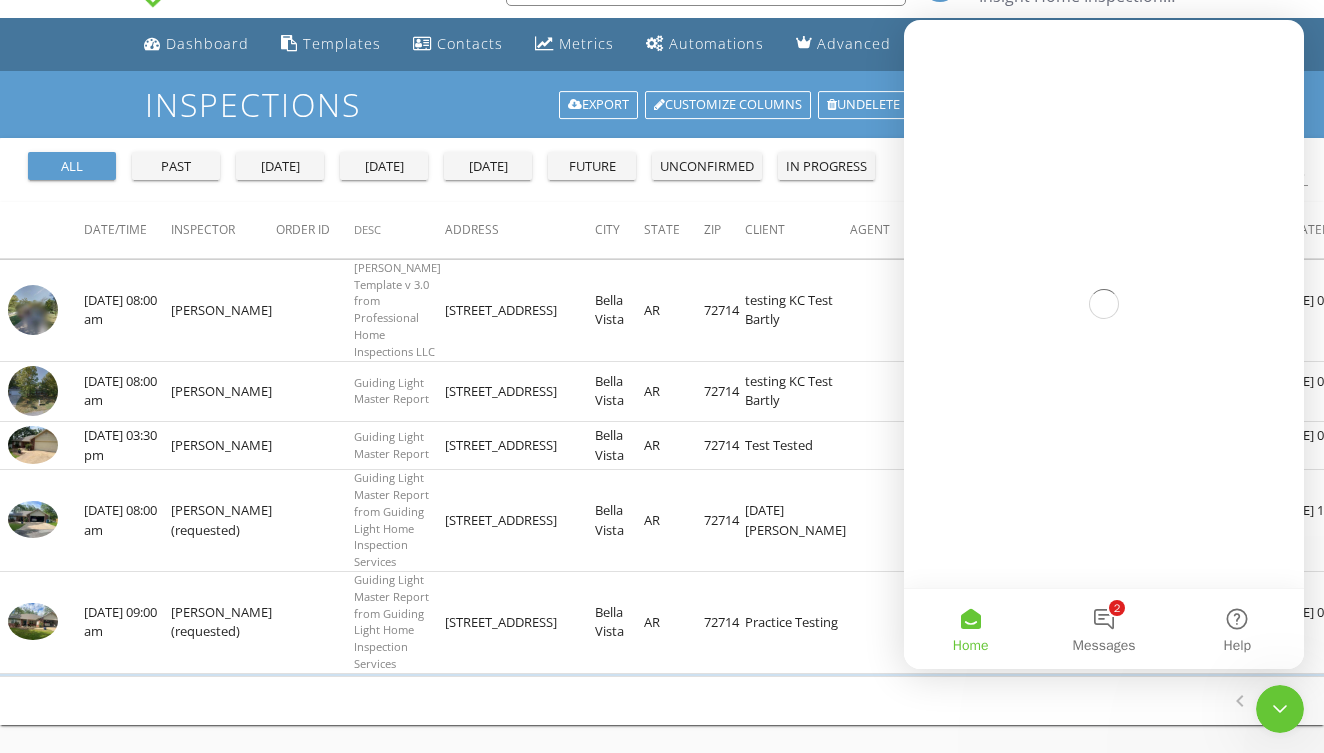 scroll, scrollTop: 0, scrollLeft: 0, axis: both 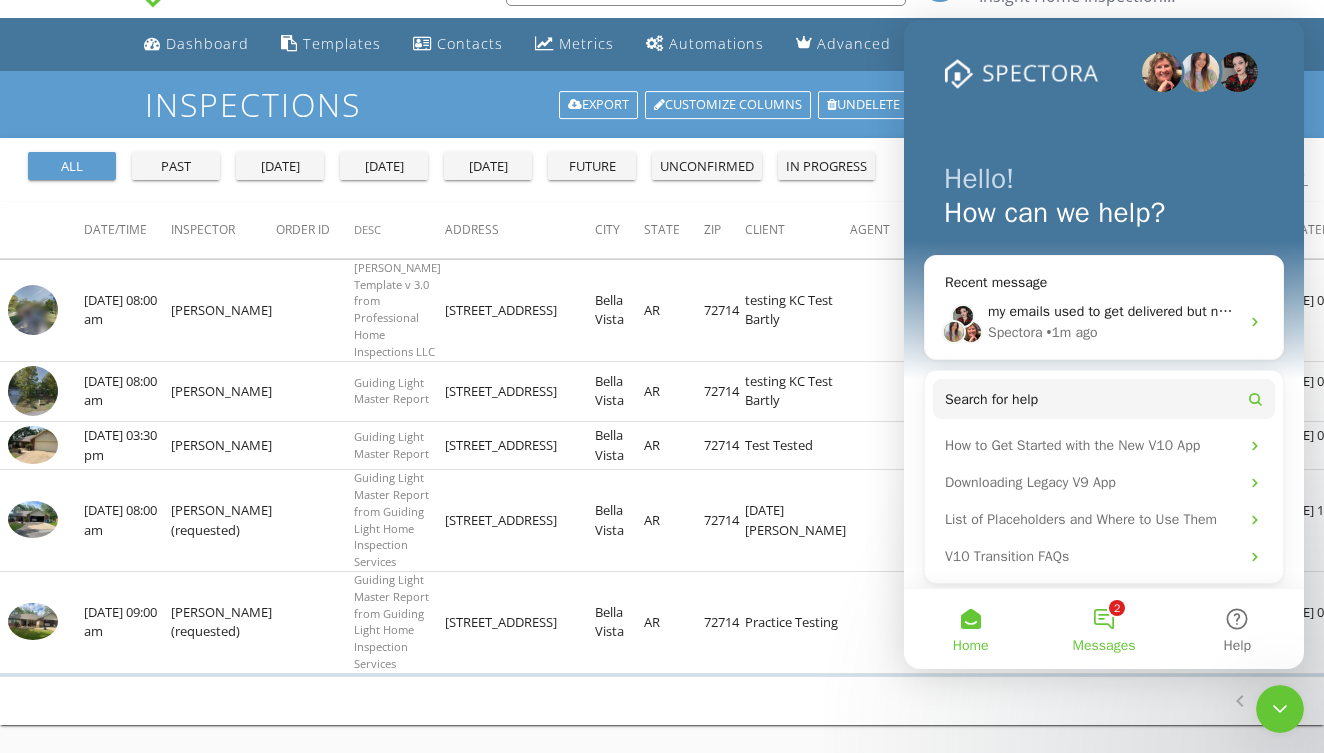 click on "2 Messages" at bounding box center (1103, 629) 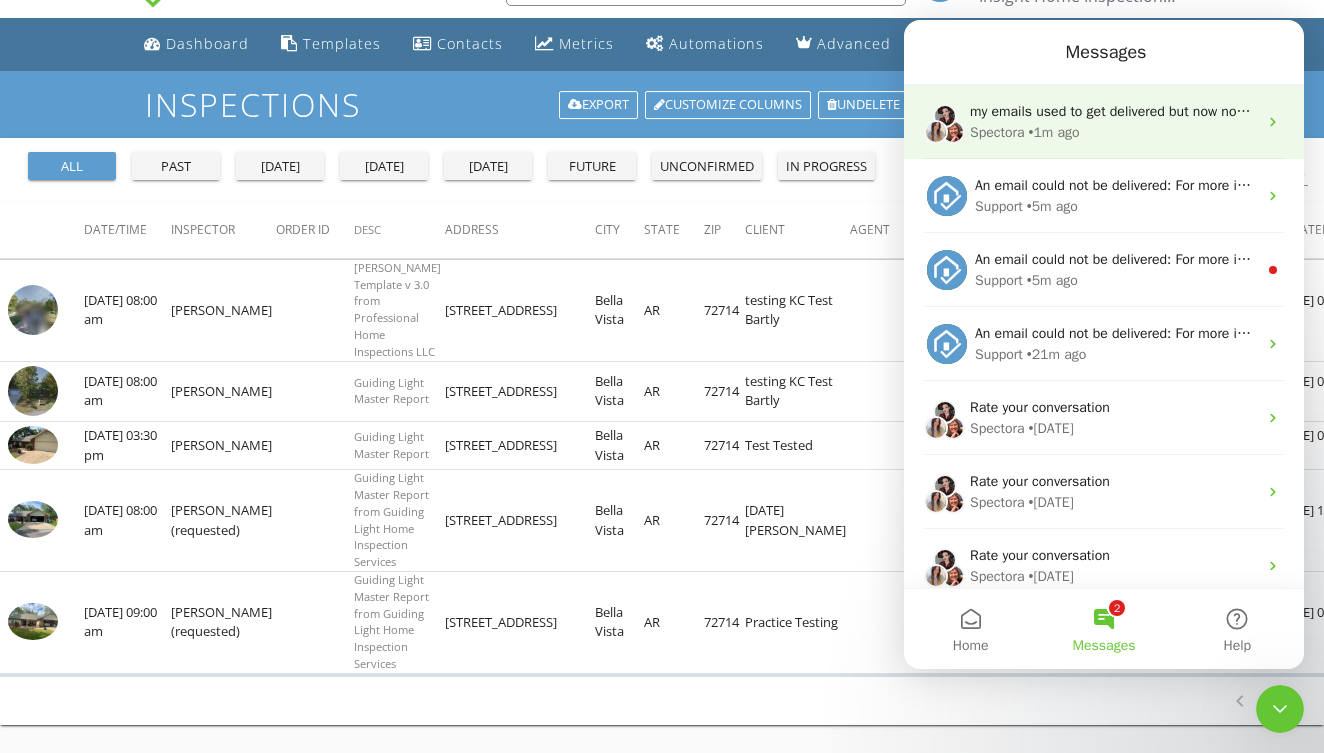 click on "my emails used to get delivered but now none of them are being sent" at bounding box center [1113, 111] 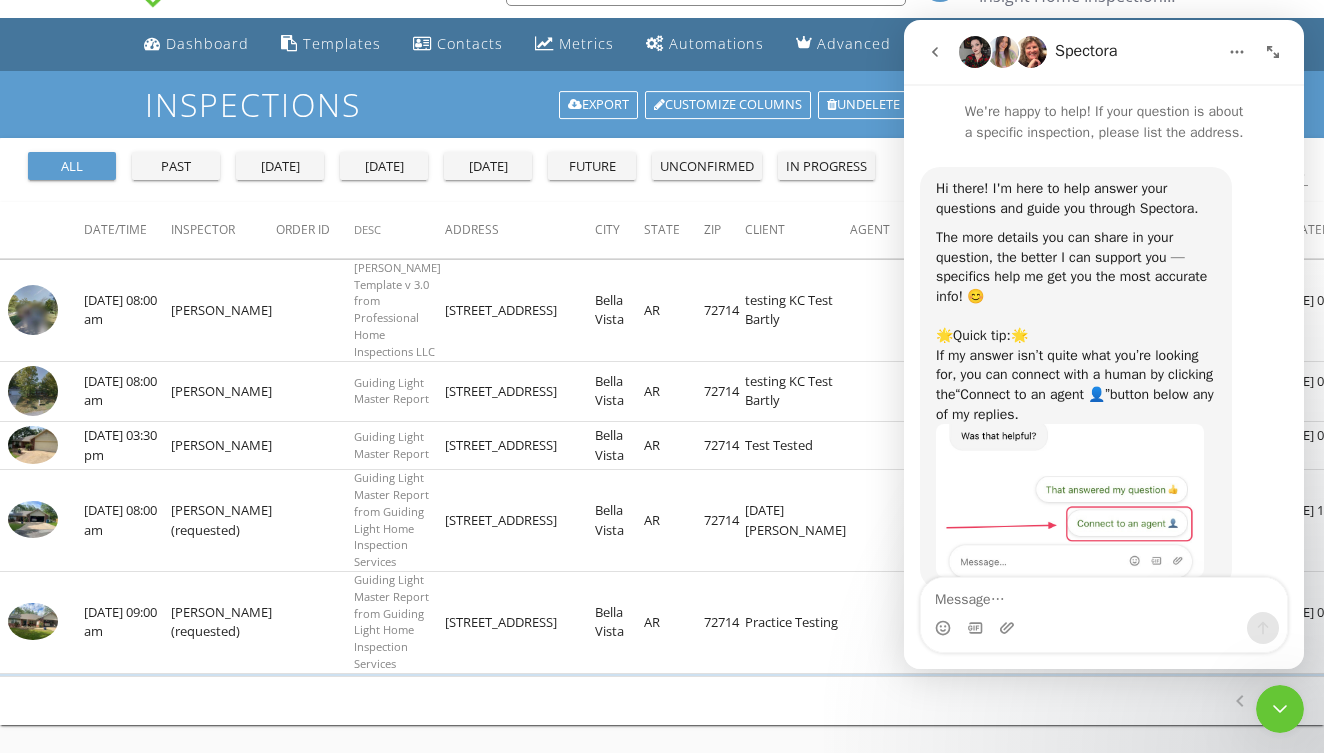 scroll, scrollTop: 0, scrollLeft: 0, axis: both 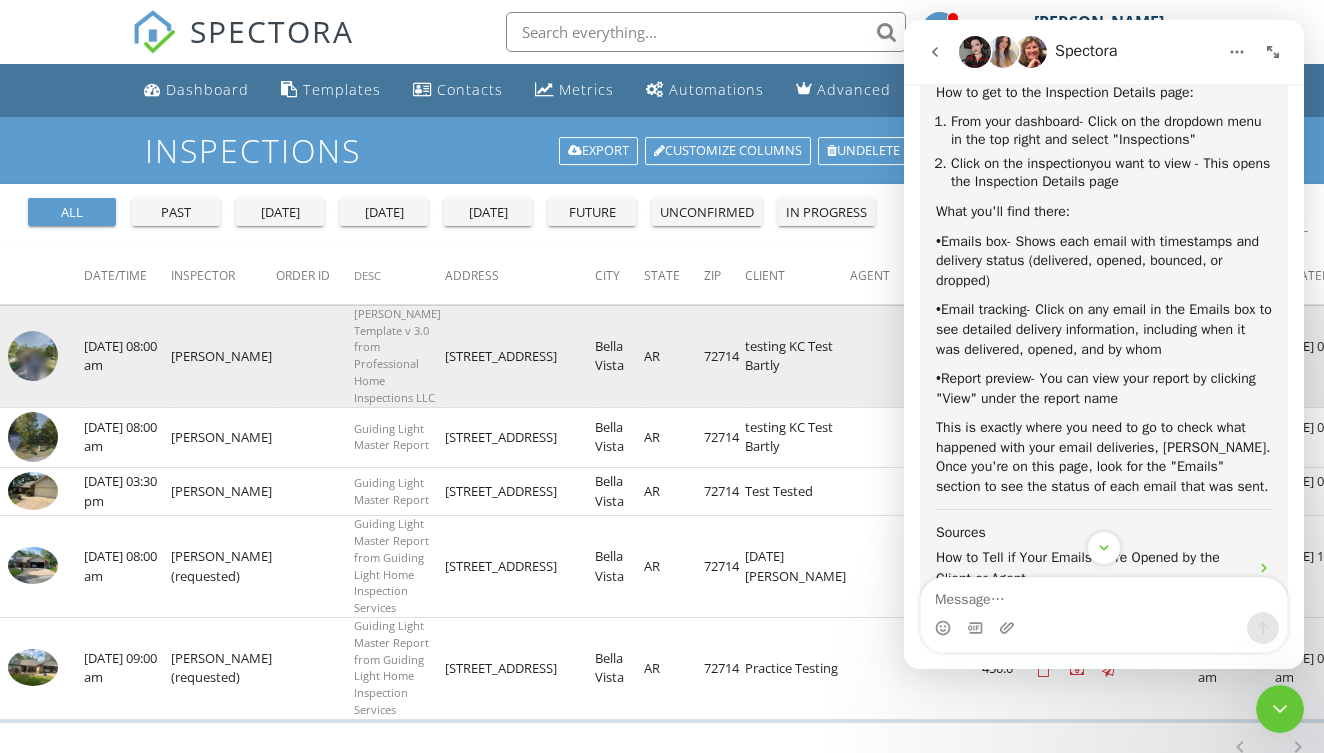 click on "18 Edenhall Ln" at bounding box center [520, 356] 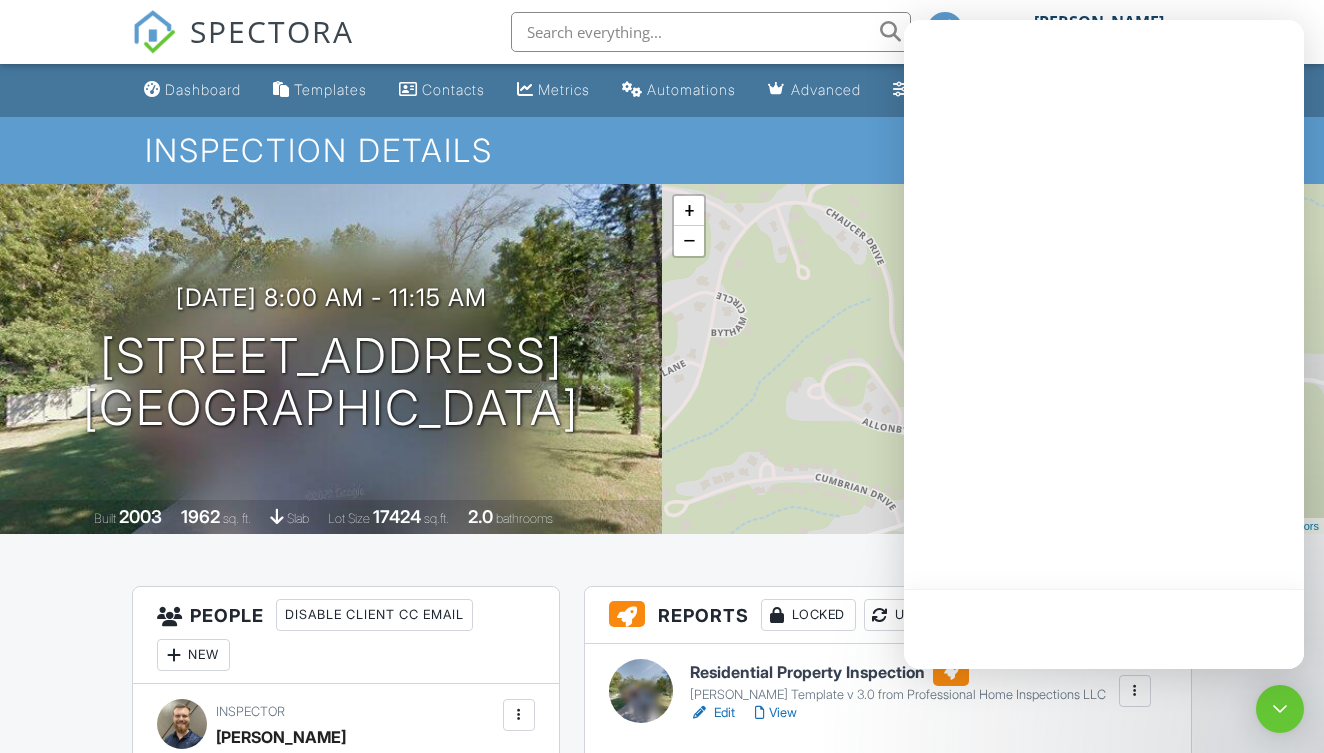 scroll, scrollTop: 0, scrollLeft: 0, axis: both 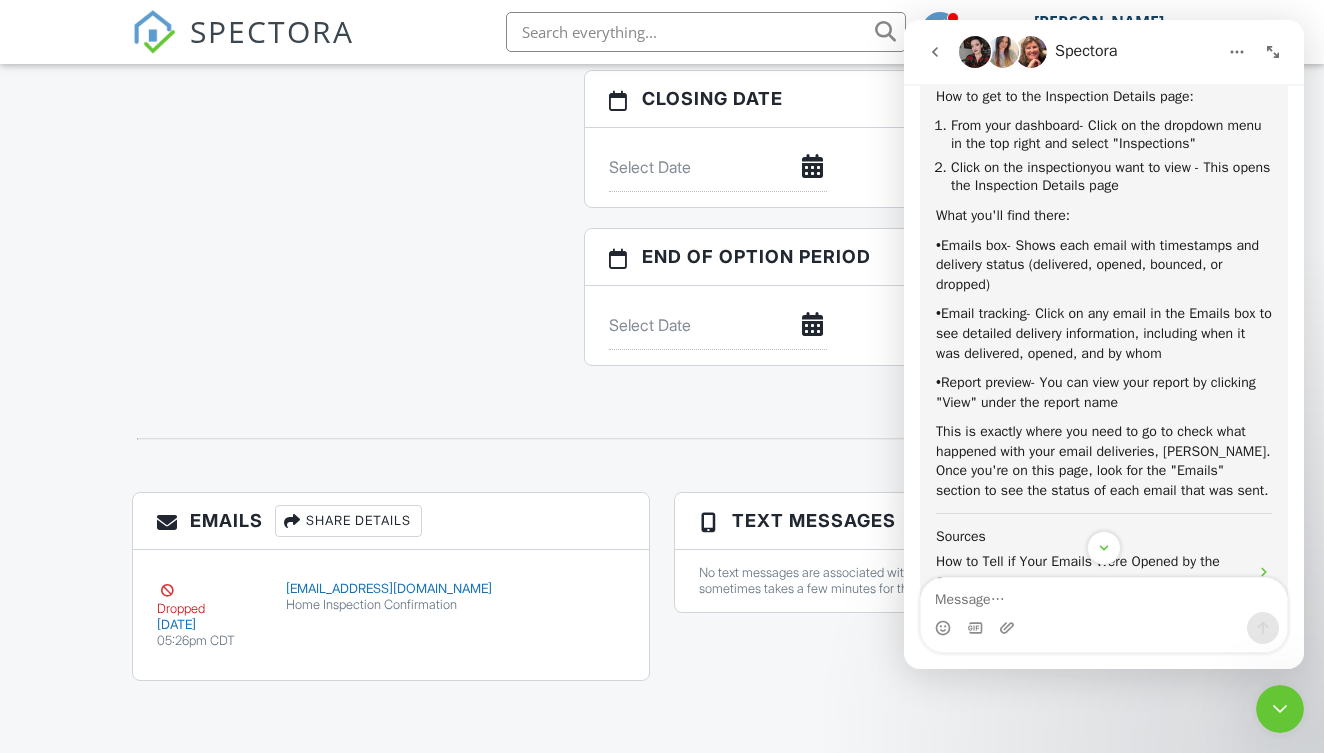 click on "Emails
Share Details" at bounding box center (391, 521) 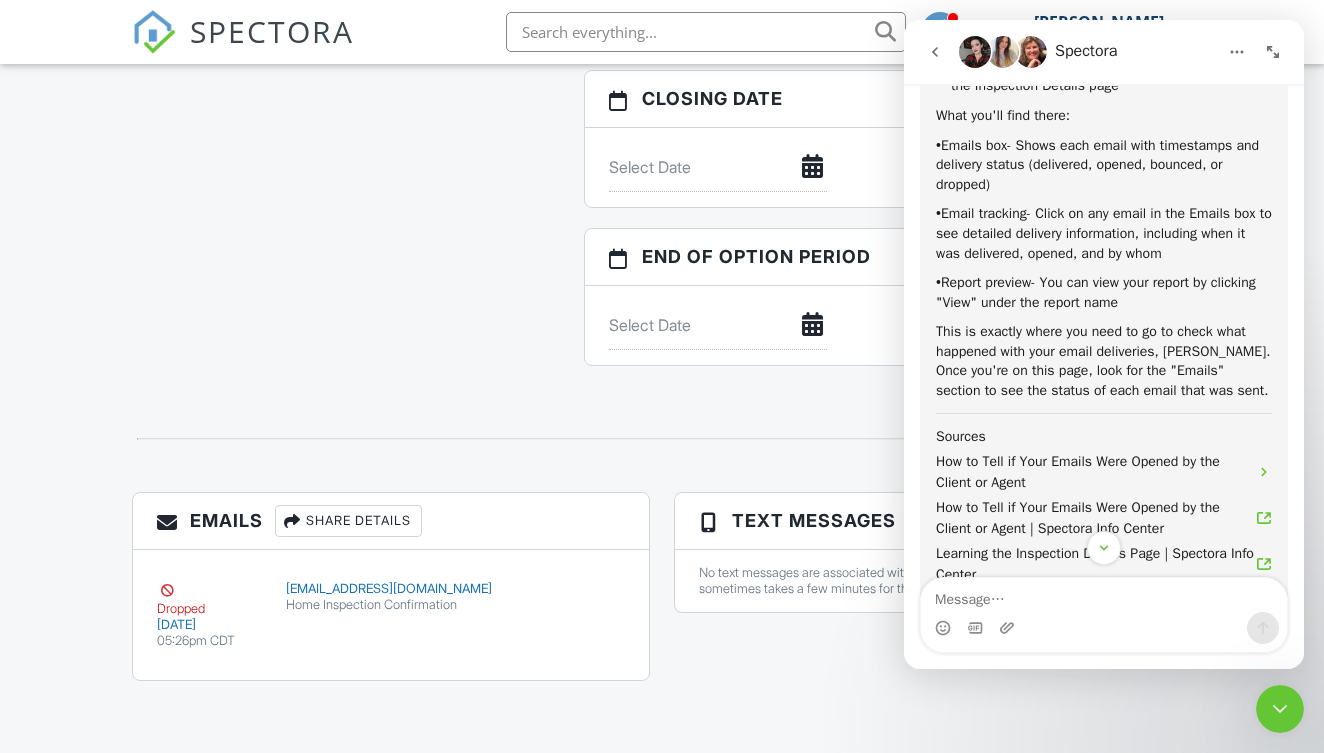 scroll, scrollTop: 3732, scrollLeft: 0, axis: vertical 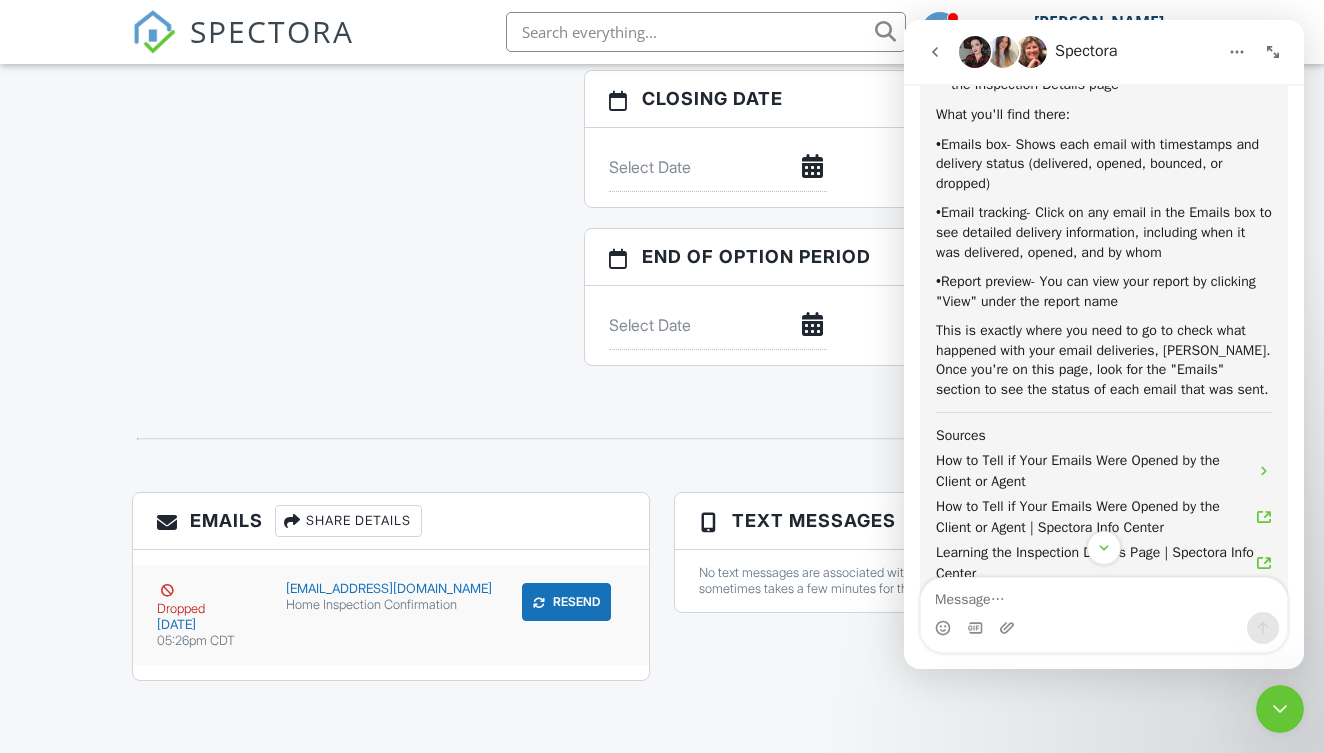 click on "[DATE]" at bounding box center (209, 625) 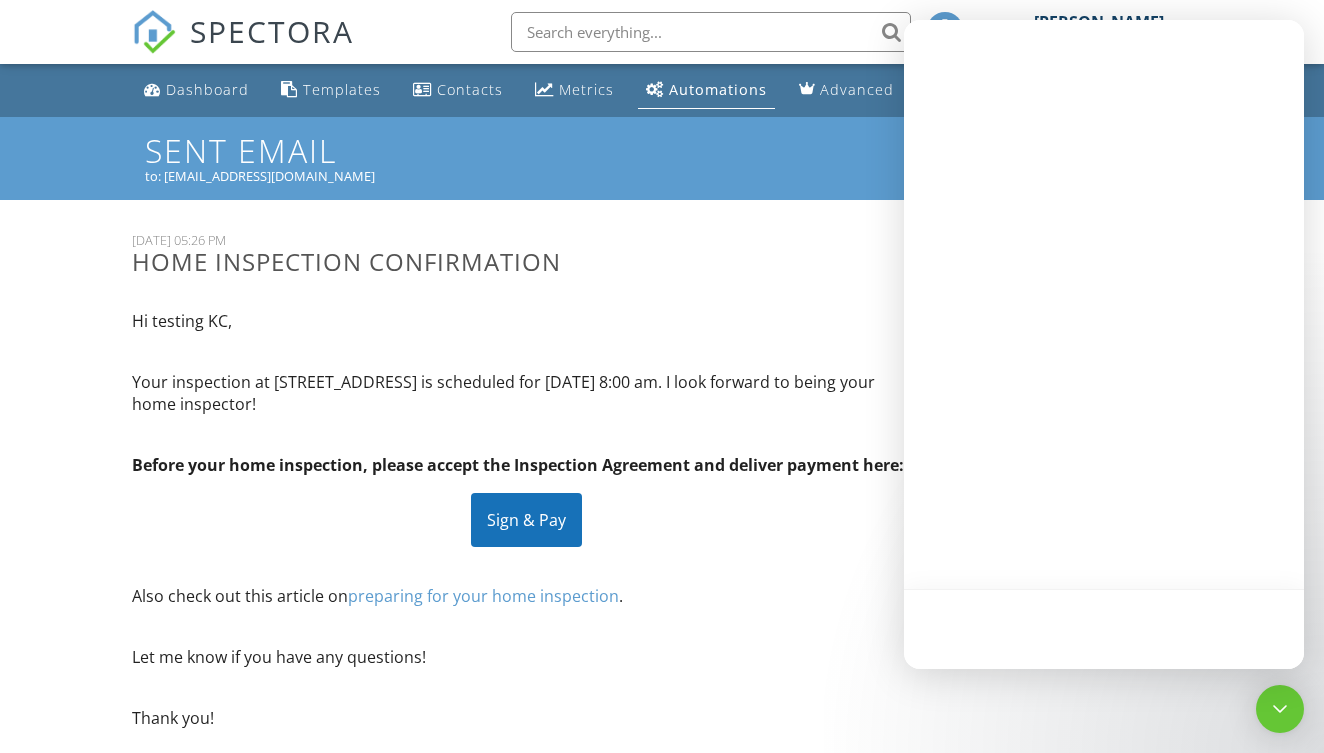 scroll, scrollTop: 0, scrollLeft: 0, axis: both 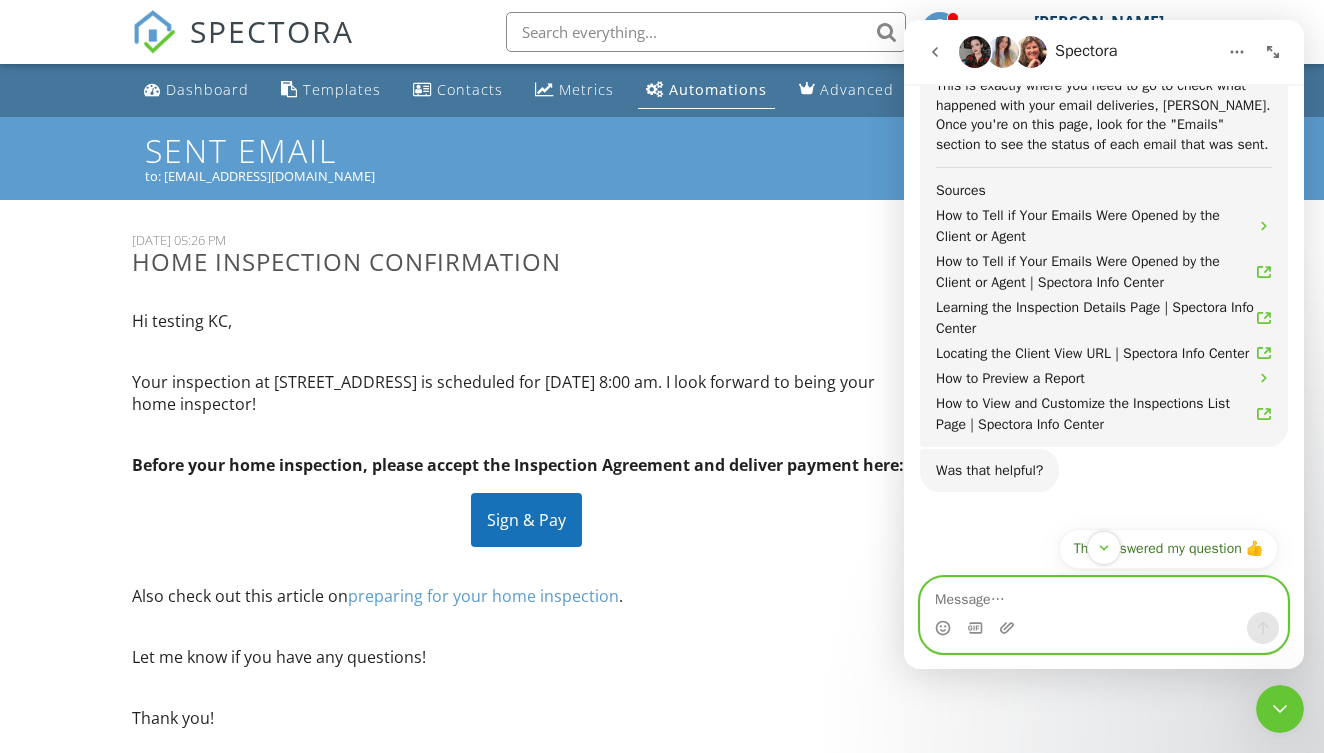 click at bounding box center (1104, 595) 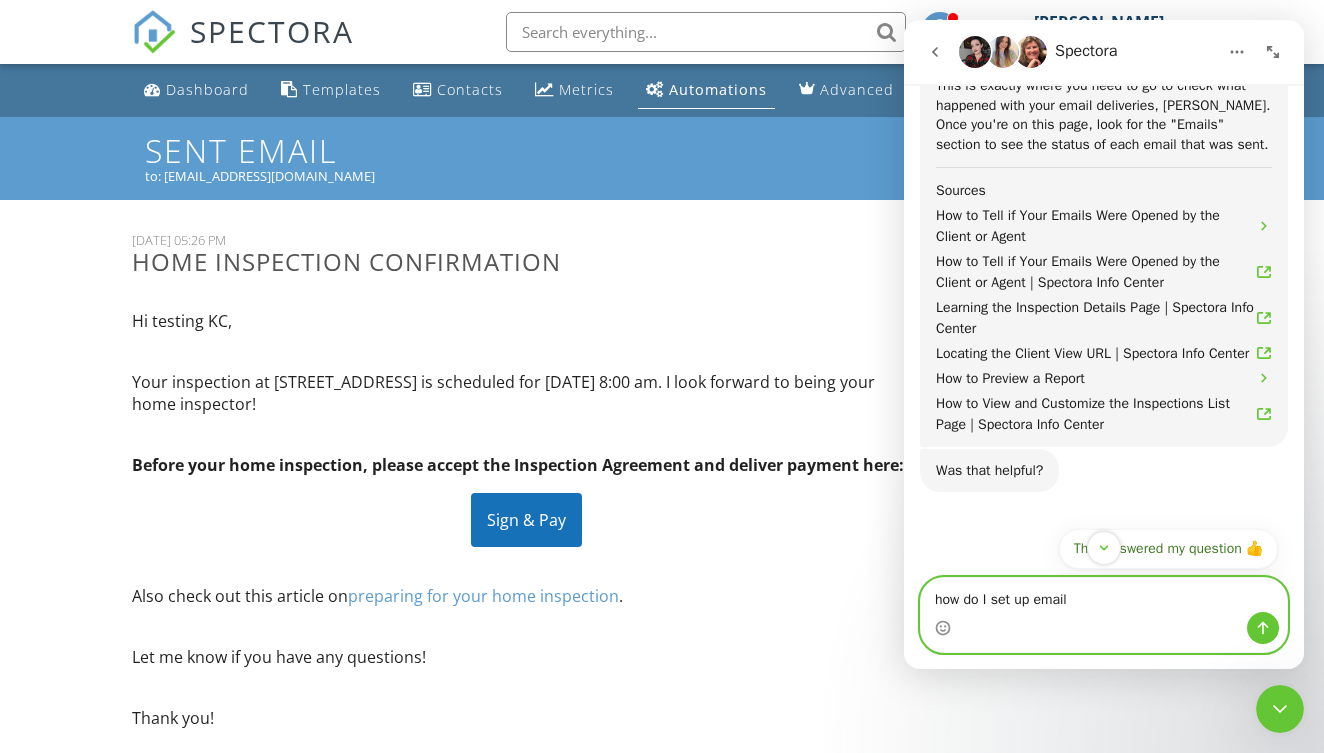 type on "how do I set up emails" 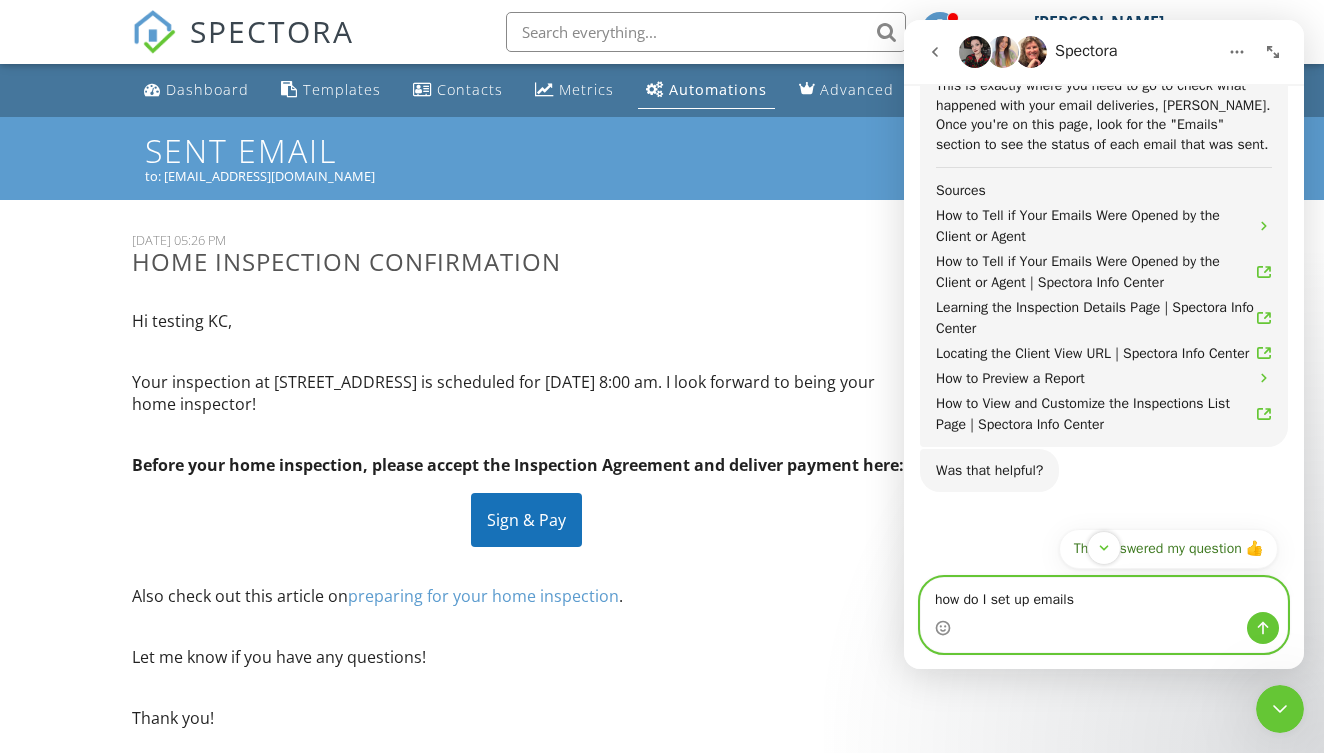 type 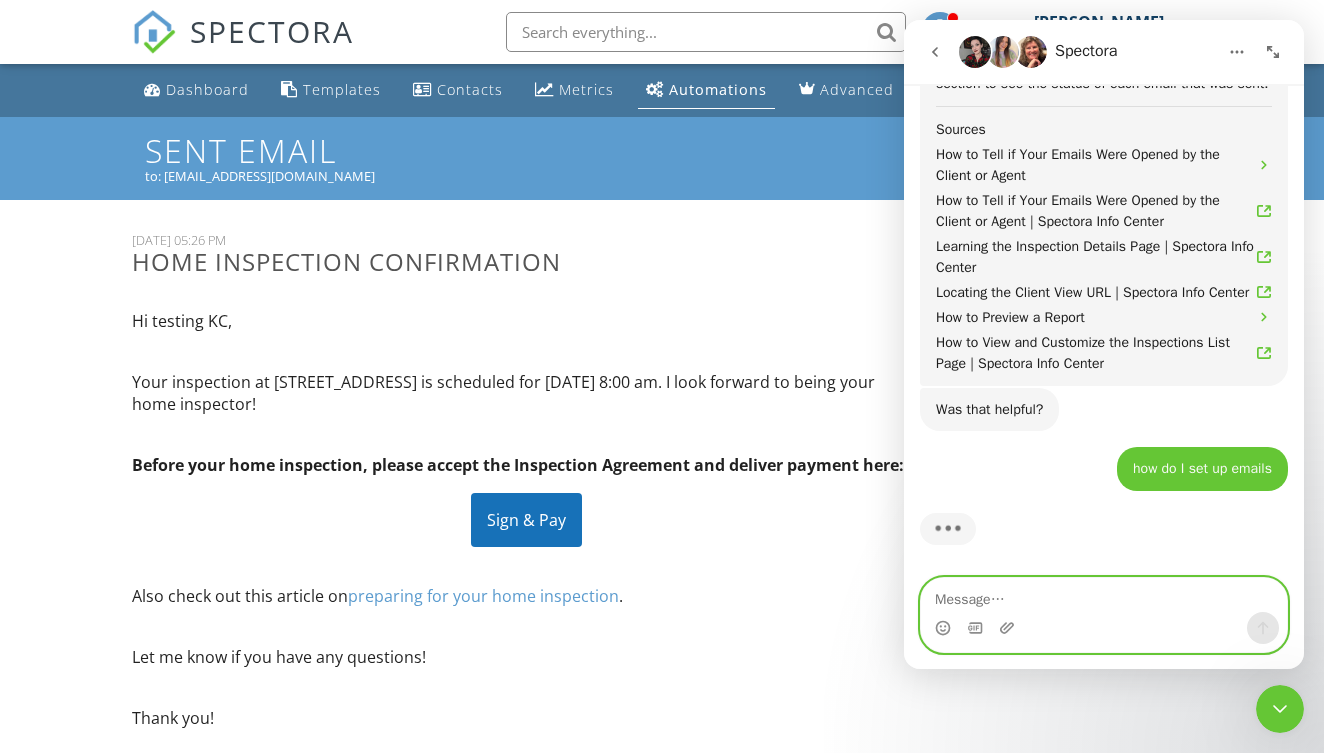 scroll, scrollTop: 4038, scrollLeft: 0, axis: vertical 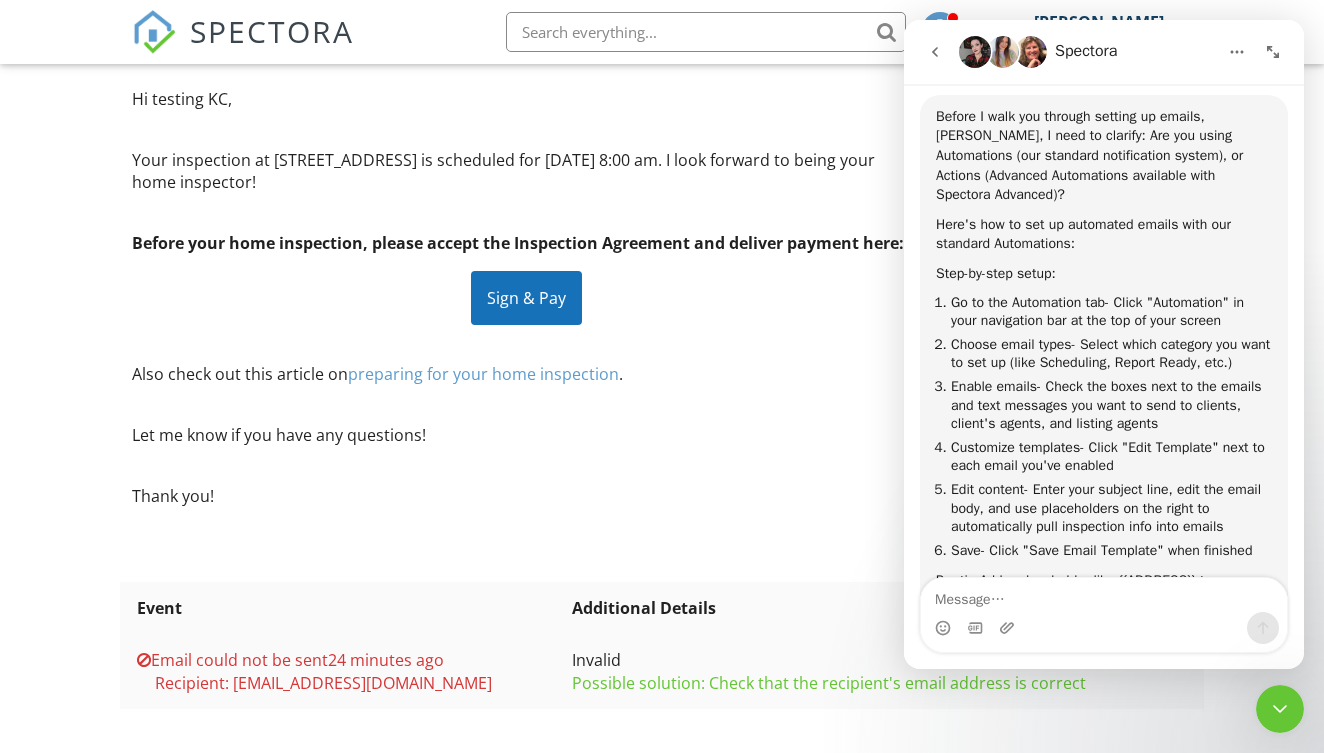 click on "10 July, 2025 05:26 PM
Home Inspection Confirmation" at bounding box center [526, 41] 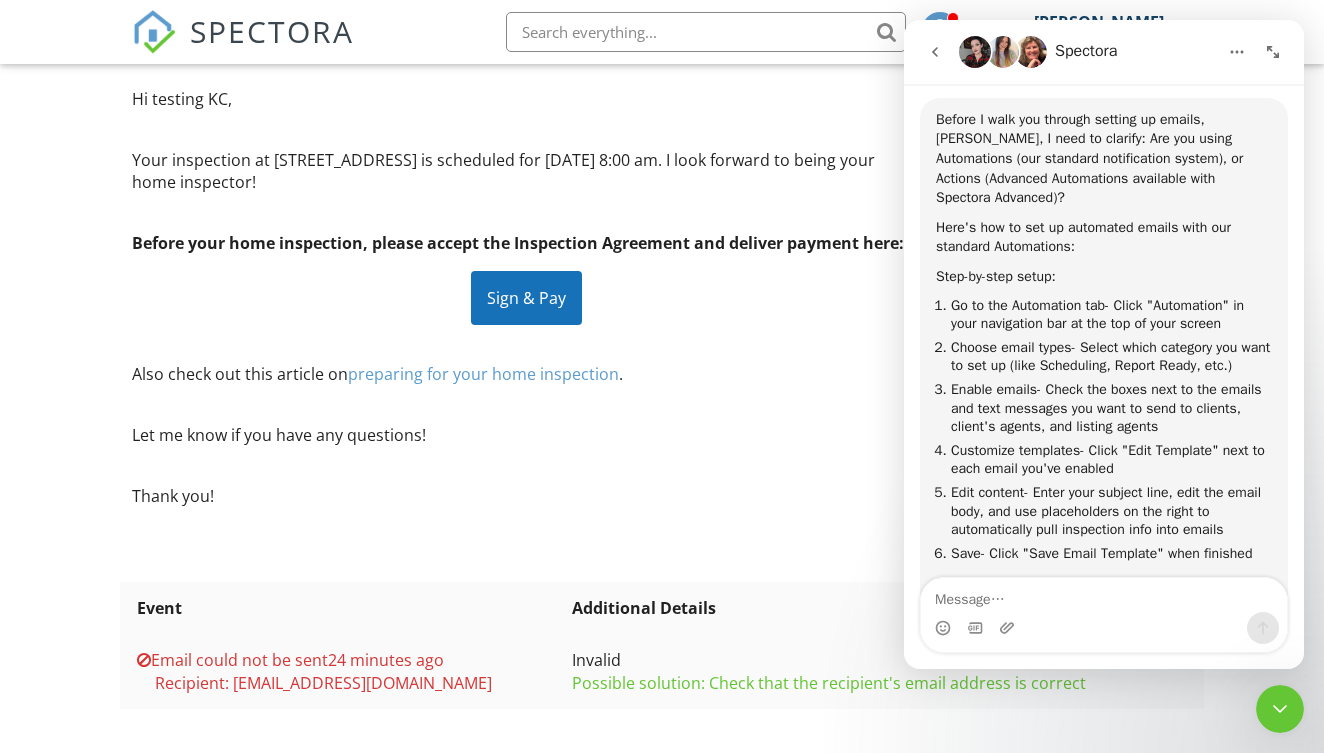 scroll, scrollTop: 0, scrollLeft: 0, axis: both 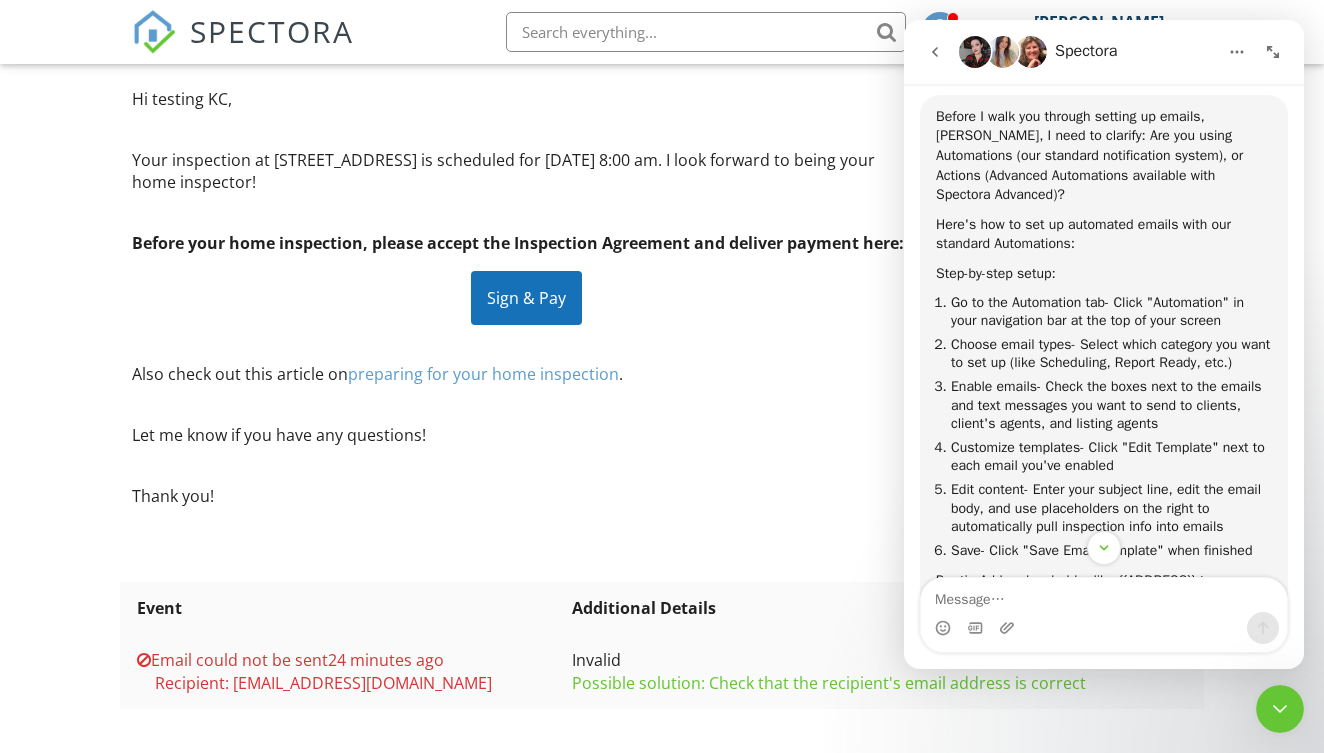click at bounding box center (1280, 709) 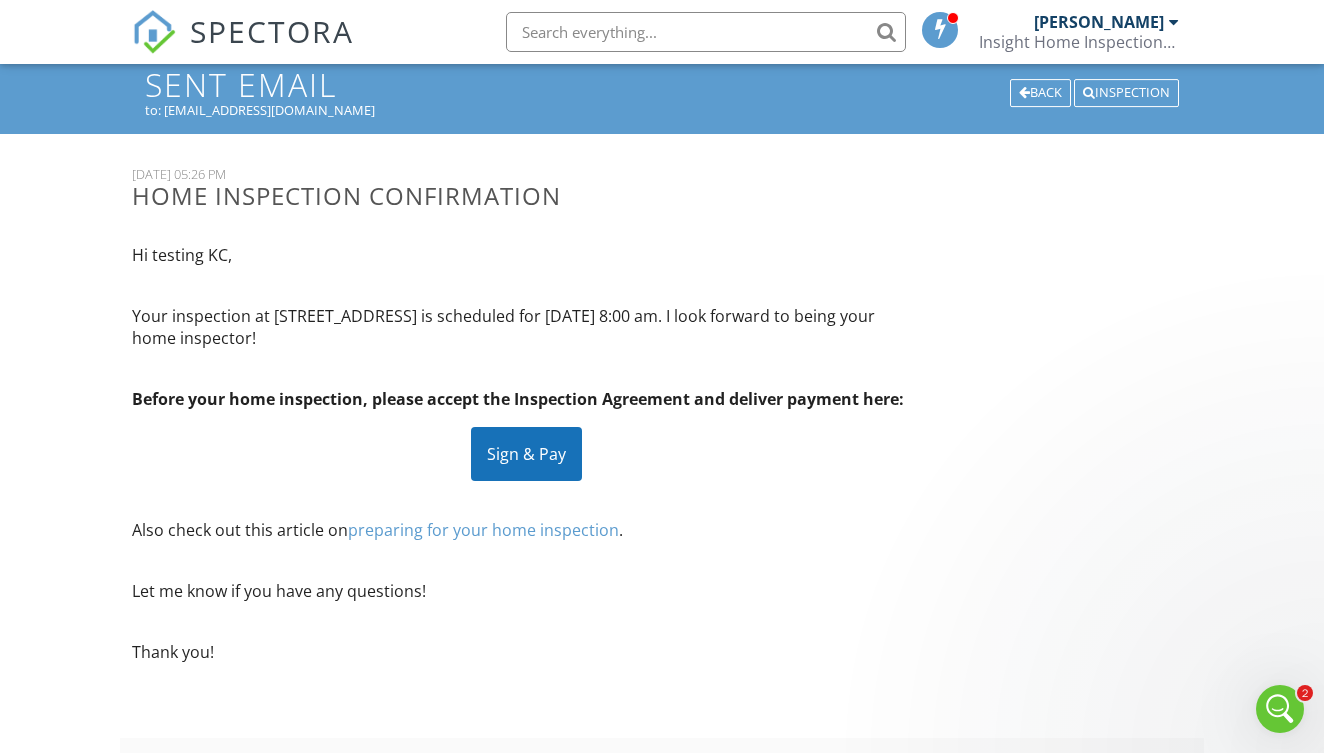 scroll, scrollTop: 0, scrollLeft: 0, axis: both 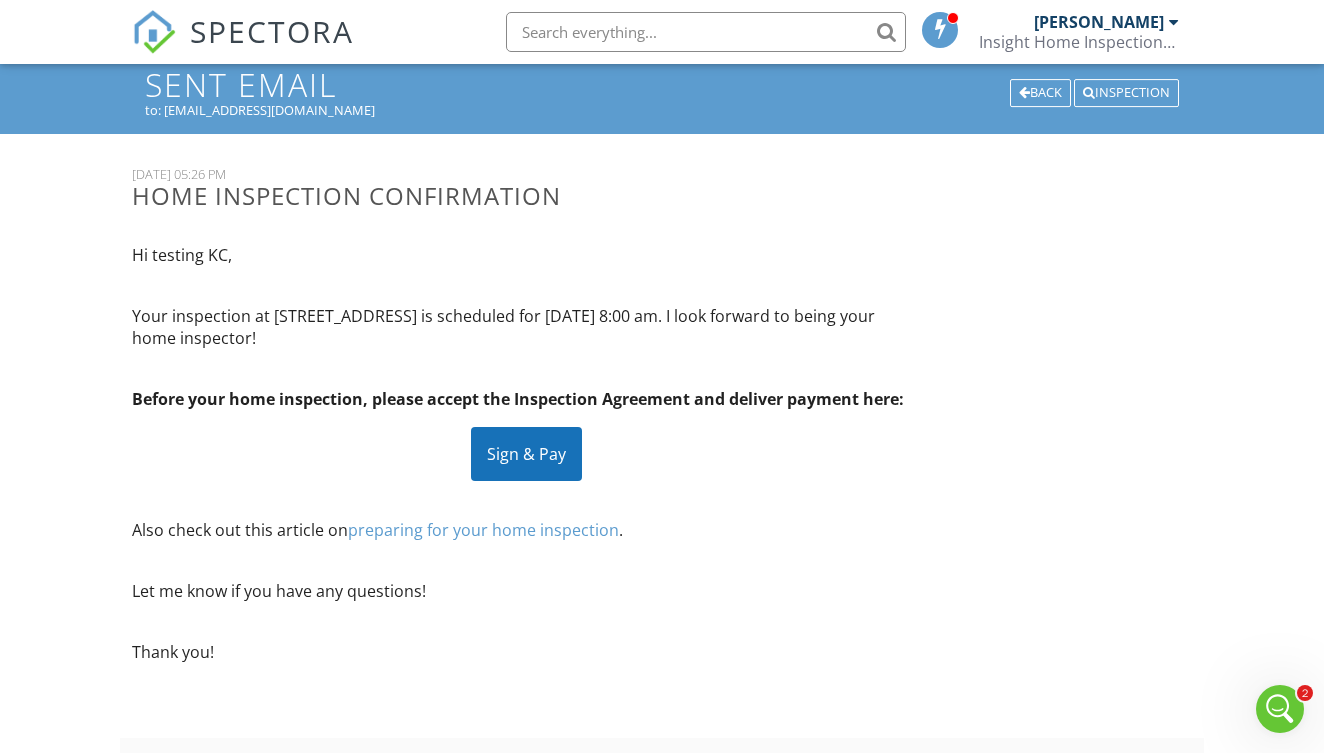 click on "[PERSON_NAME]" at bounding box center [1106, 22] 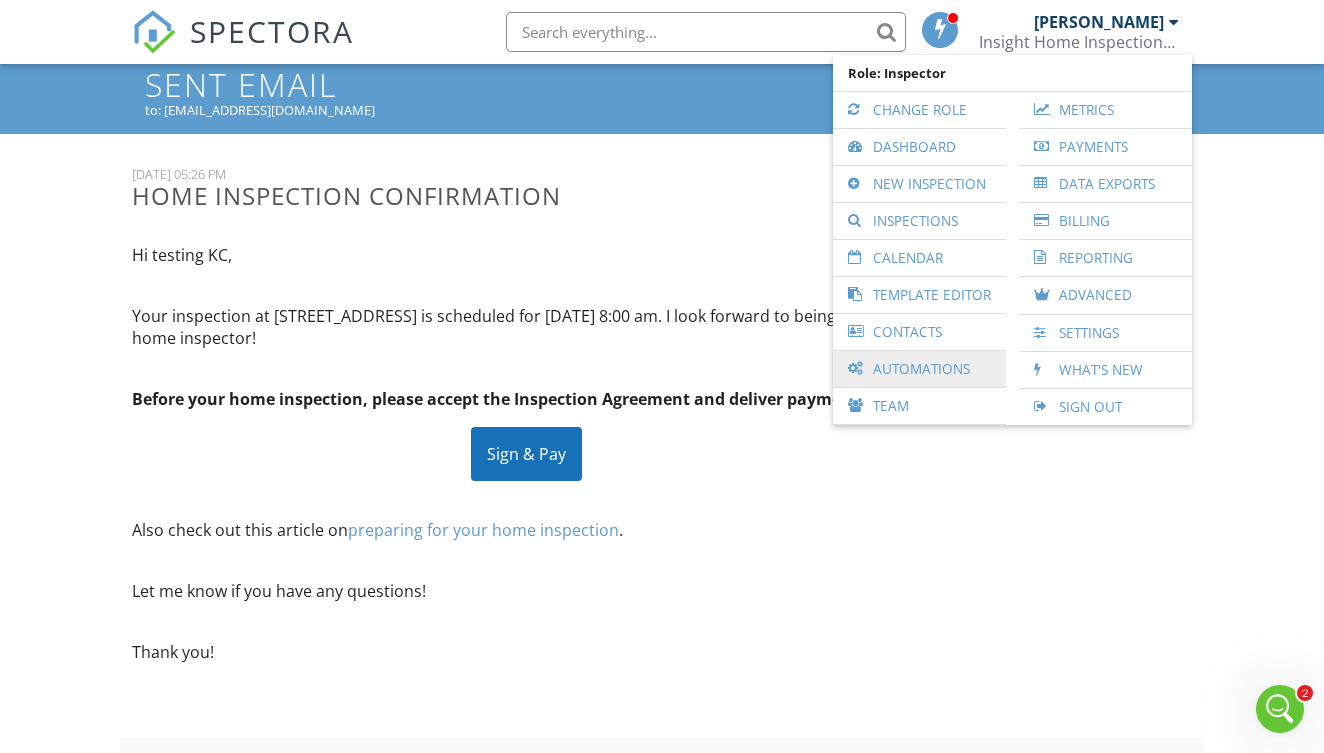 click on "Automations" at bounding box center (919, 369) 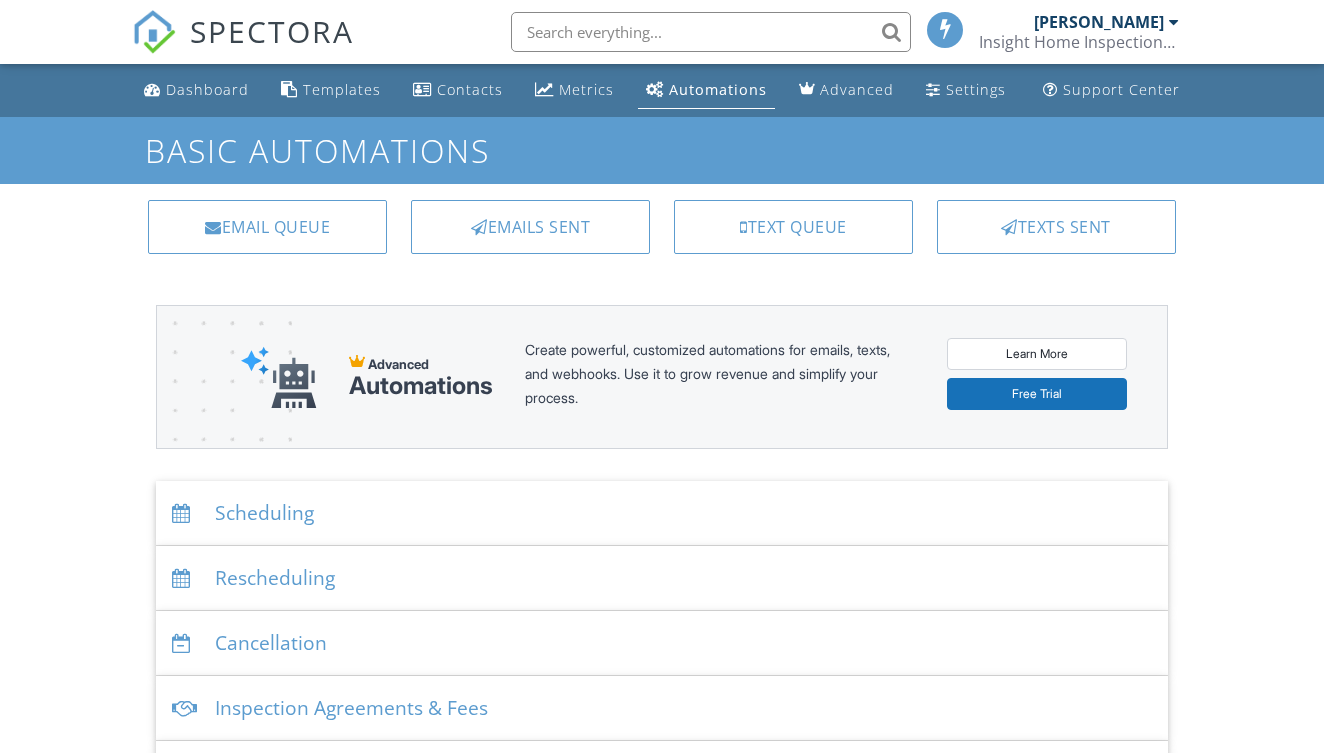 scroll, scrollTop: 0, scrollLeft: 0, axis: both 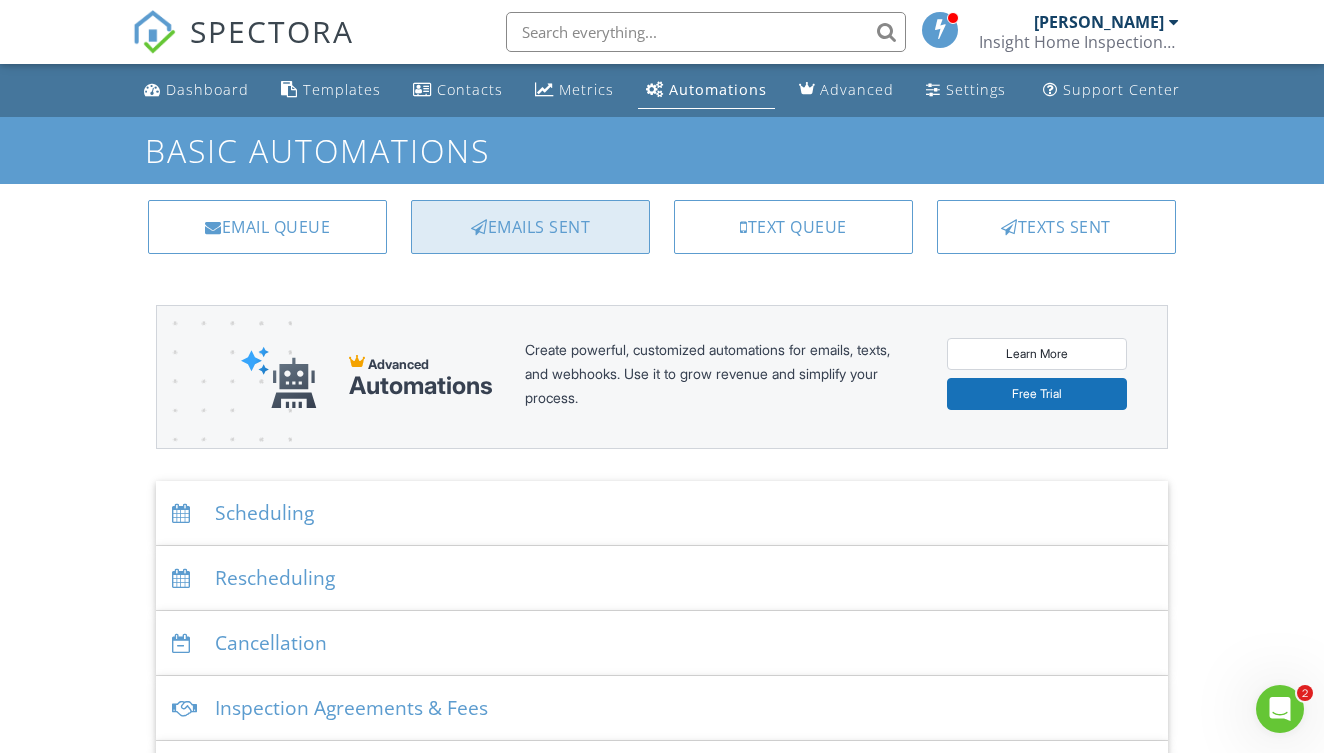 click on "Emails Sent" at bounding box center [530, 227] 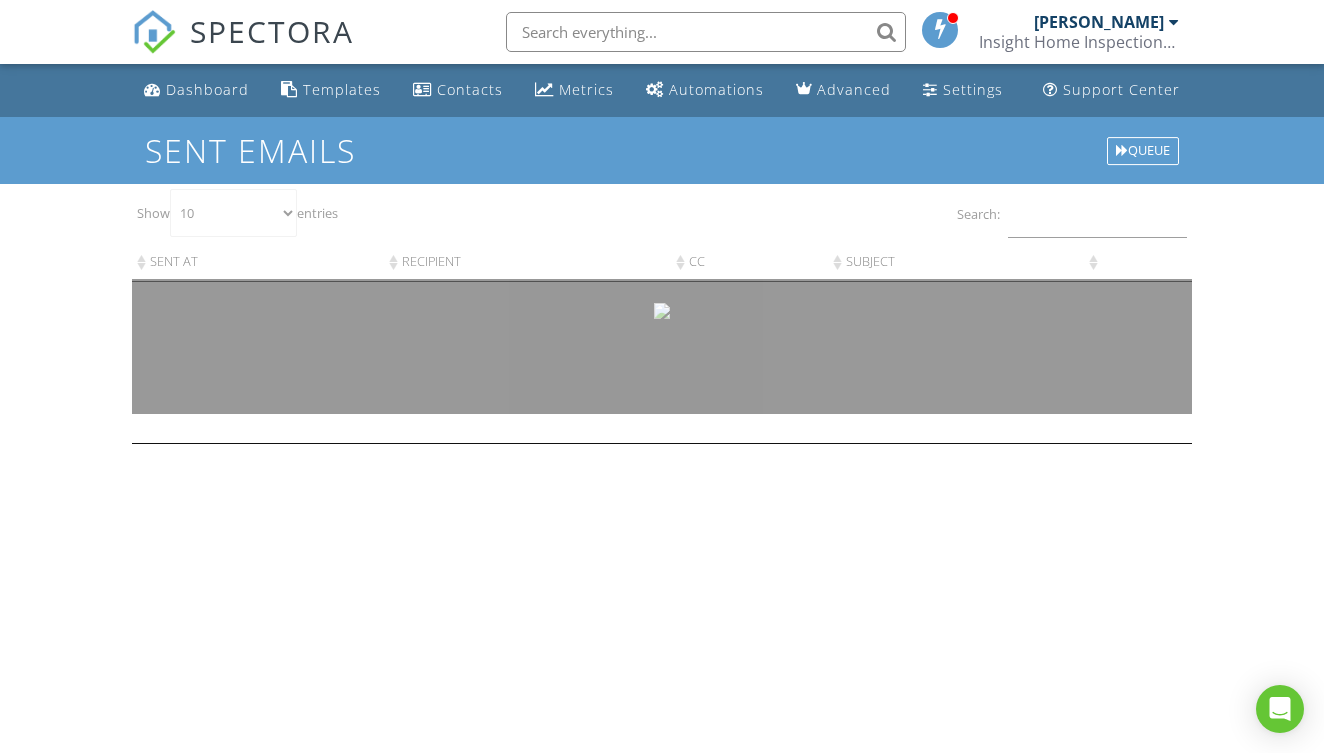 scroll, scrollTop: 0, scrollLeft: 0, axis: both 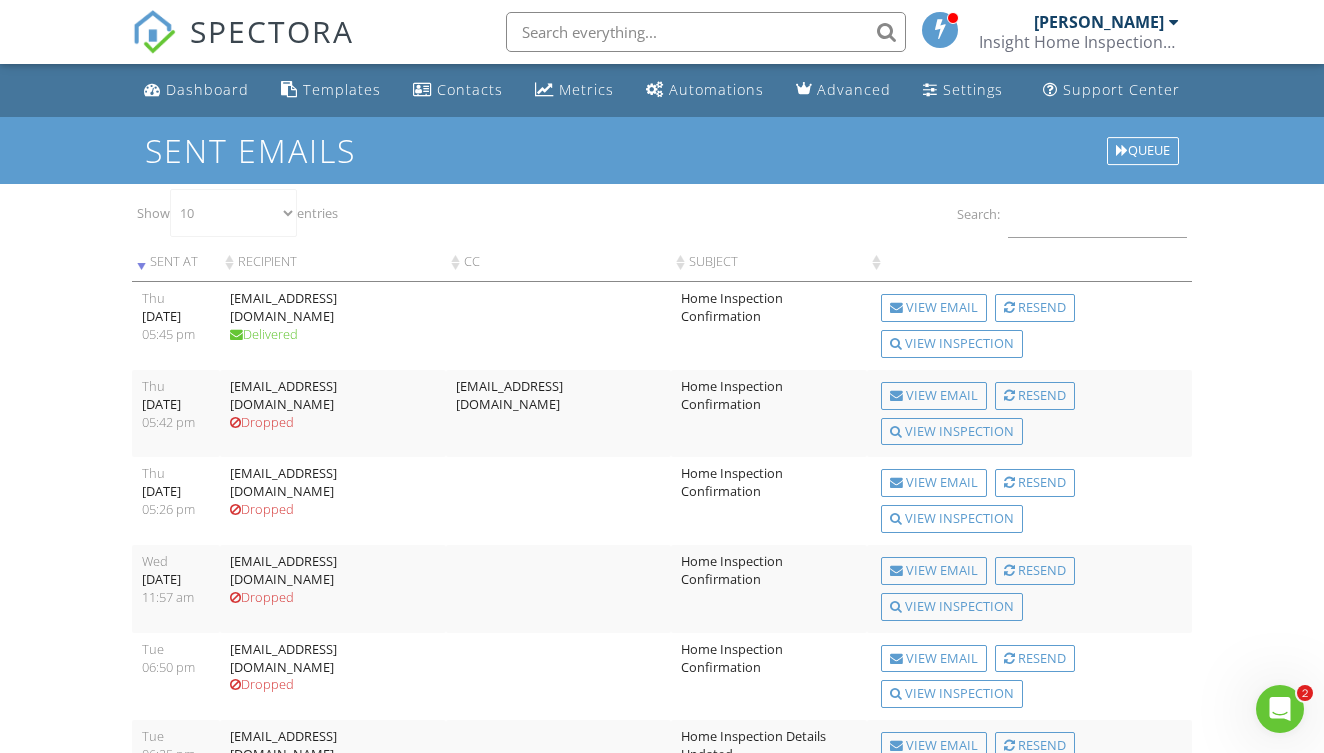 click 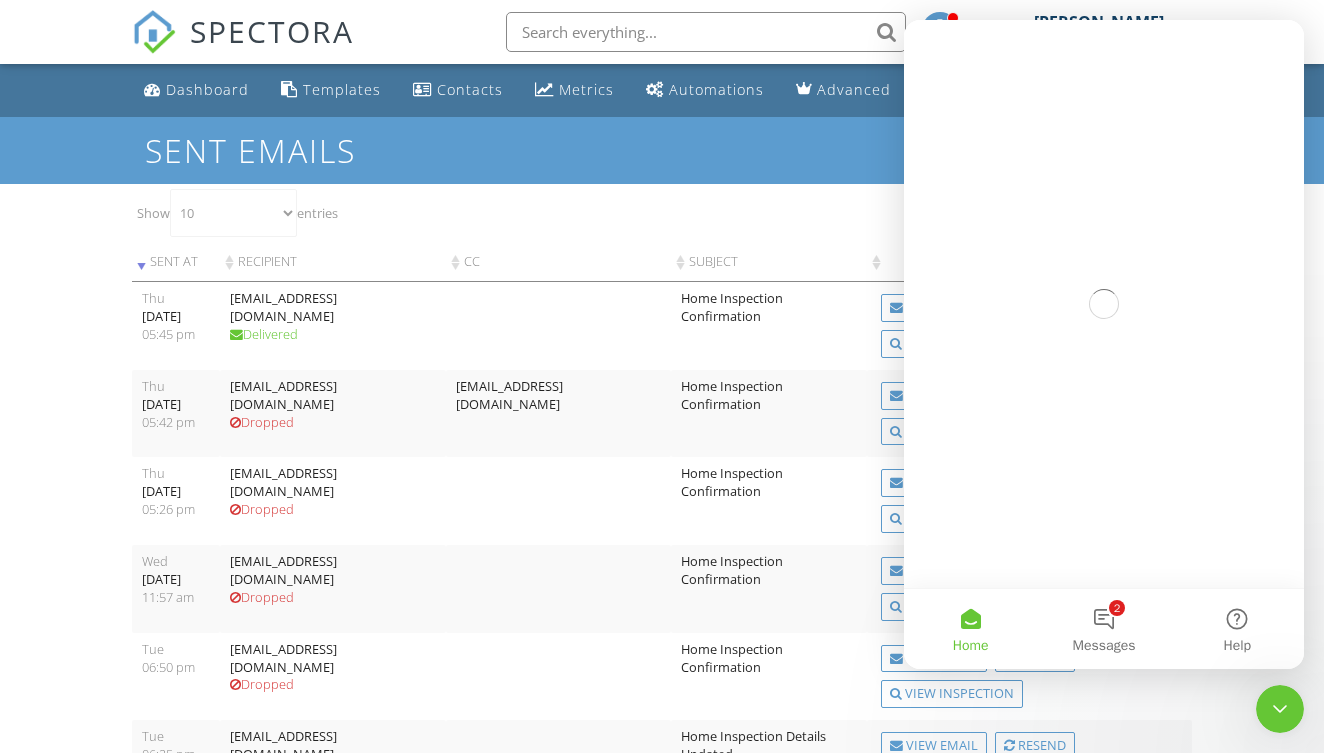scroll, scrollTop: 0, scrollLeft: 0, axis: both 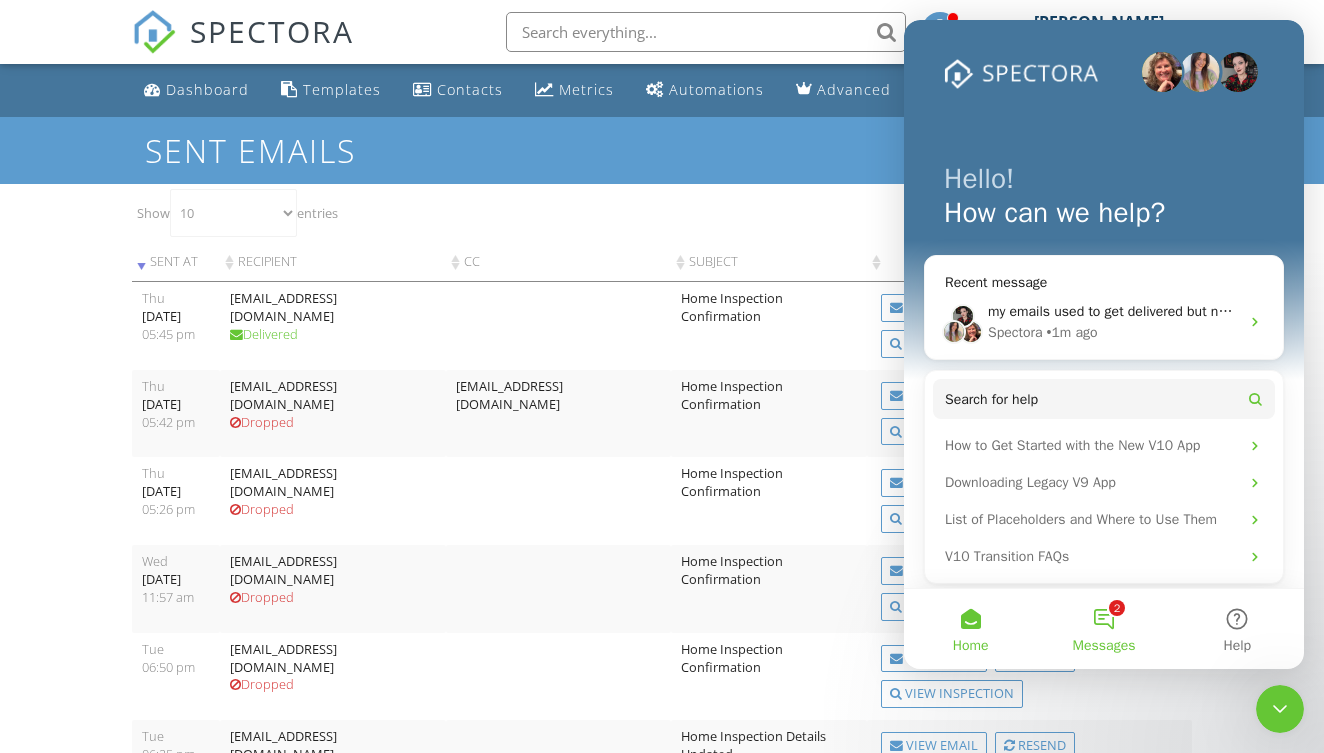 click on "2 Messages" at bounding box center (1103, 629) 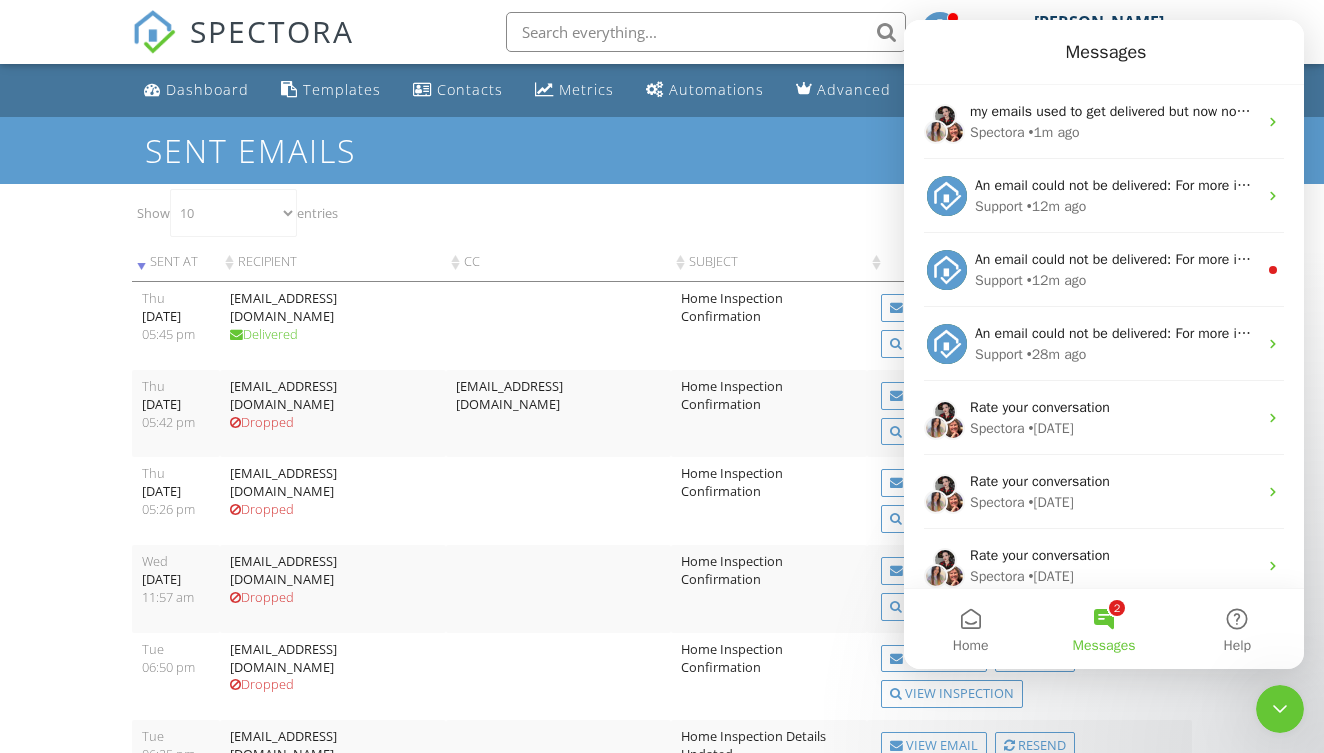 click on "Messages" at bounding box center (1106, 52) 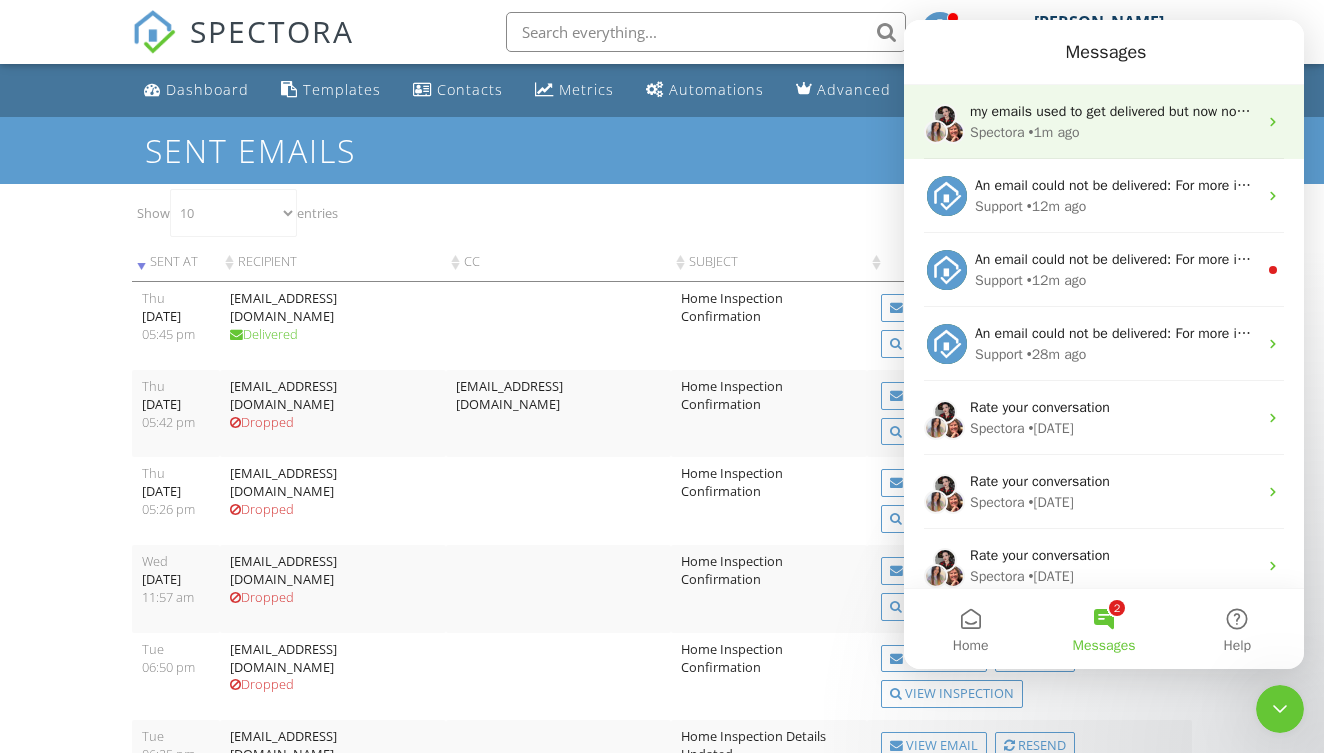click on "my emails used to get delivered but now none of them are being sent" at bounding box center [1182, 111] 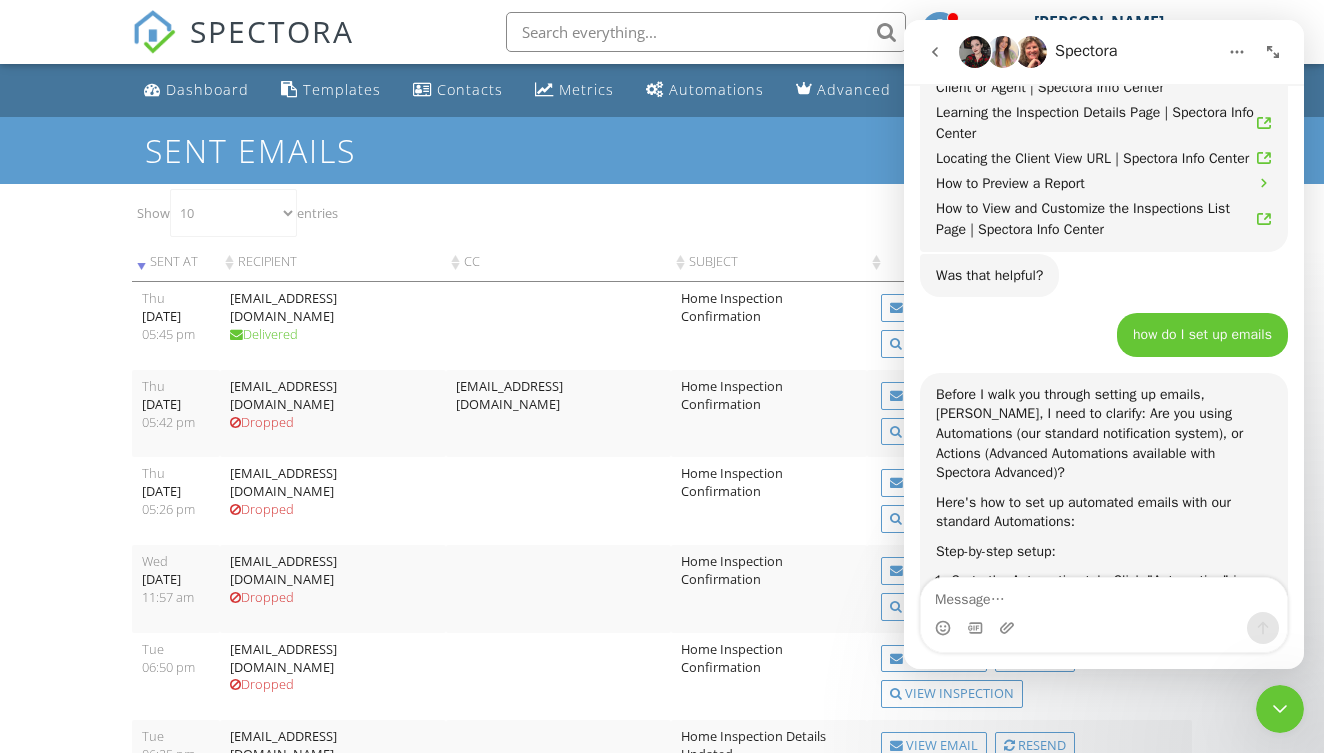 scroll, scrollTop: 4906, scrollLeft: 0, axis: vertical 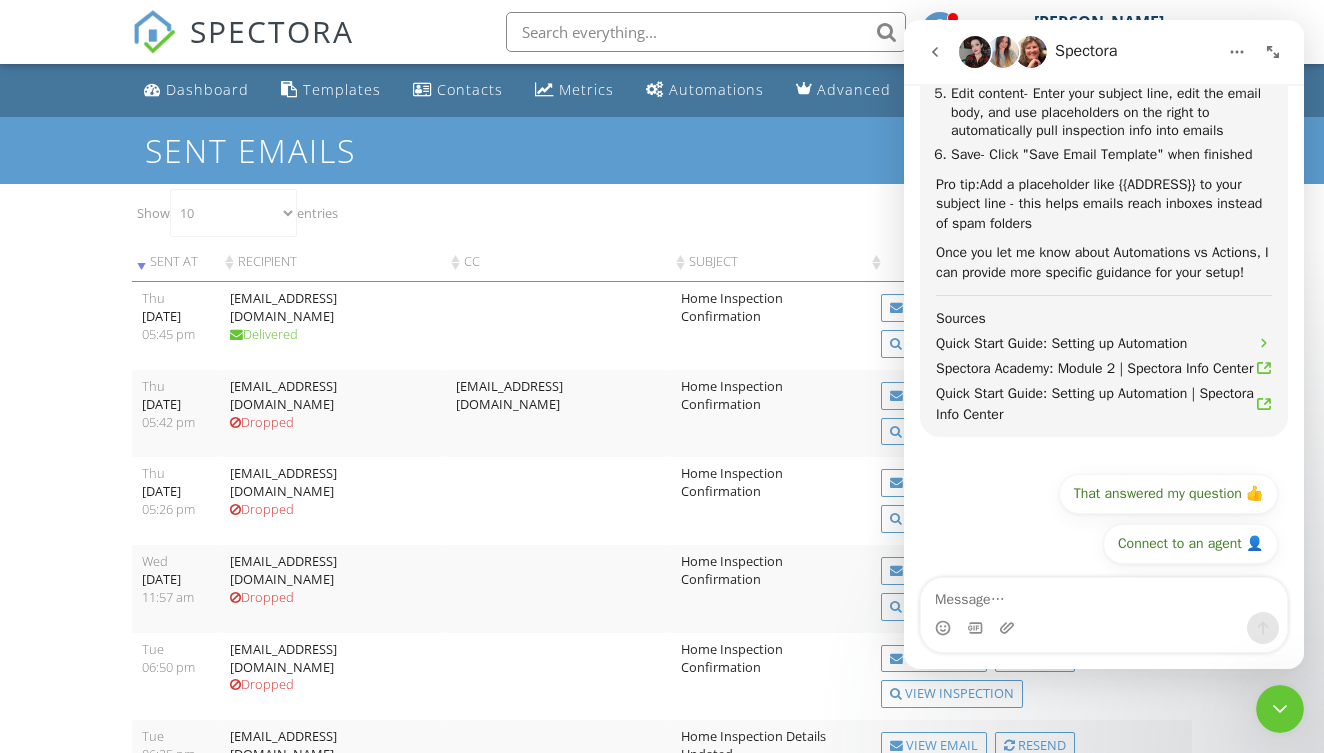 click at bounding box center [1104, 595] 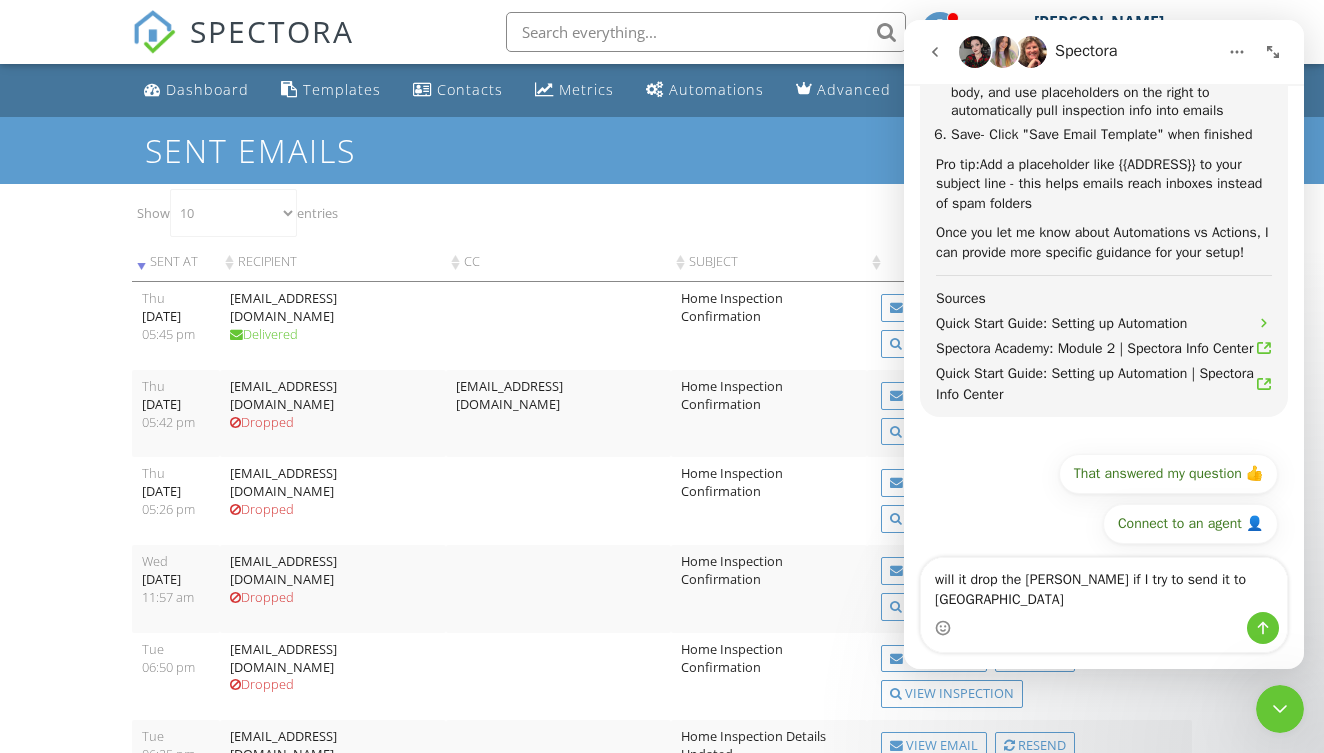 type on "will it drop the Emil if I try to send it to myself" 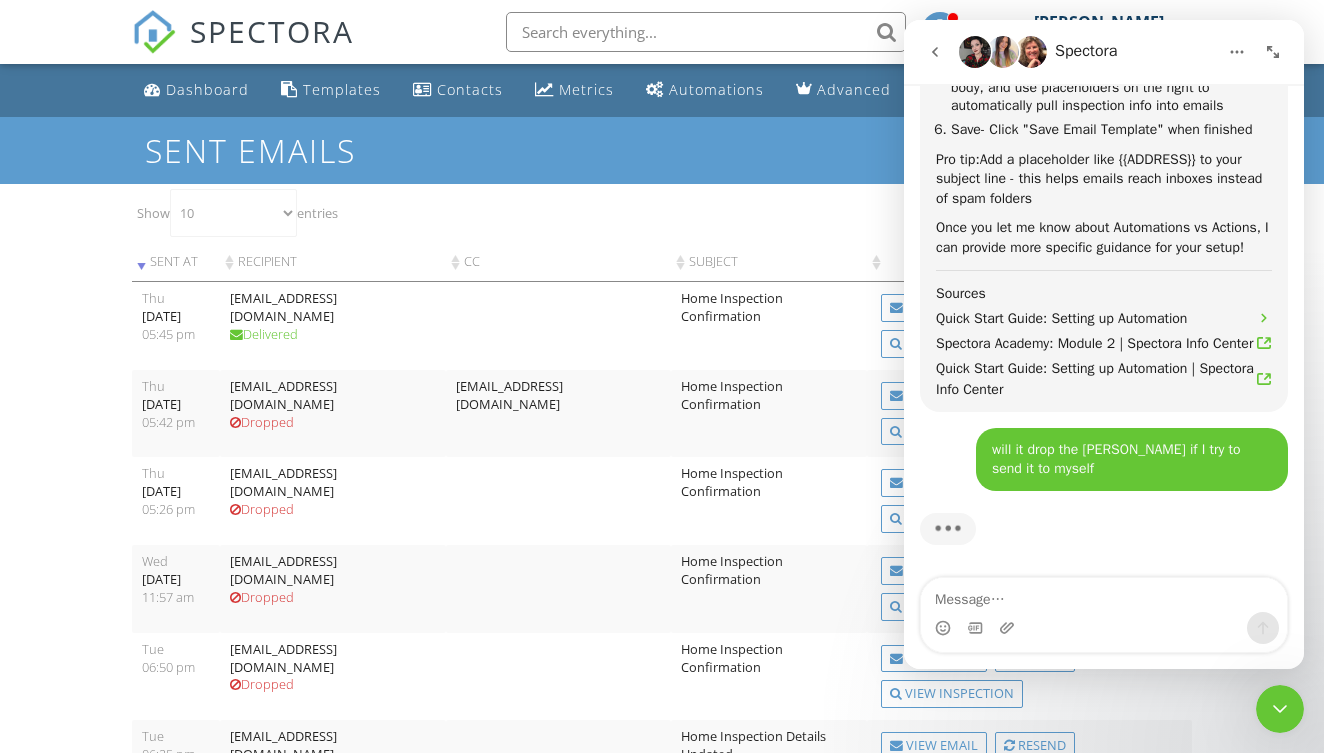 scroll, scrollTop: 4933, scrollLeft: 0, axis: vertical 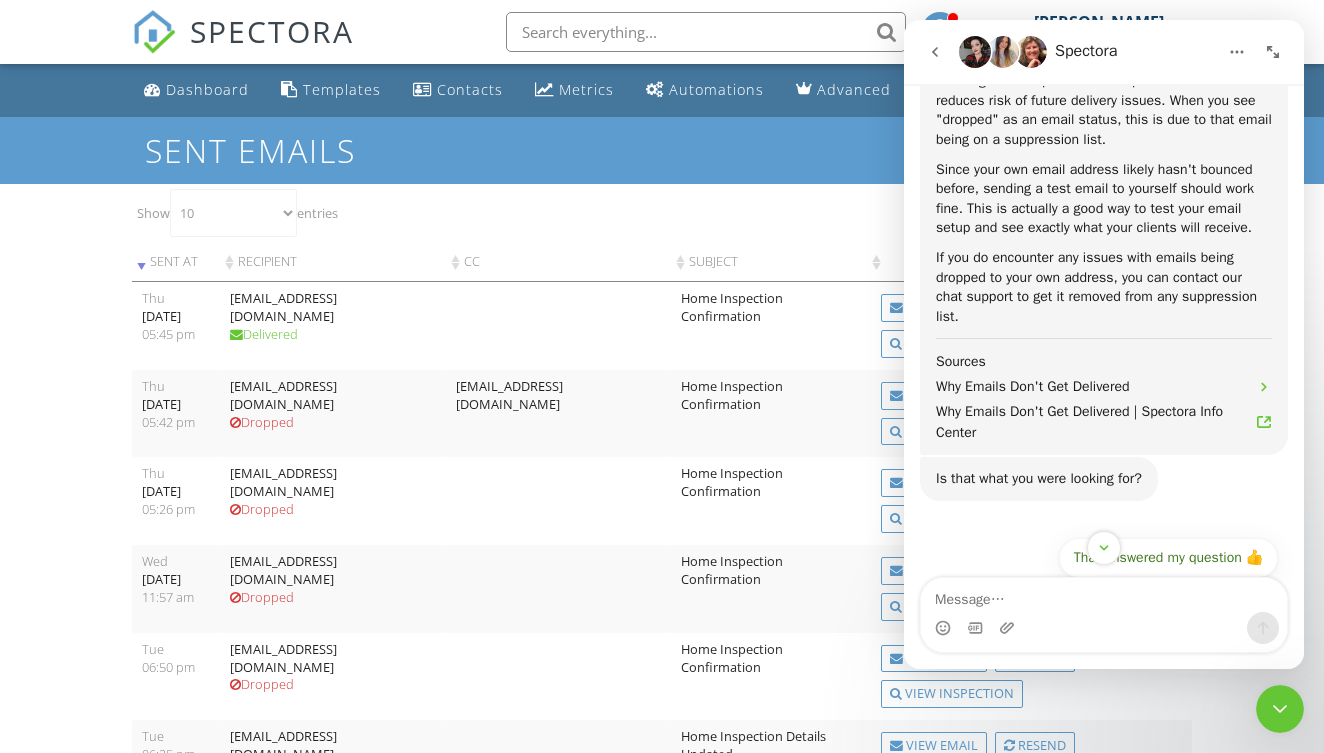 click at bounding box center [975, 628] 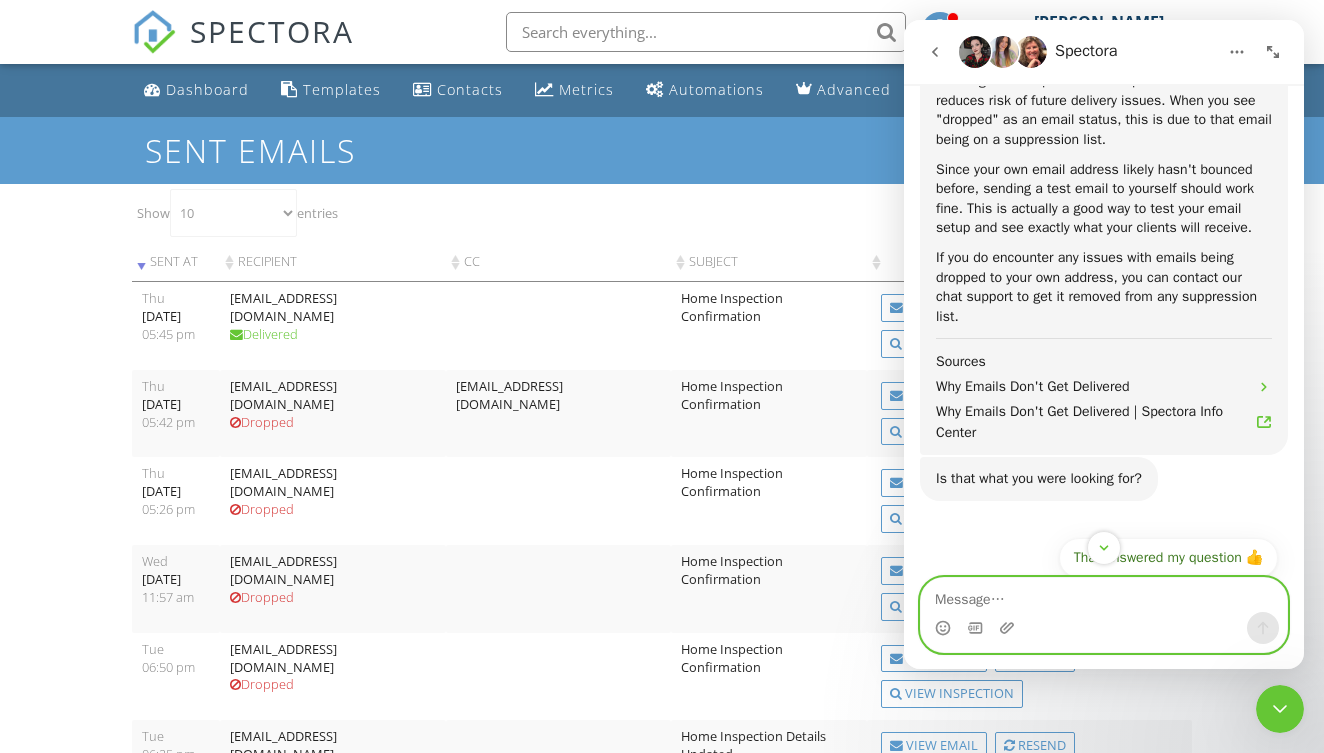 click at bounding box center (1104, 595) 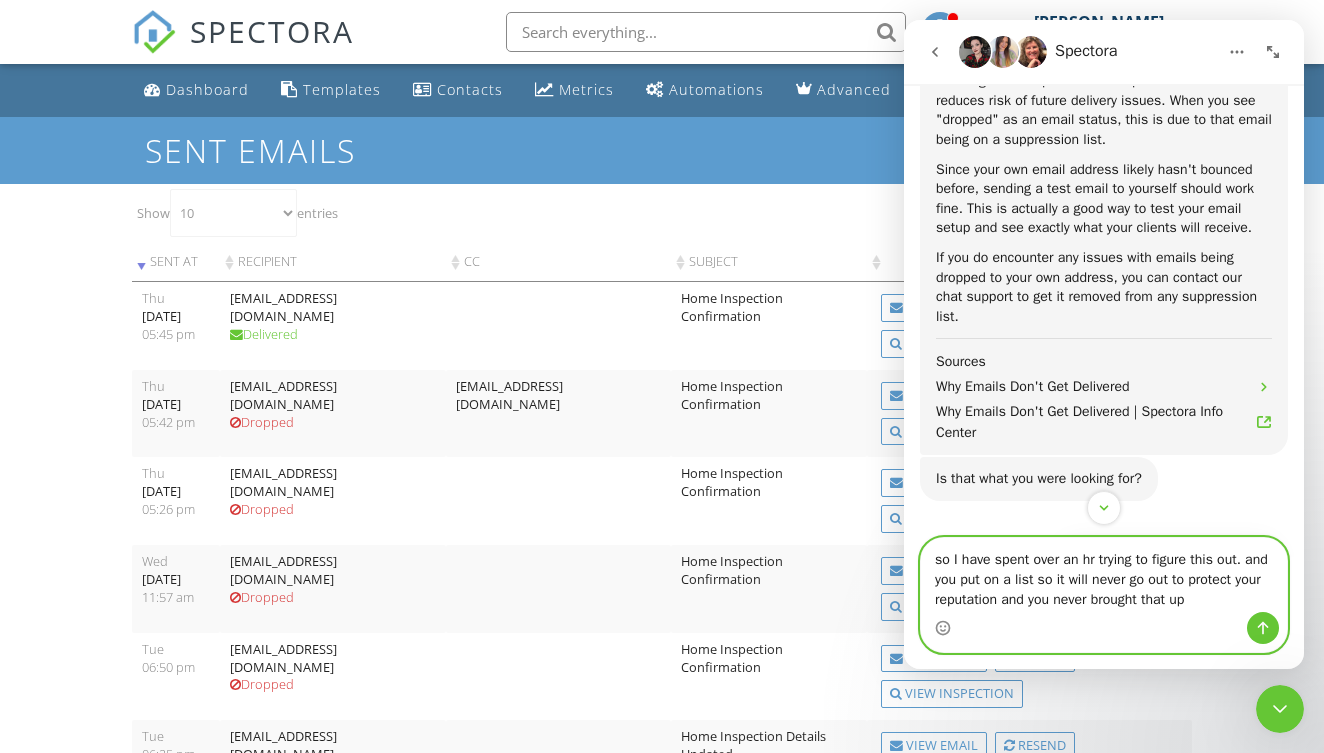 type on "so I have spent over an hr trying to figure this out. and you put on a list so it will never go out to protect your reputation and you never brought that up" 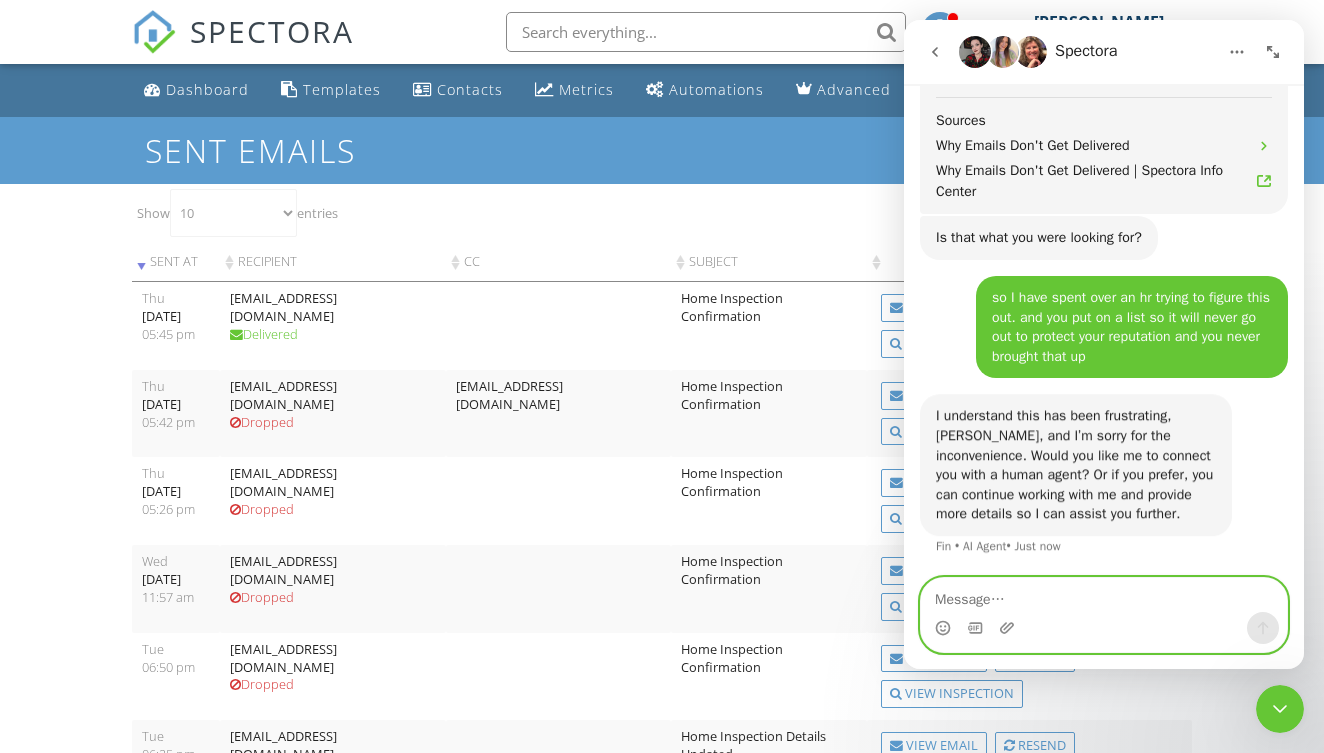 scroll, scrollTop: 5805, scrollLeft: 0, axis: vertical 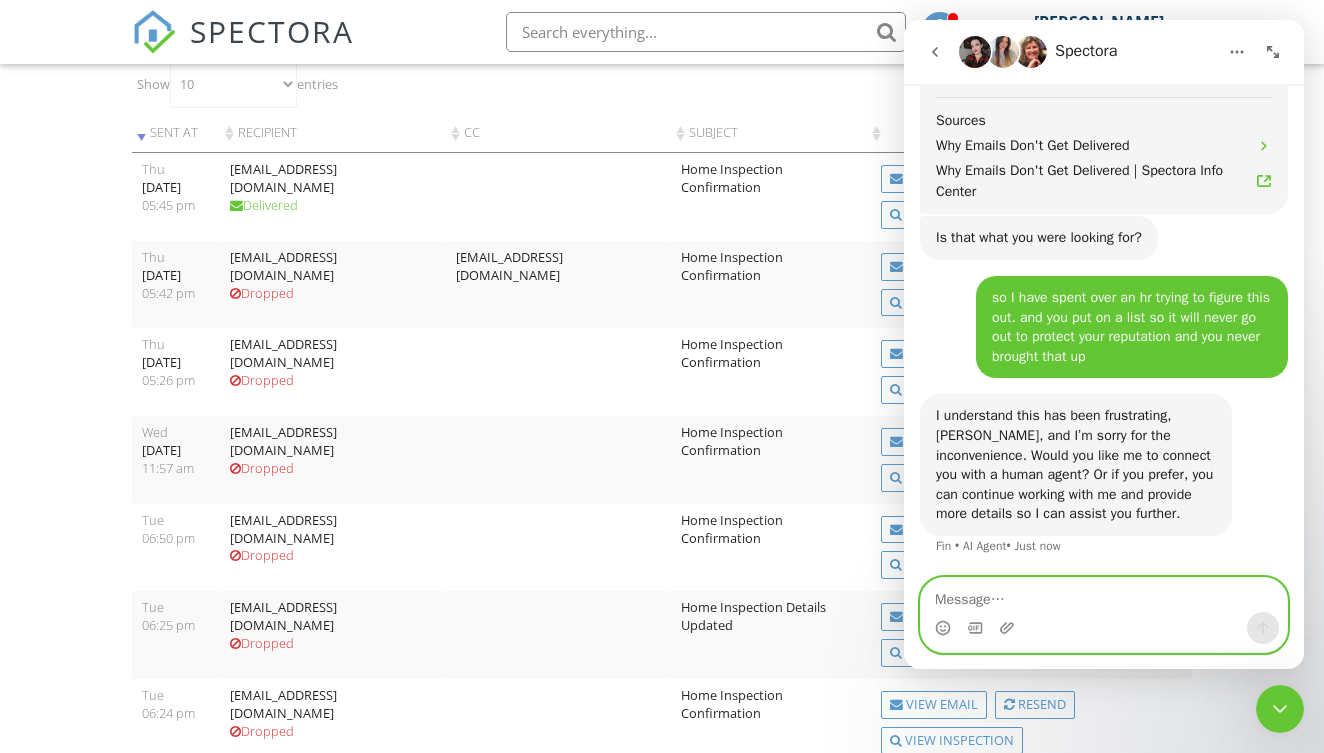 click at bounding box center [1104, 595] 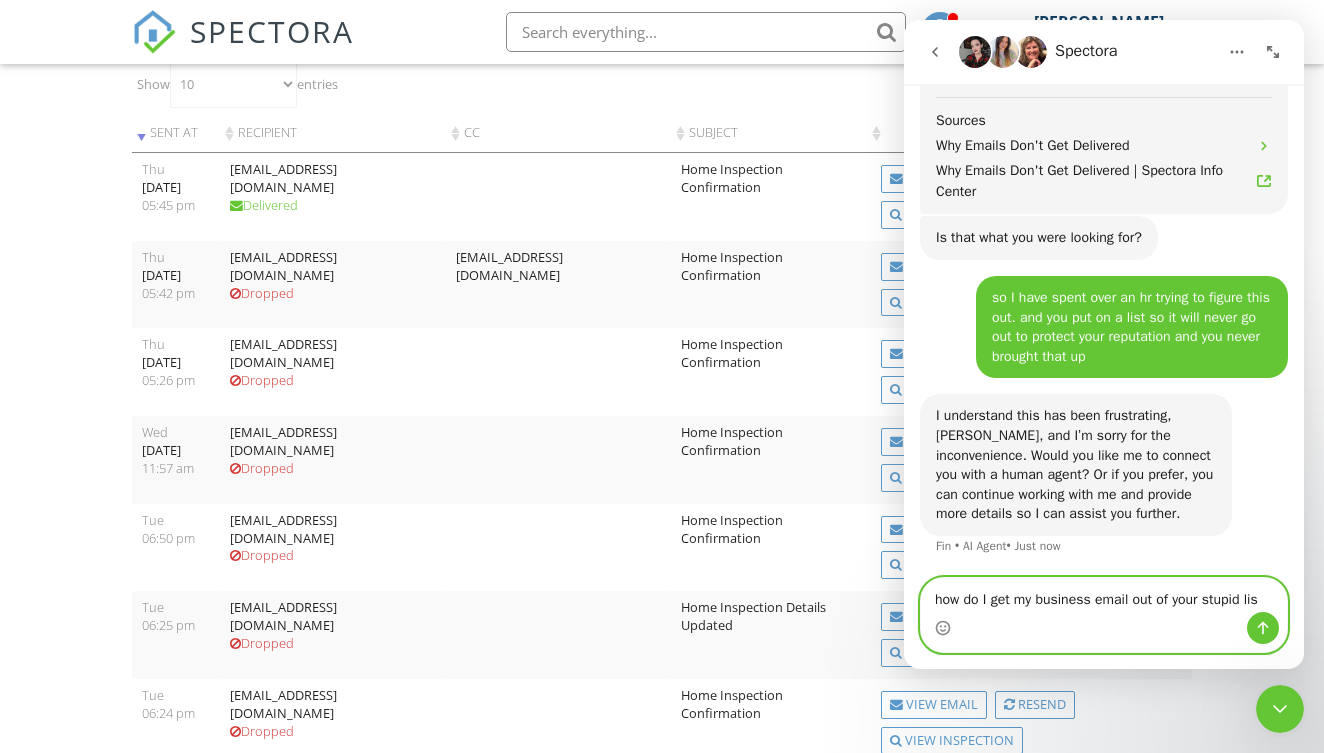 type on "how do I get my business email out of your stupid list" 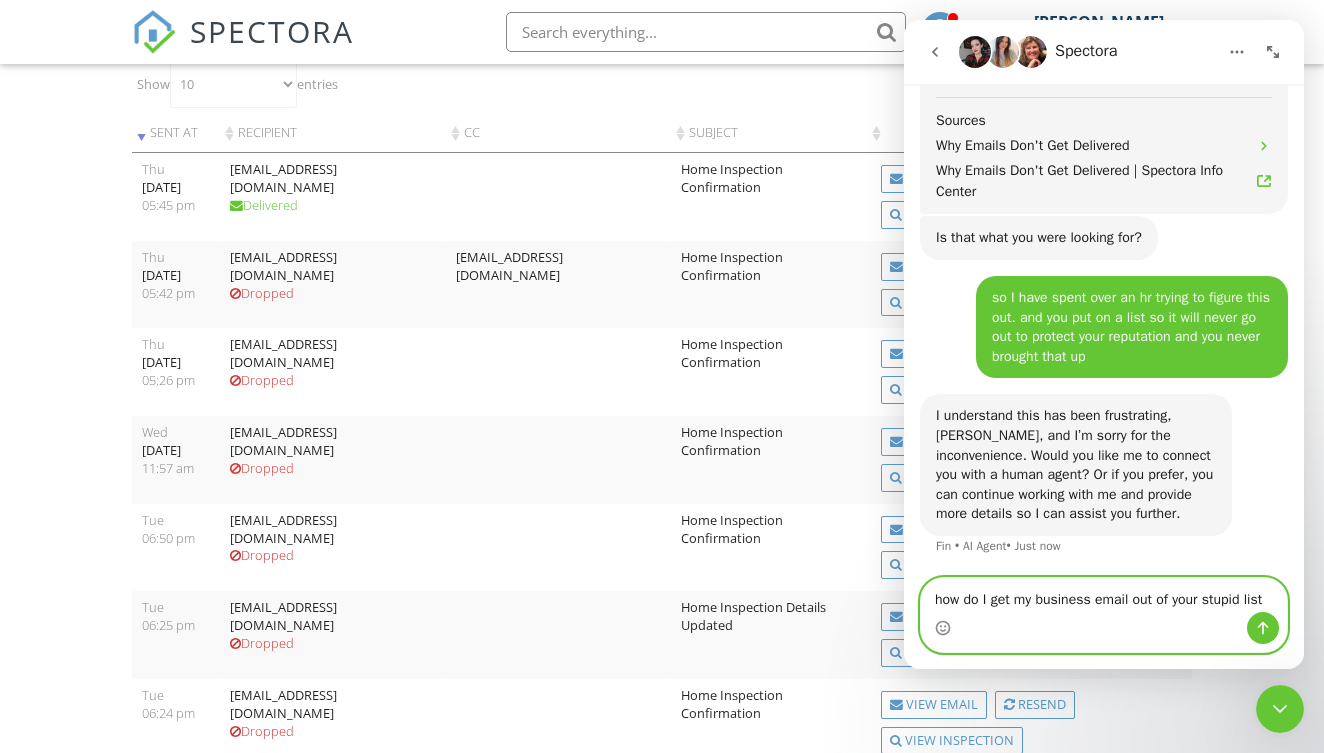 type 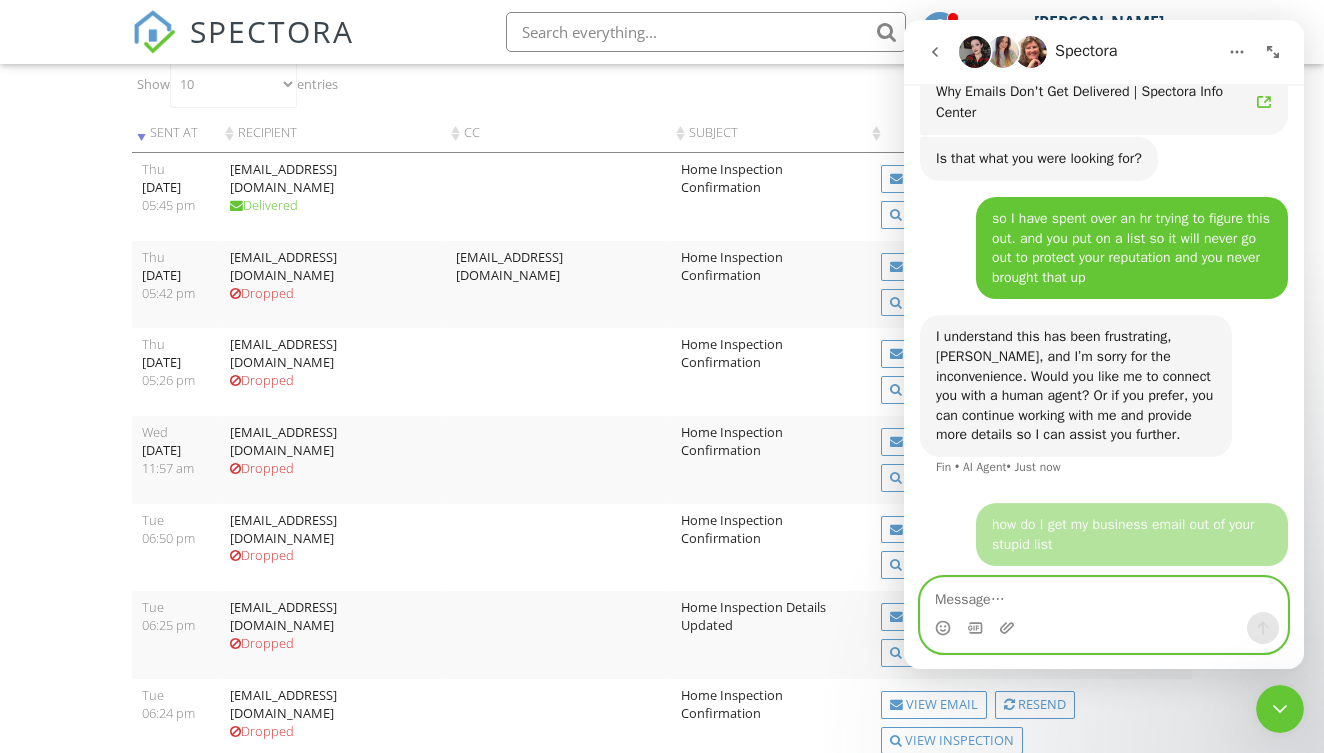scroll, scrollTop: 0, scrollLeft: 0, axis: both 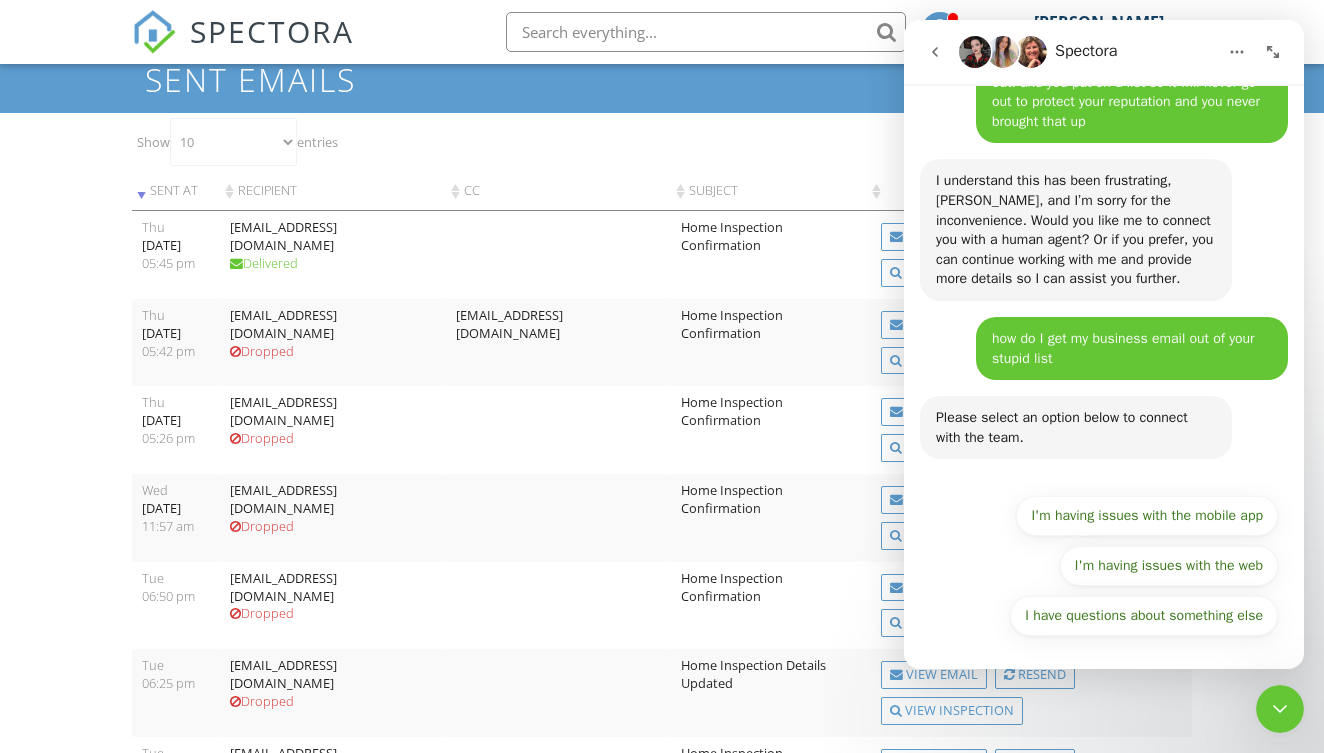 click 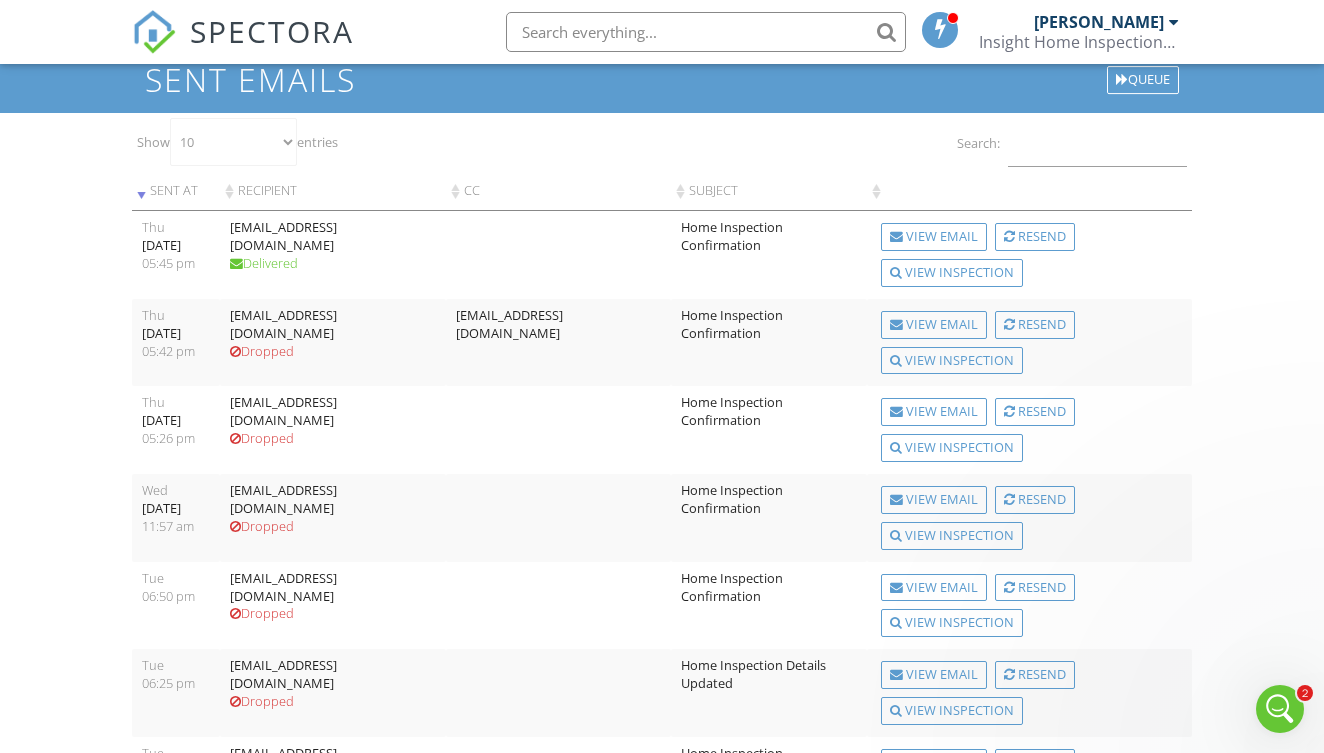 scroll, scrollTop: 0, scrollLeft: 0, axis: both 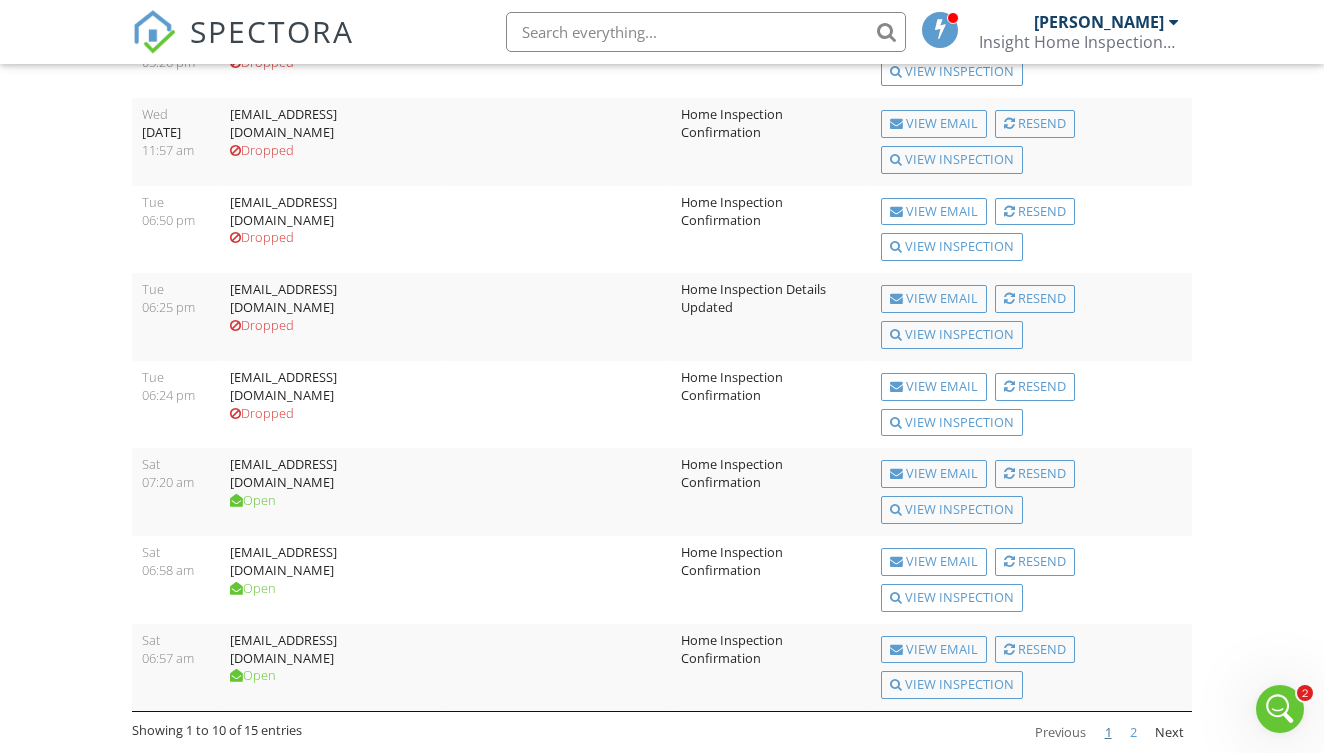 click on "2" at bounding box center (1133, 733) 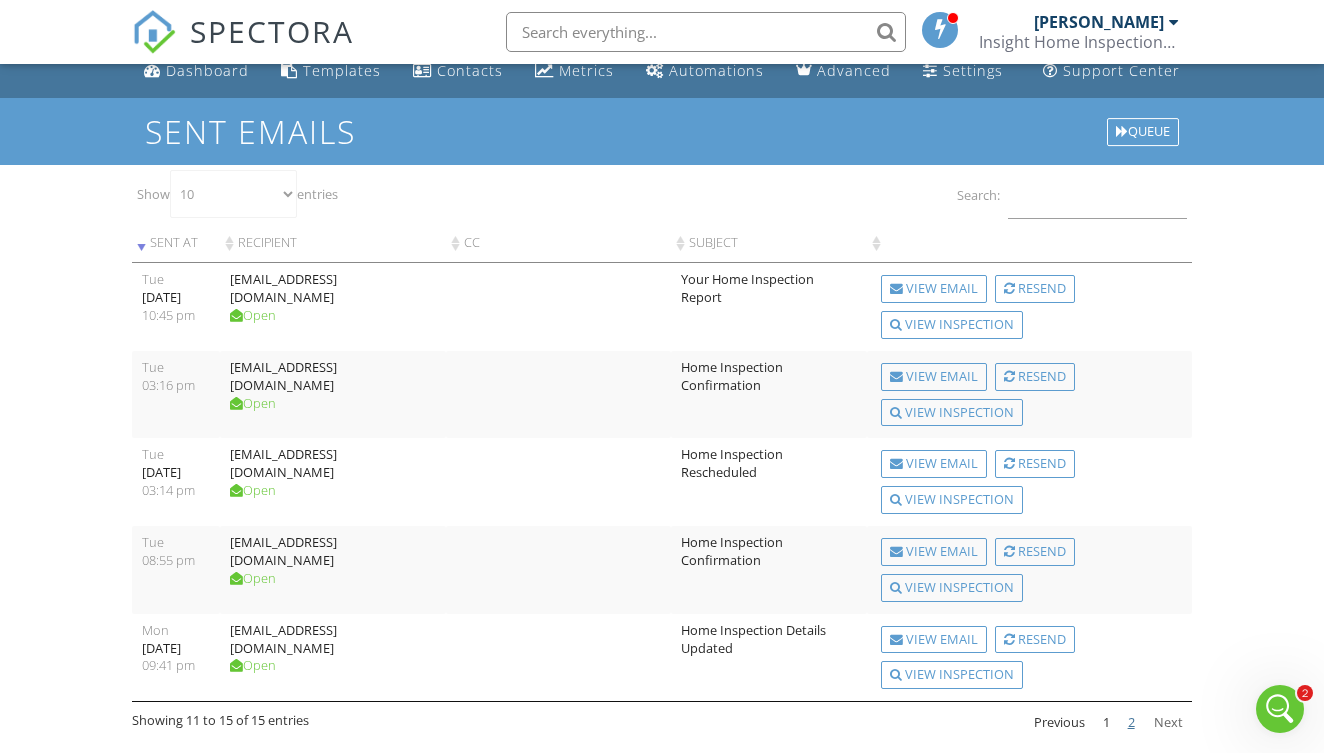 scroll, scrollTop: 17, scrollLeft: 0, axis: vertical 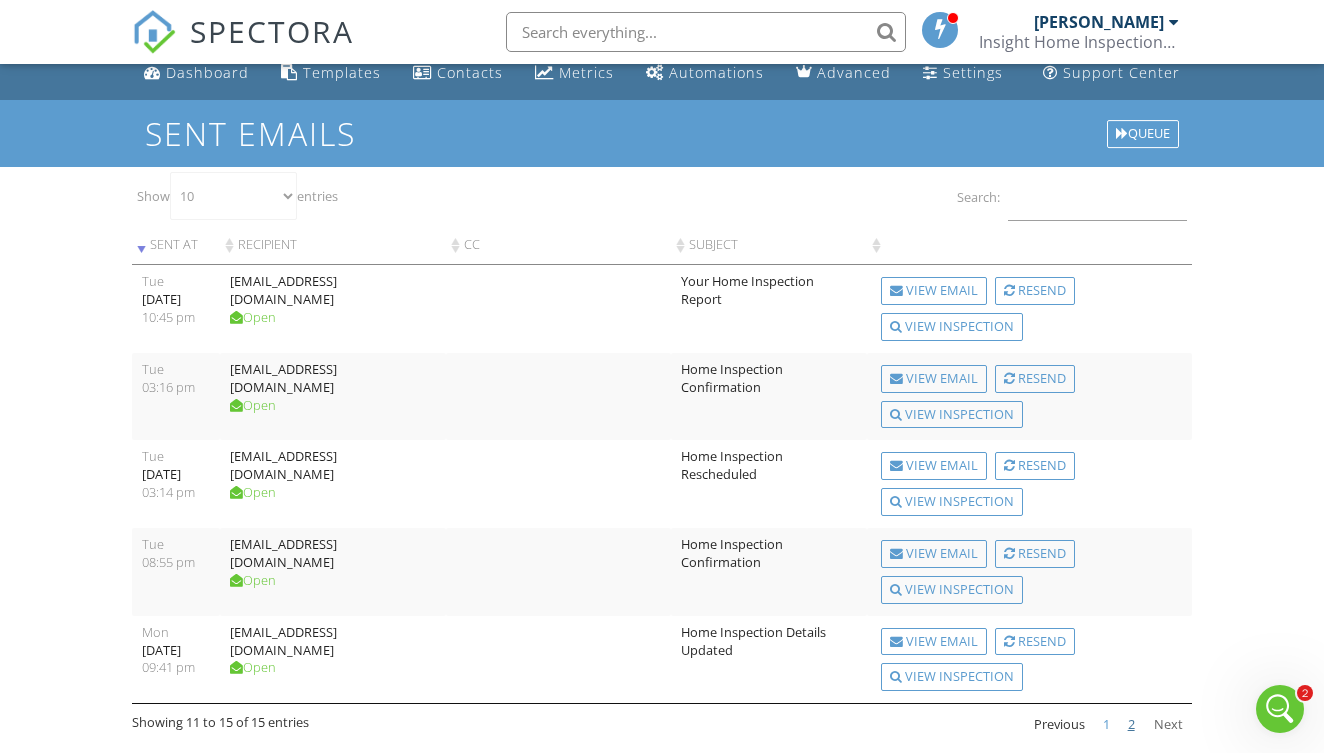 click on "1" at bounding box center [1106, 725] 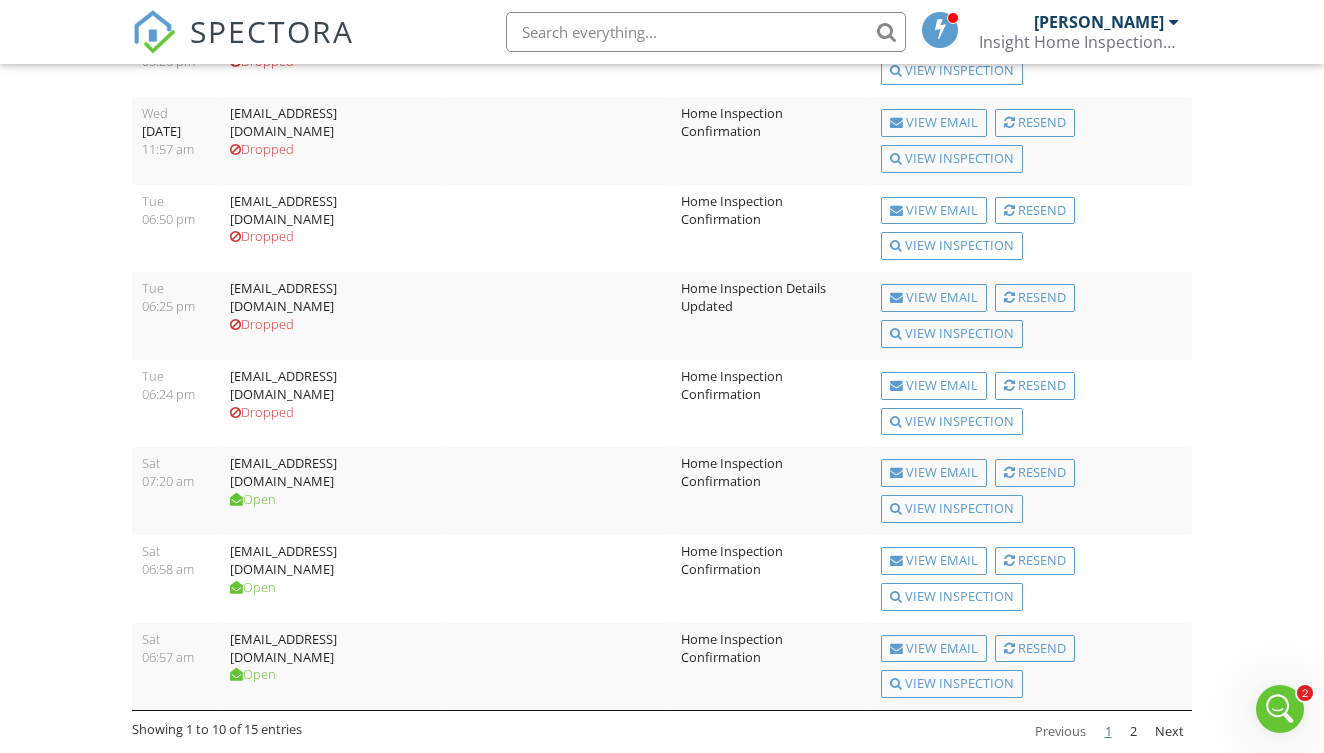 scroll, scrollTop: 447, scrollLeft: 0, axis: vertical 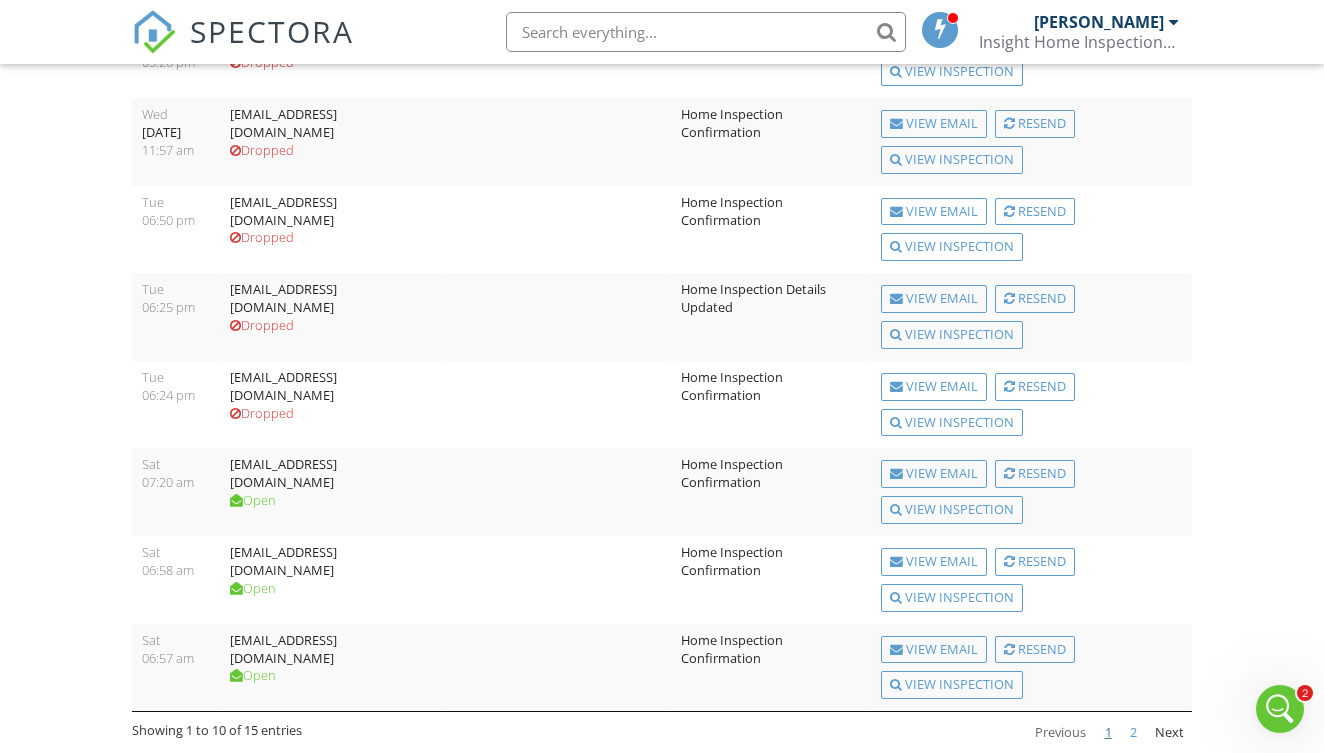 click on "2" at bounding box center [1133, 733] 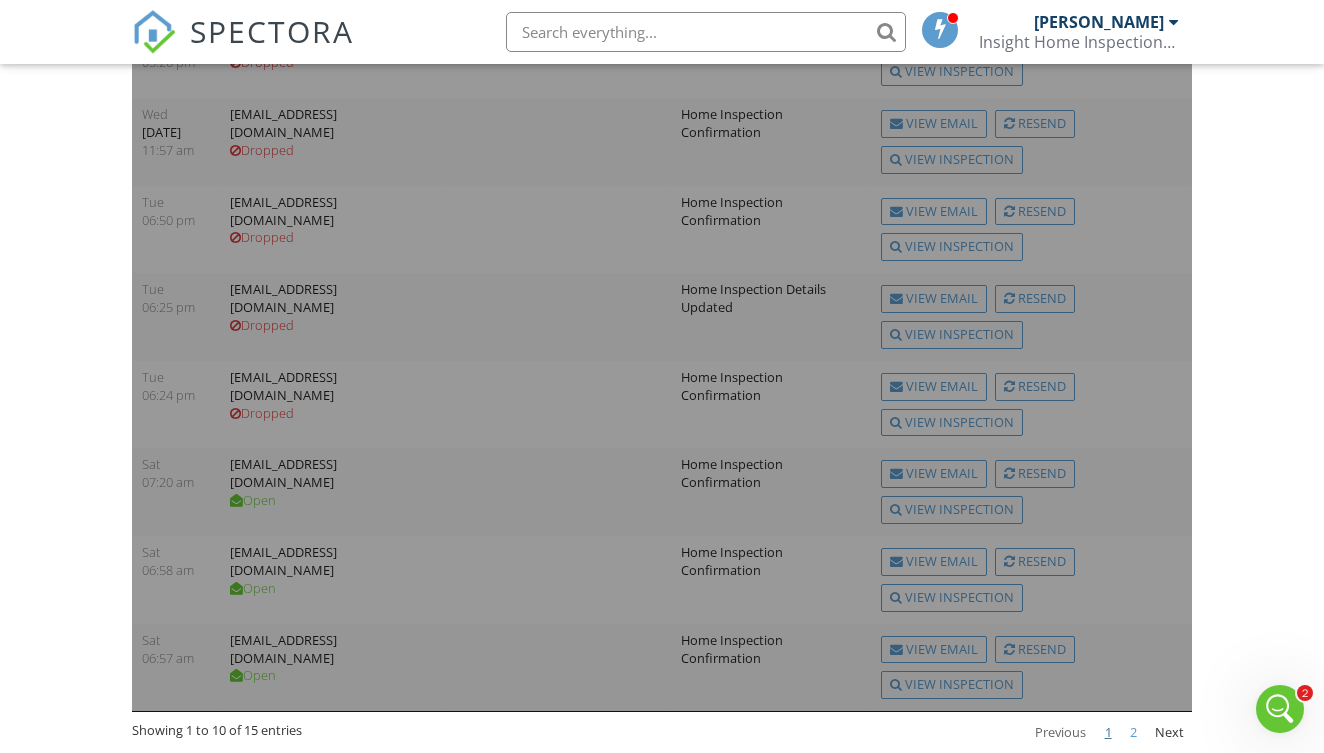 scroll, scrollTop: 17, scrollLeft: 0, axis: vertical 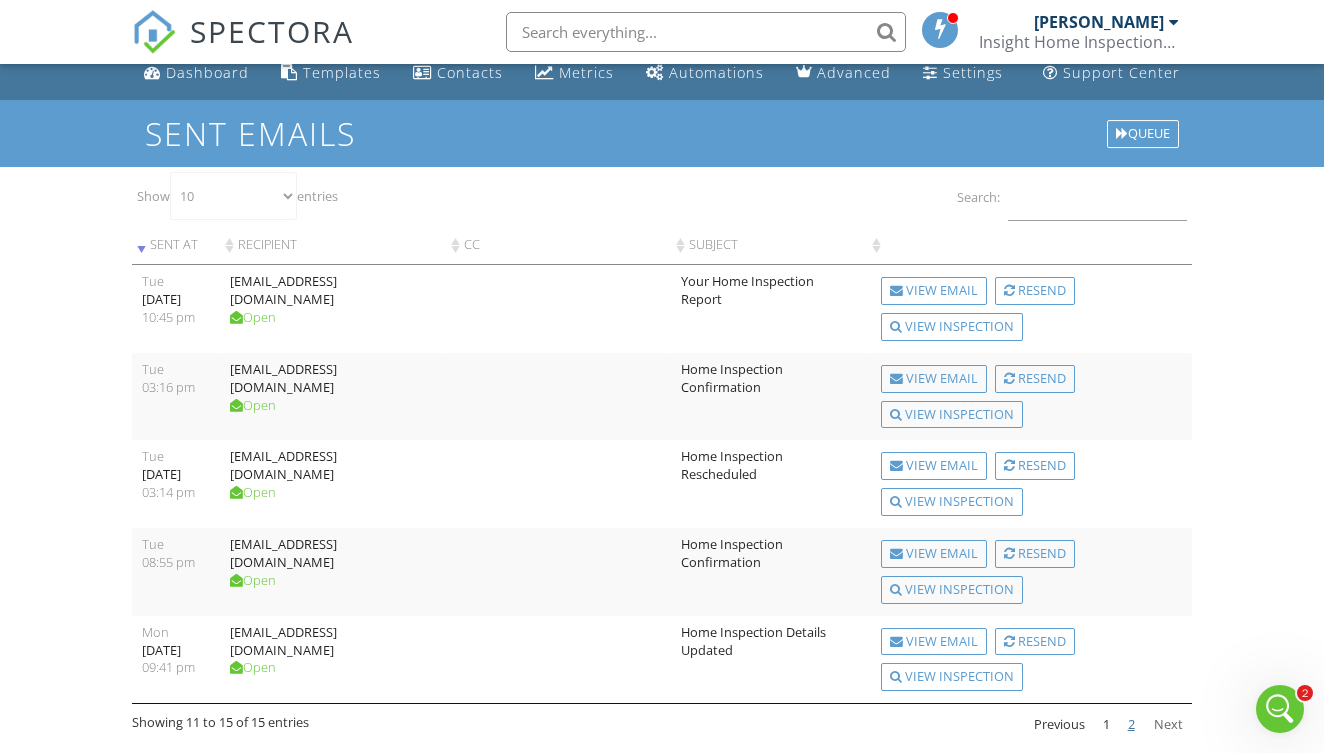 click on "Next" at bounding box center (1168, 725) 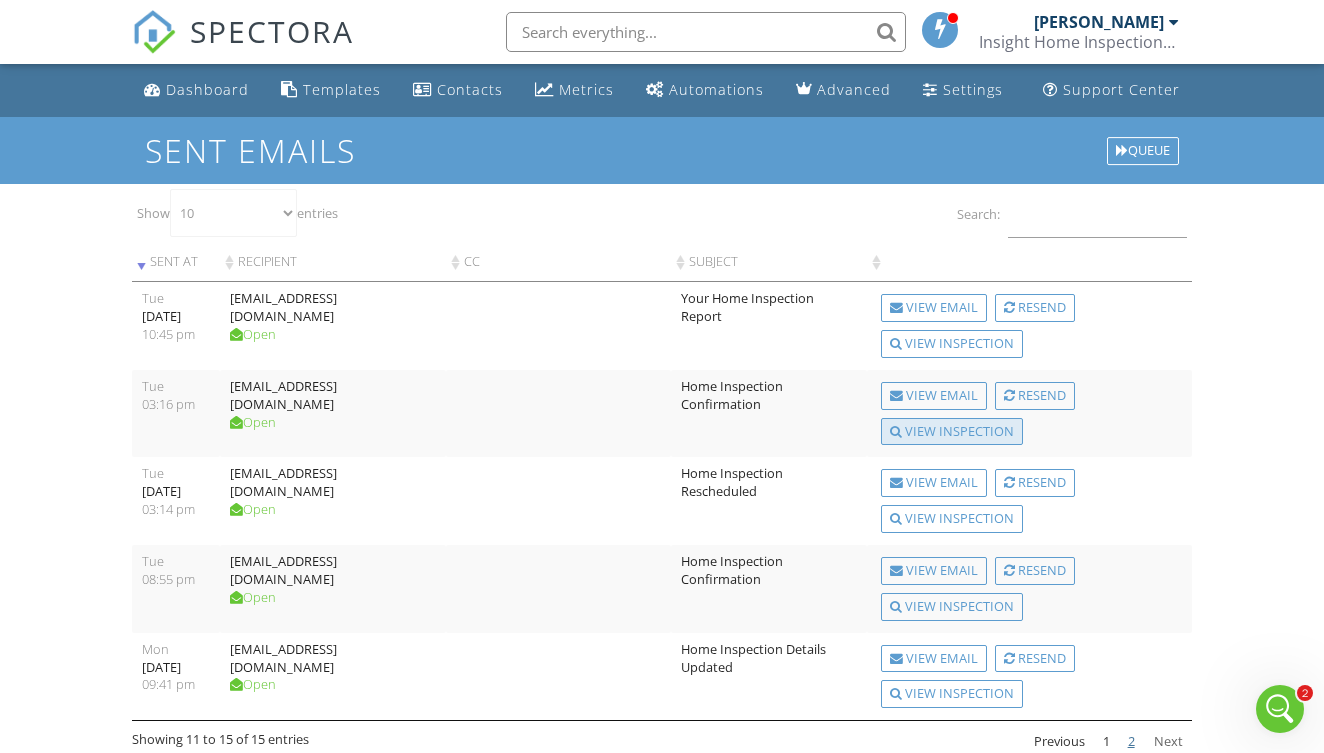 scroll, scrollTop: 0, scrollLeft: 0, axis: both 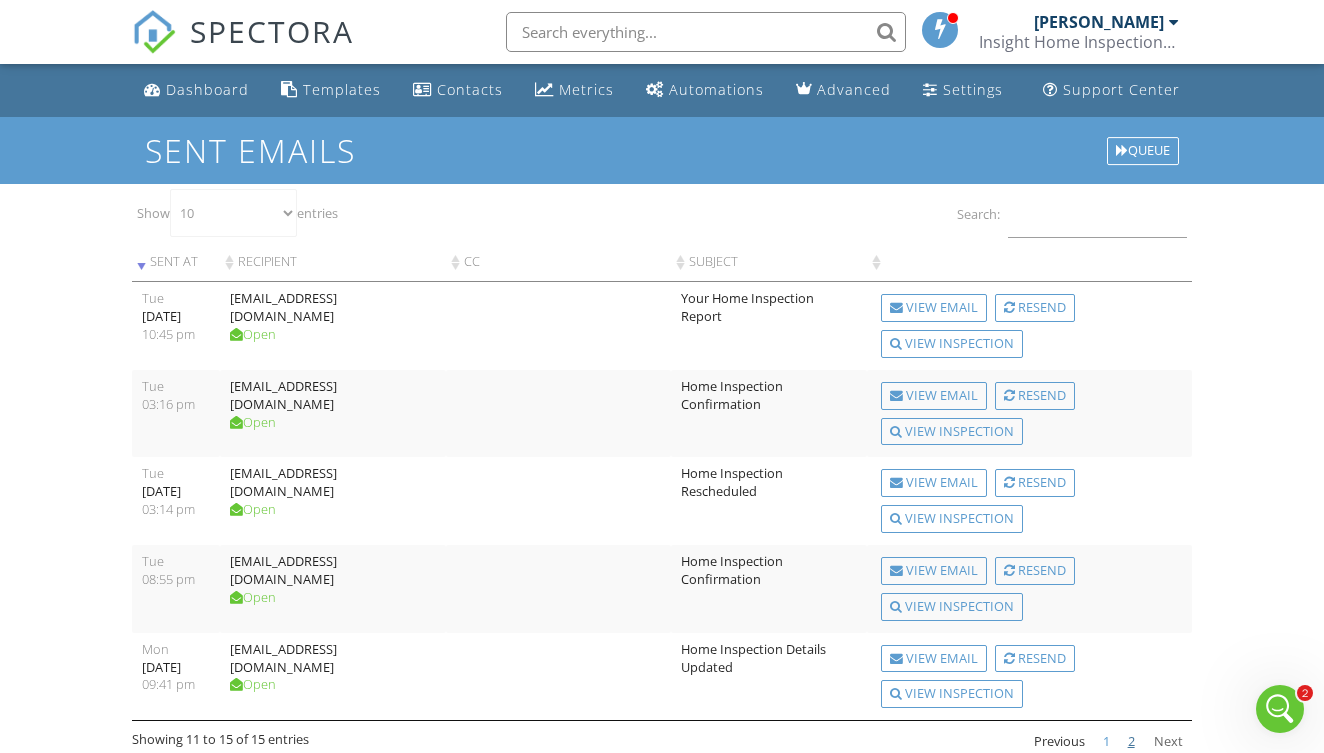 click on "1" at bounding box center [1106, 742] 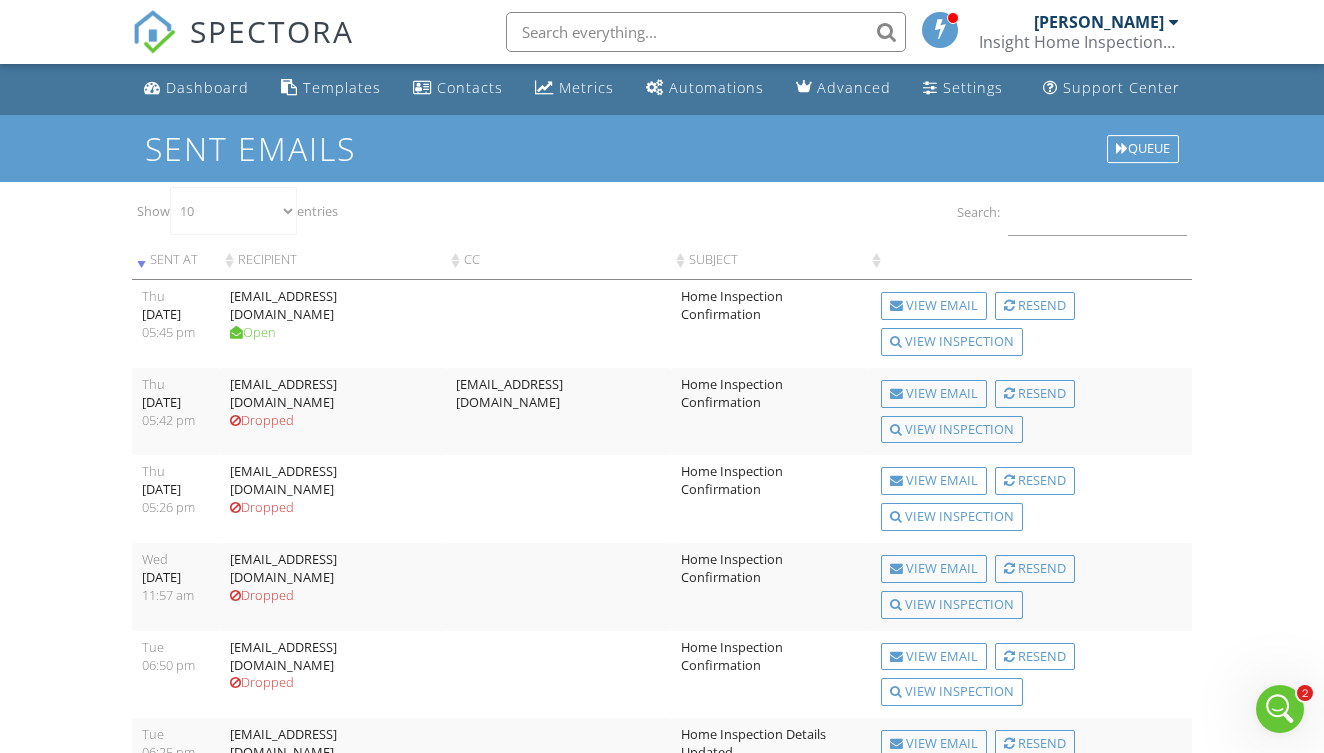 scroll, scrollTop: 0, scrollLeft: 0, axis: both 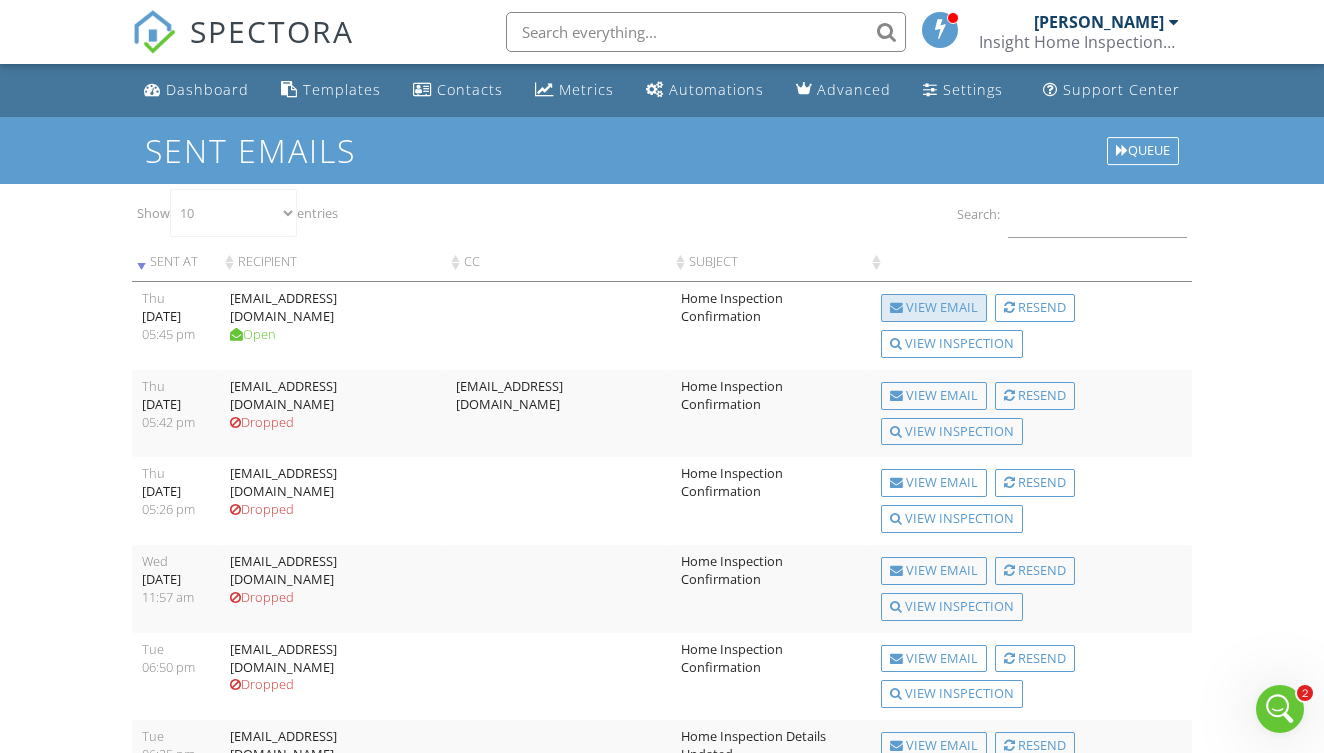 click on "View Email" at bounding box center [934, 308] 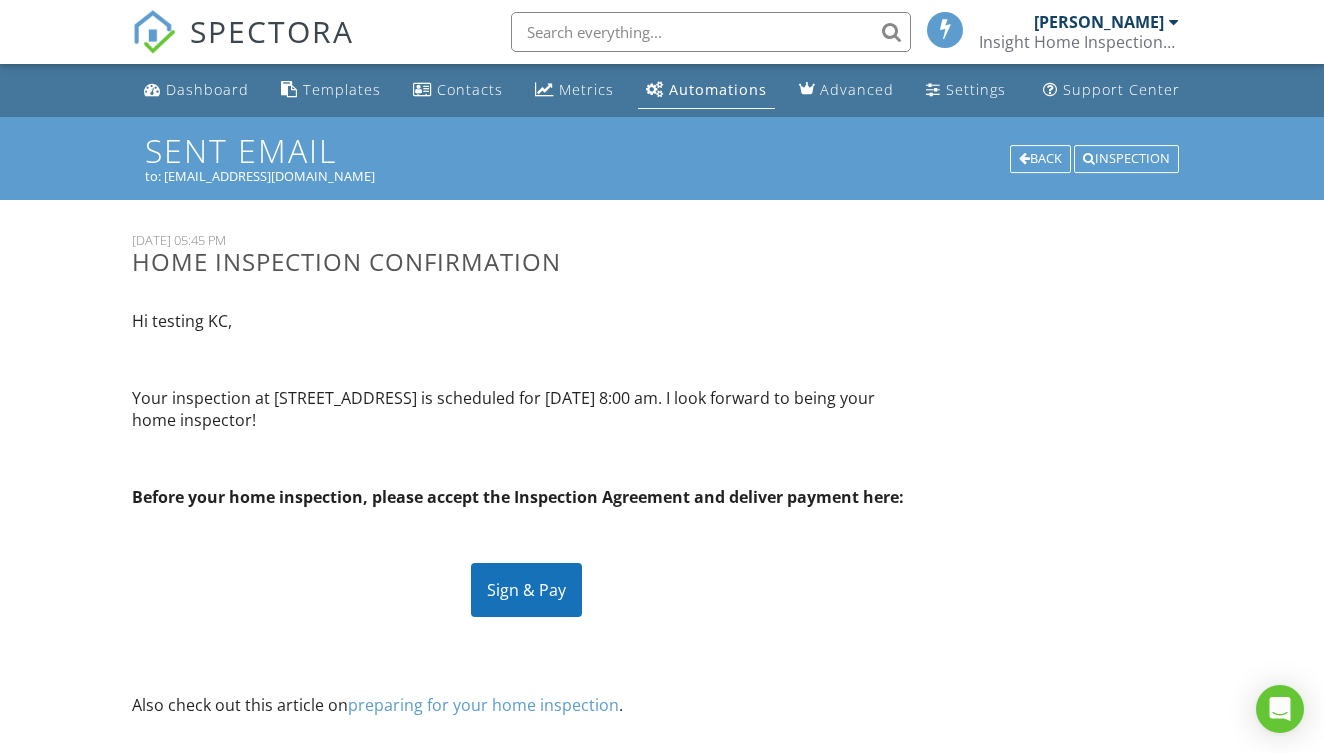 scroll, scrollTop: 0, scrollLeft: 0, axis: both 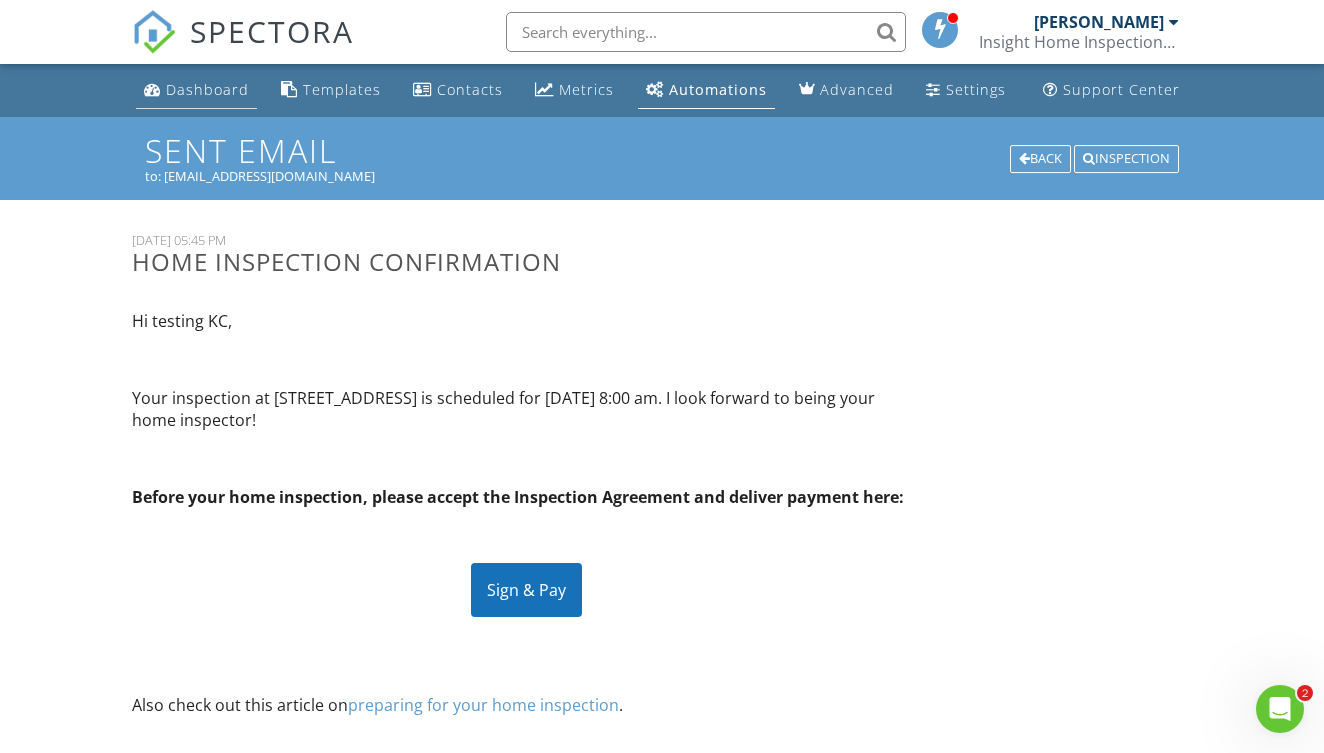click on "Dashboard" at bounding box center [207, 89] 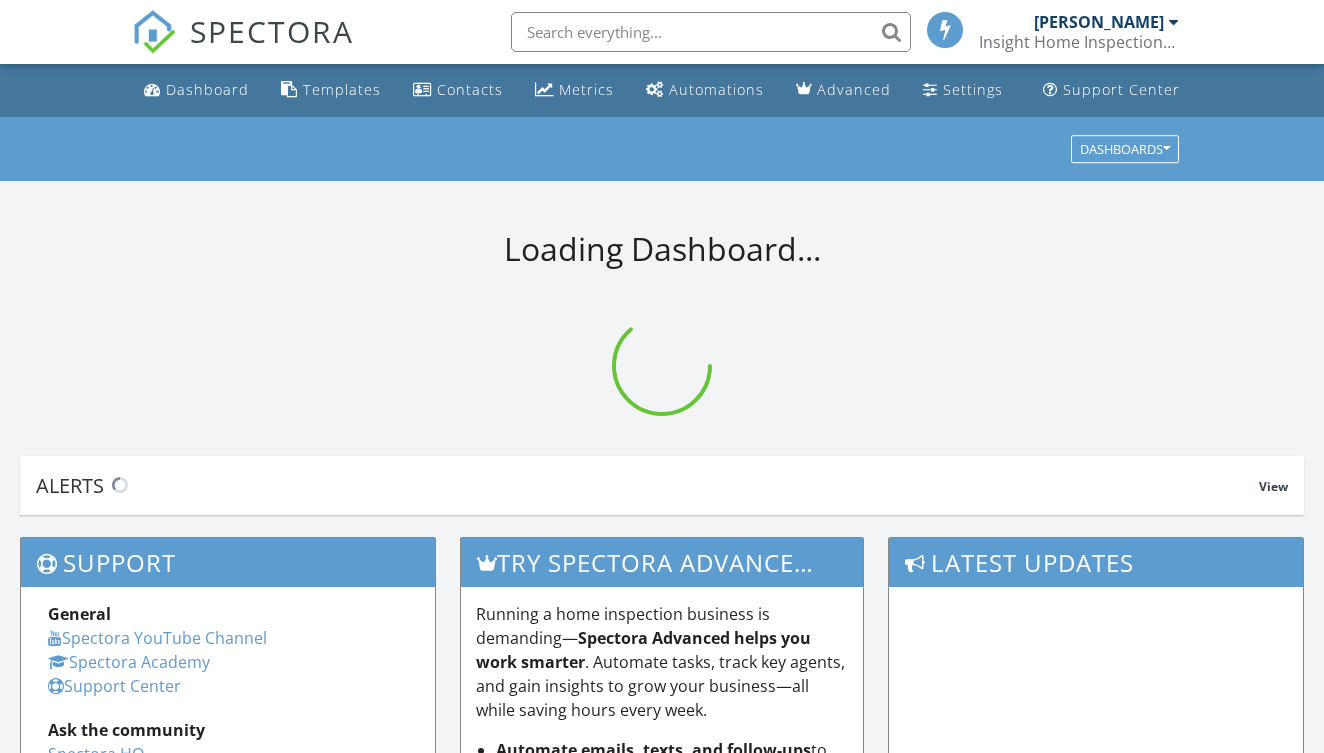 scroll, scrollTop: 0, scrollLeft: 0, axis: both 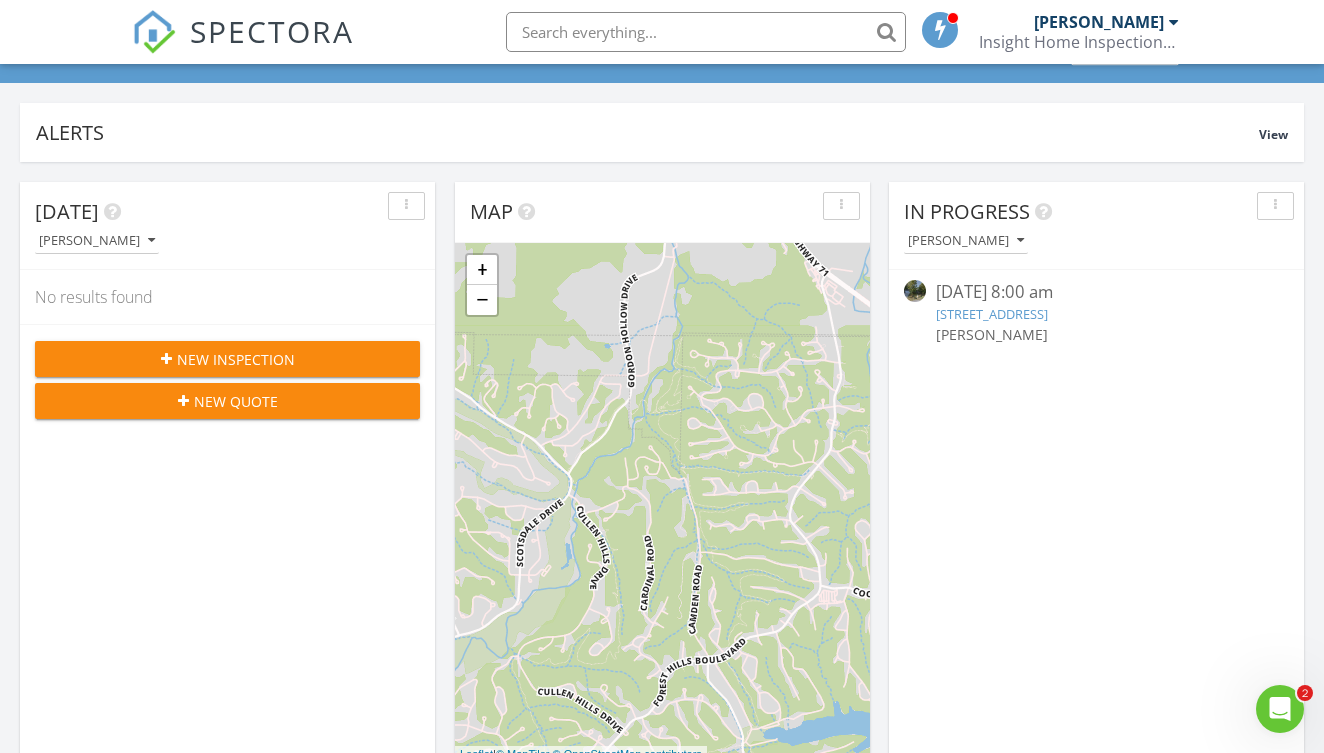 click on "[PERSON_NAME]" at bounding box center (1096, 334) 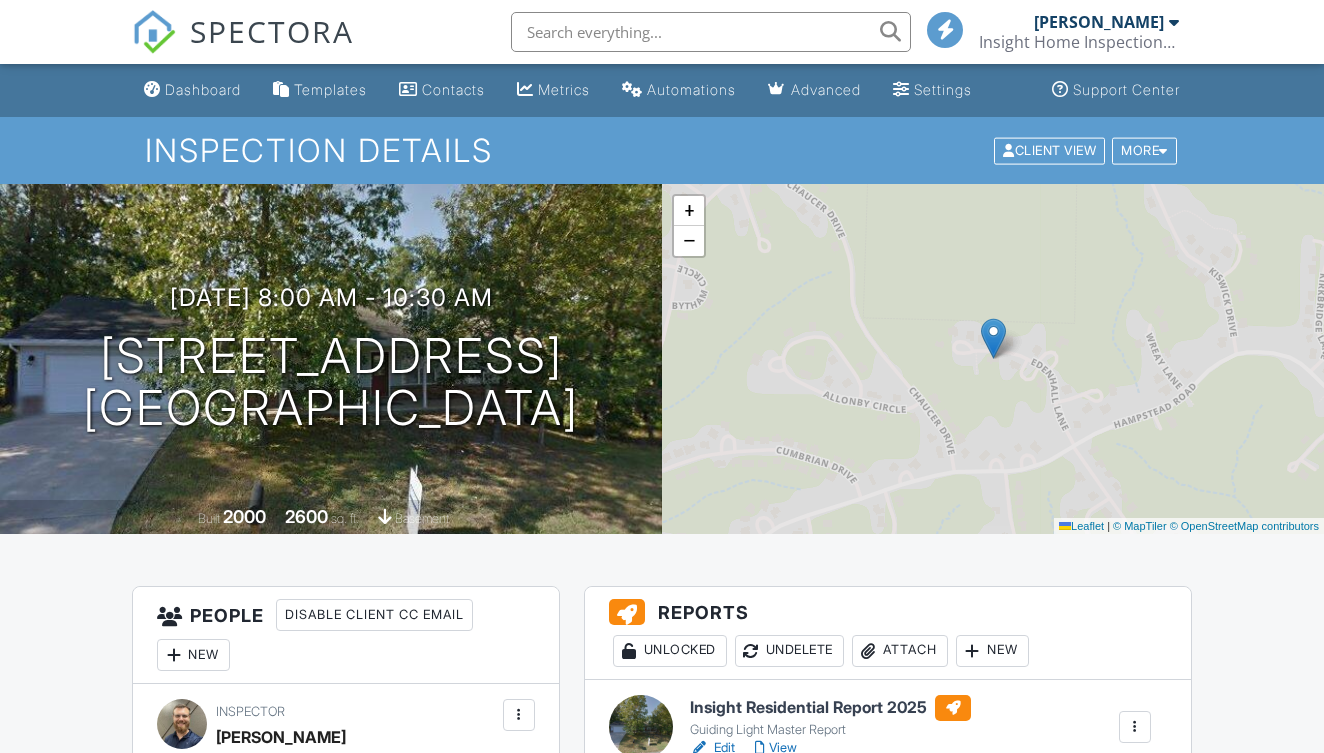 scroll, scrollTop: 0, scrollLeft: 0, axis: both 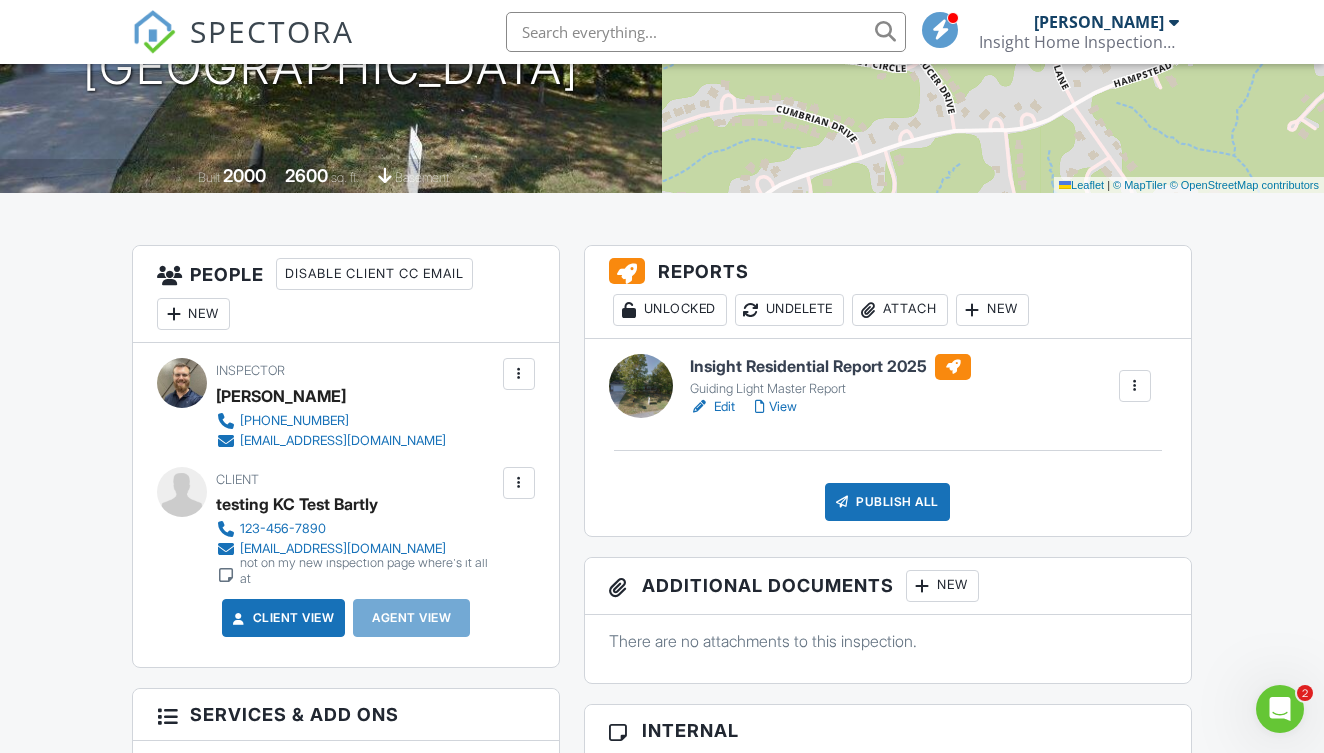 click on "View" at bounding box center [776, 407] 